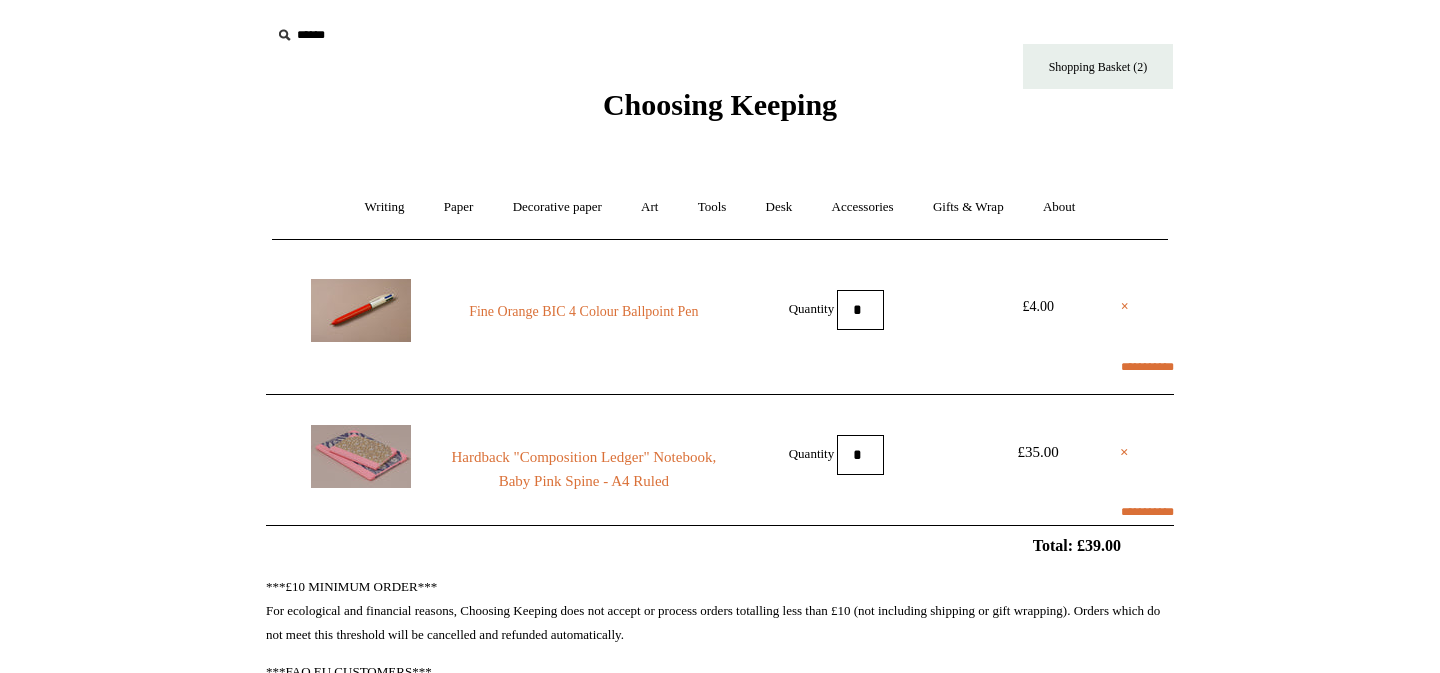 scroll, scrollTop: 0, scrollLeft: 0, axis: both 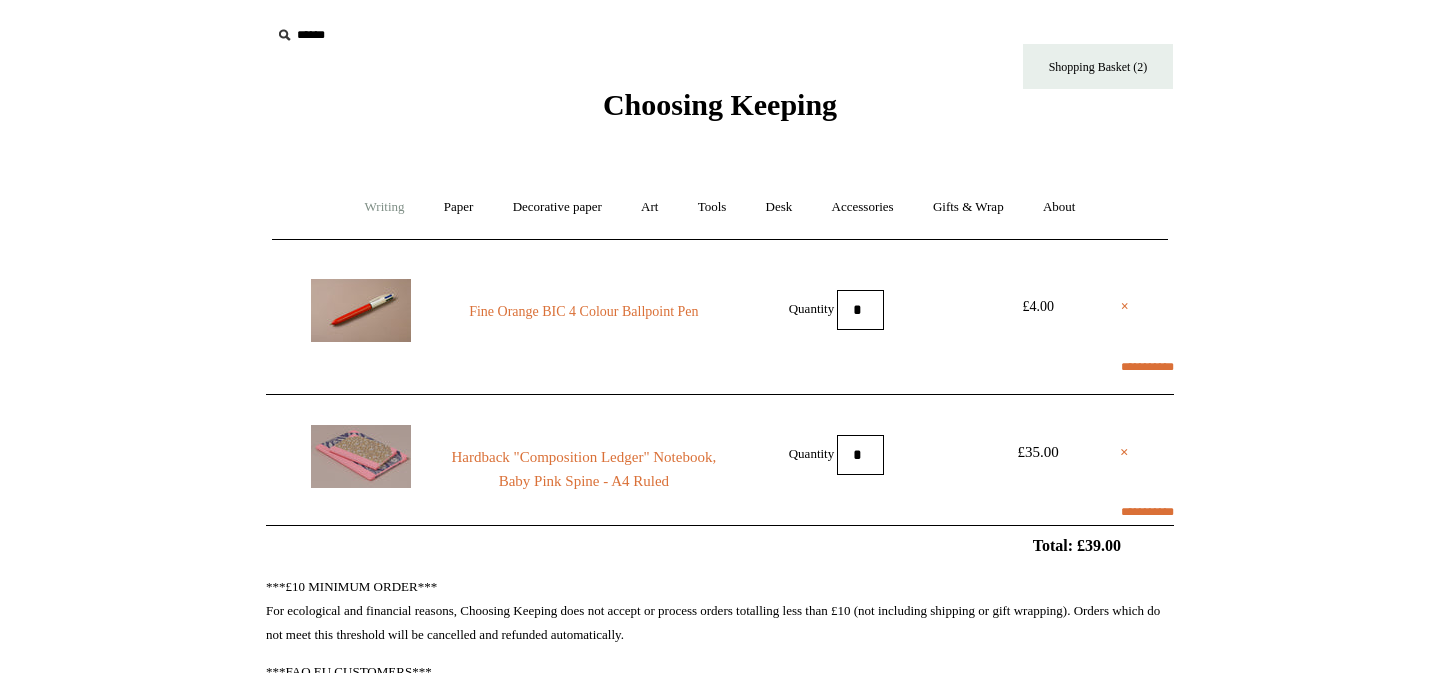 click on "Writing +" at bounding box center (385, 207) 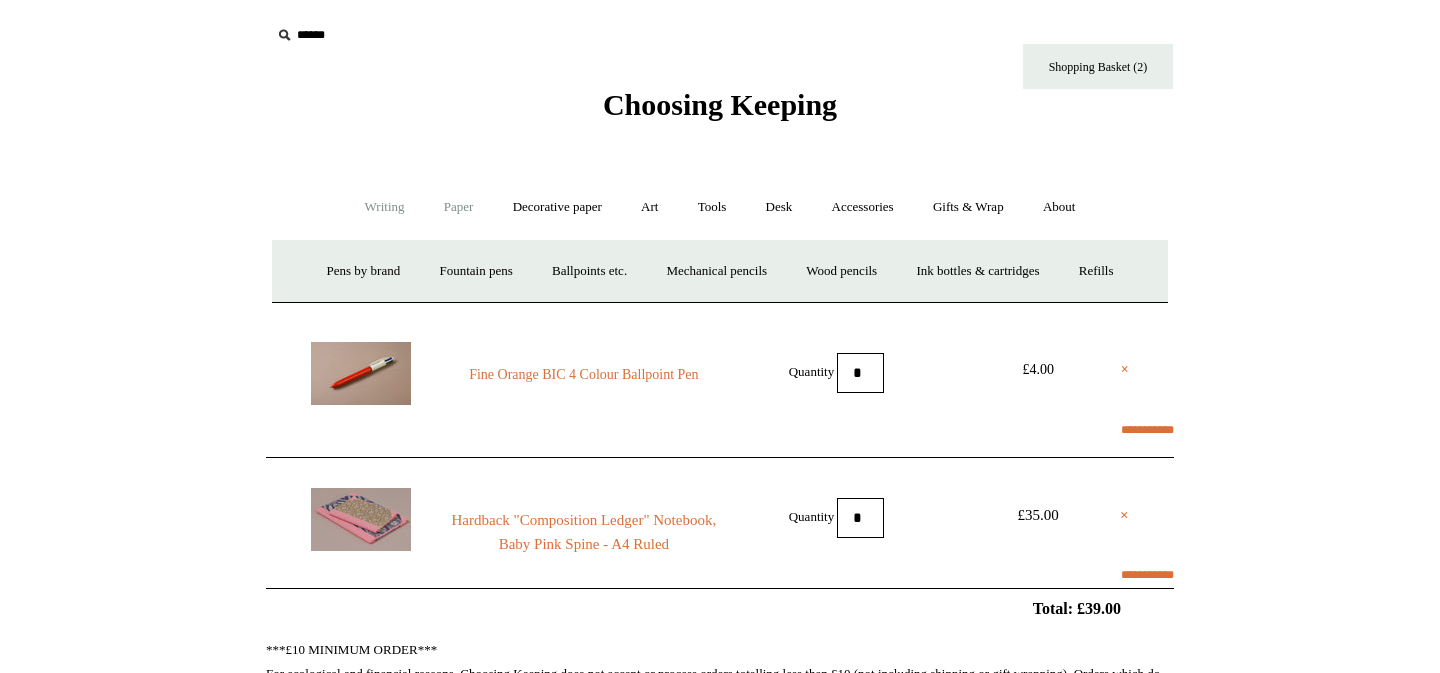 select on "**********" 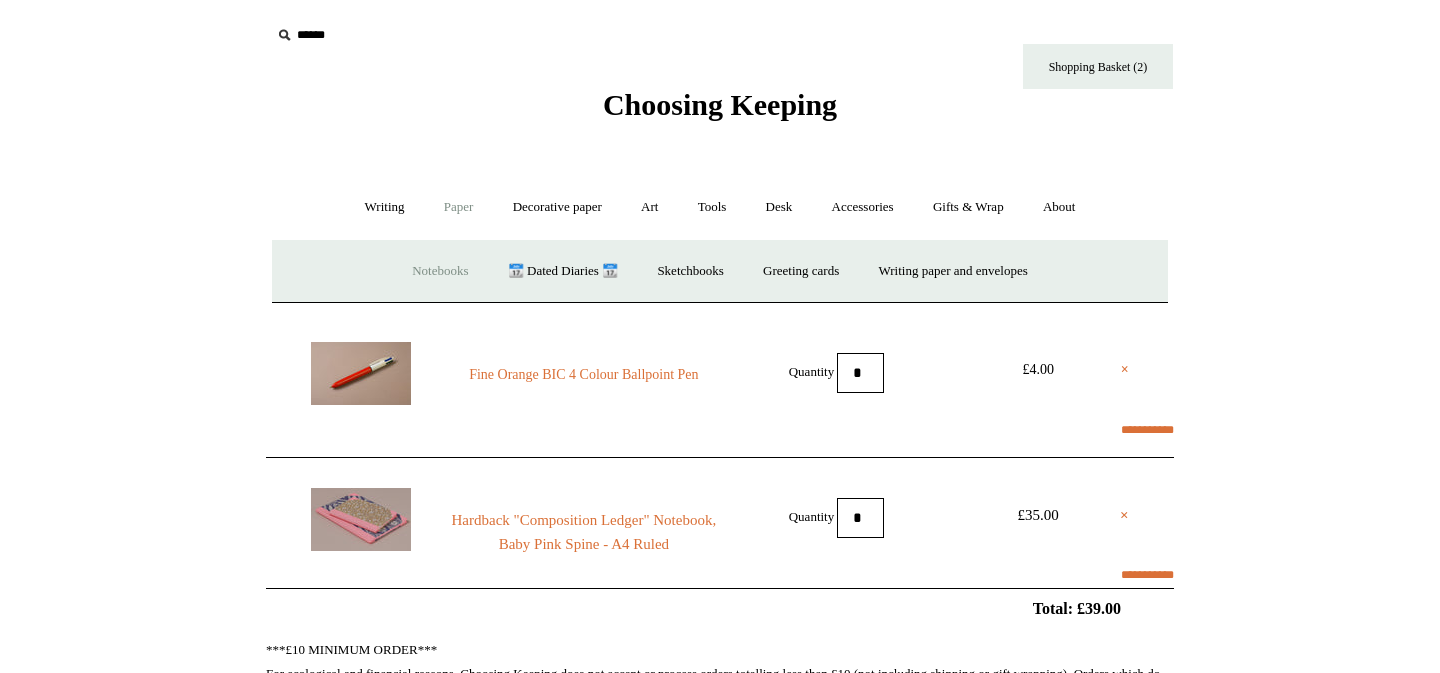 click on "Notebooks +" at bounding box center [440, 271] 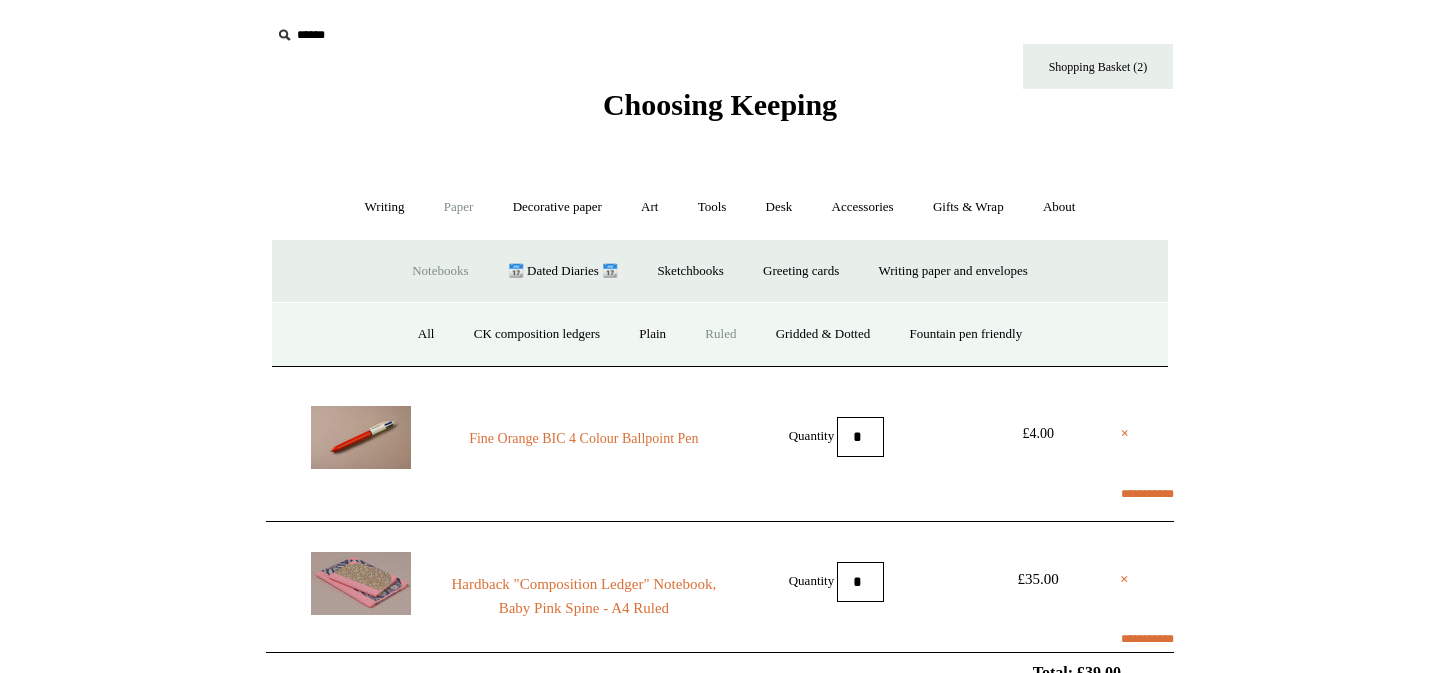 click on "Ruled" at bounding box center [720, 334] 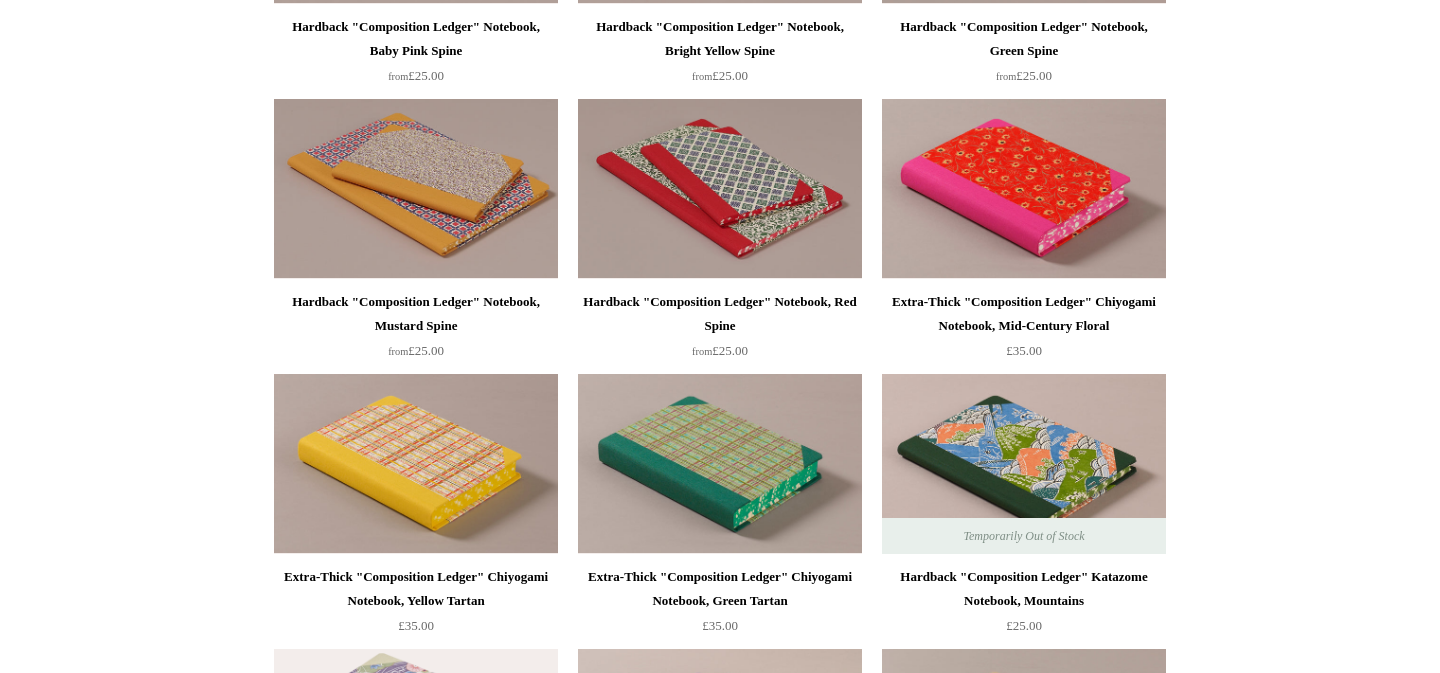 scroll, scrollTop: 2084, scrollLeft: 0, axis: vertical 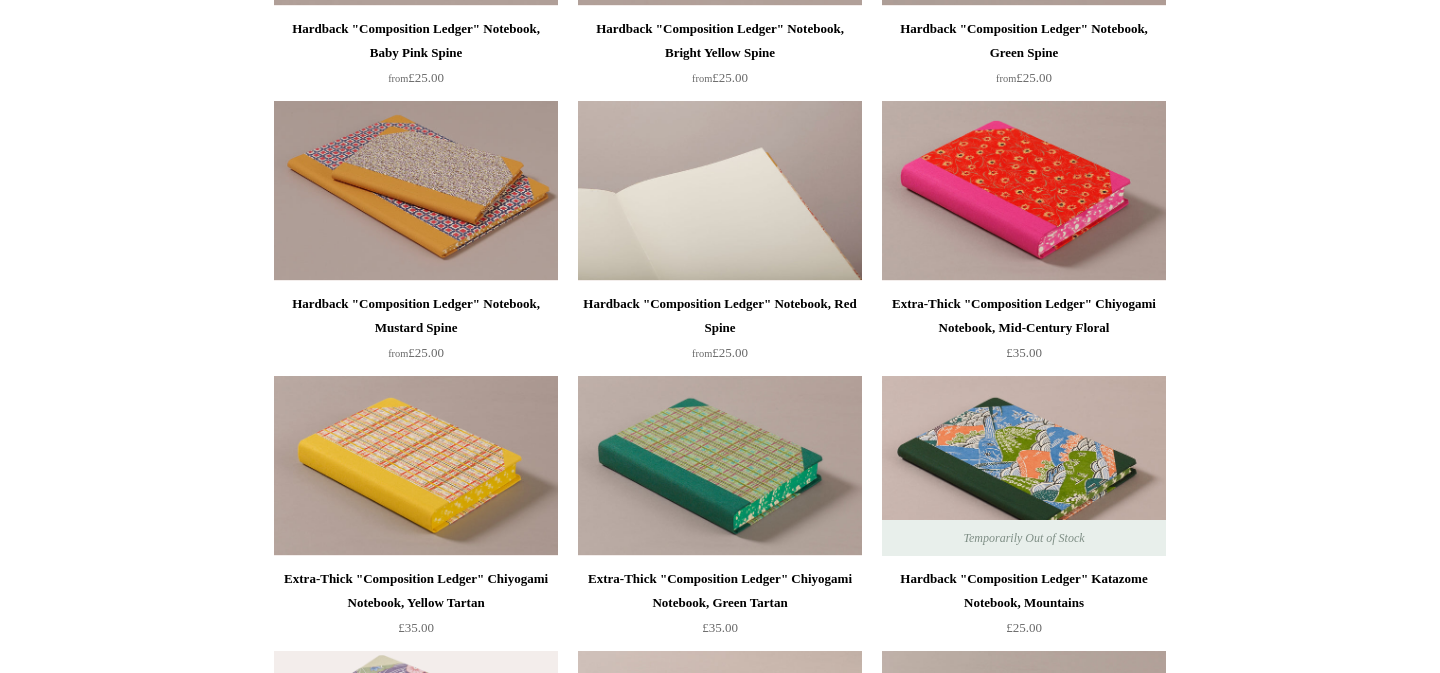 click at bounding box center [720, 191] 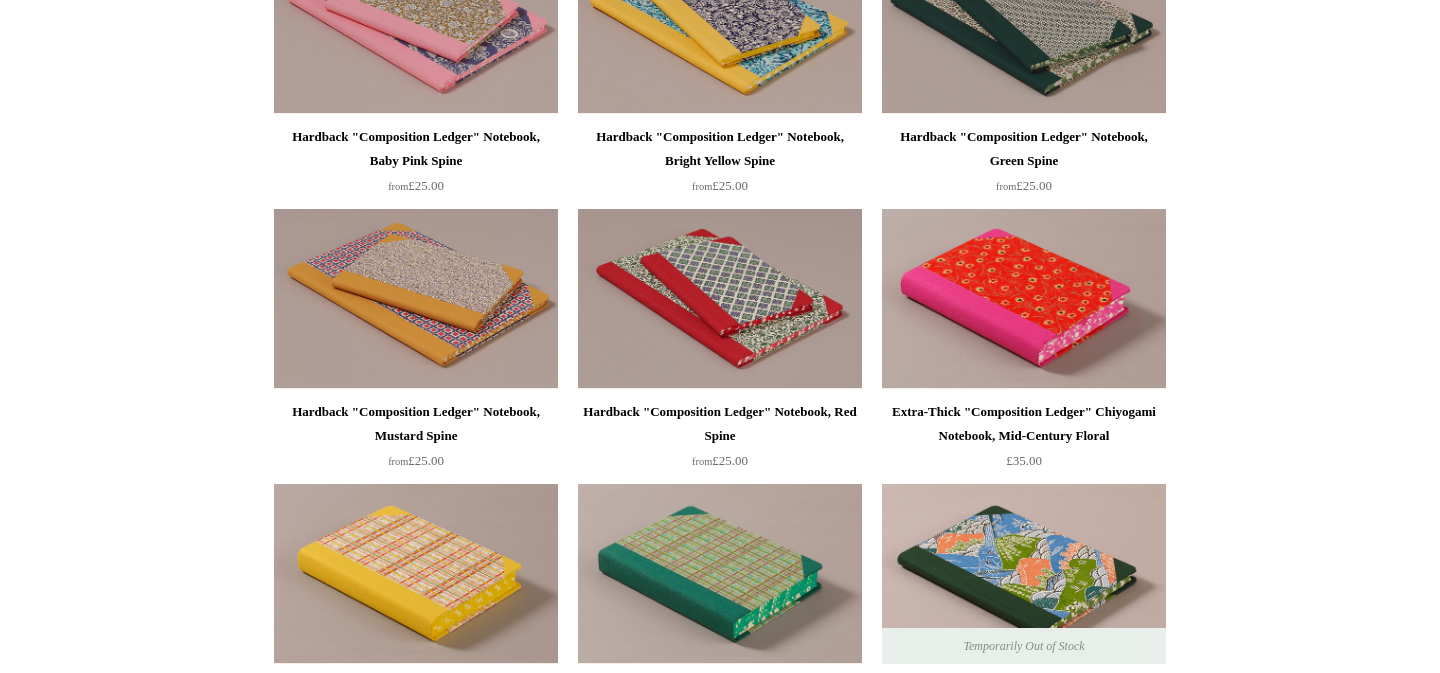 scroll, scrollTop: 1802, scrollLeft: 0, axis: vertical 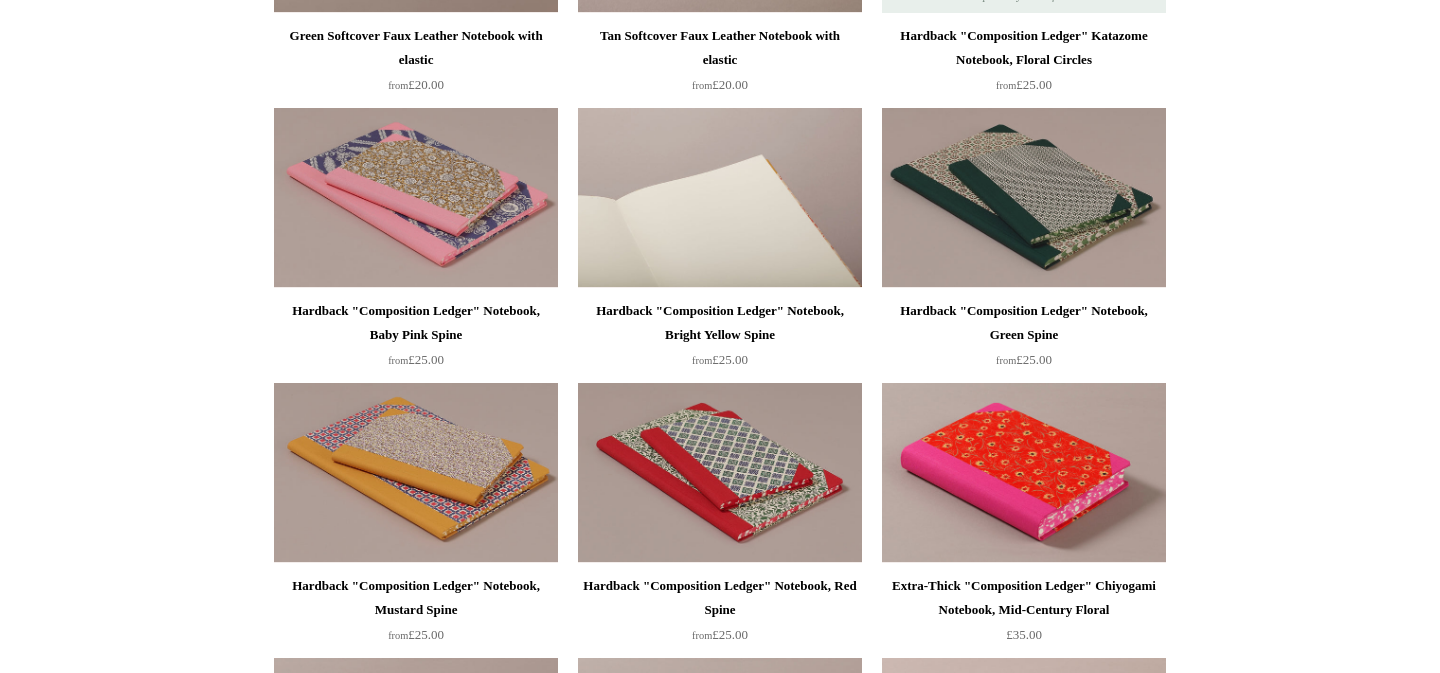 click at bounding box center (720, 198) 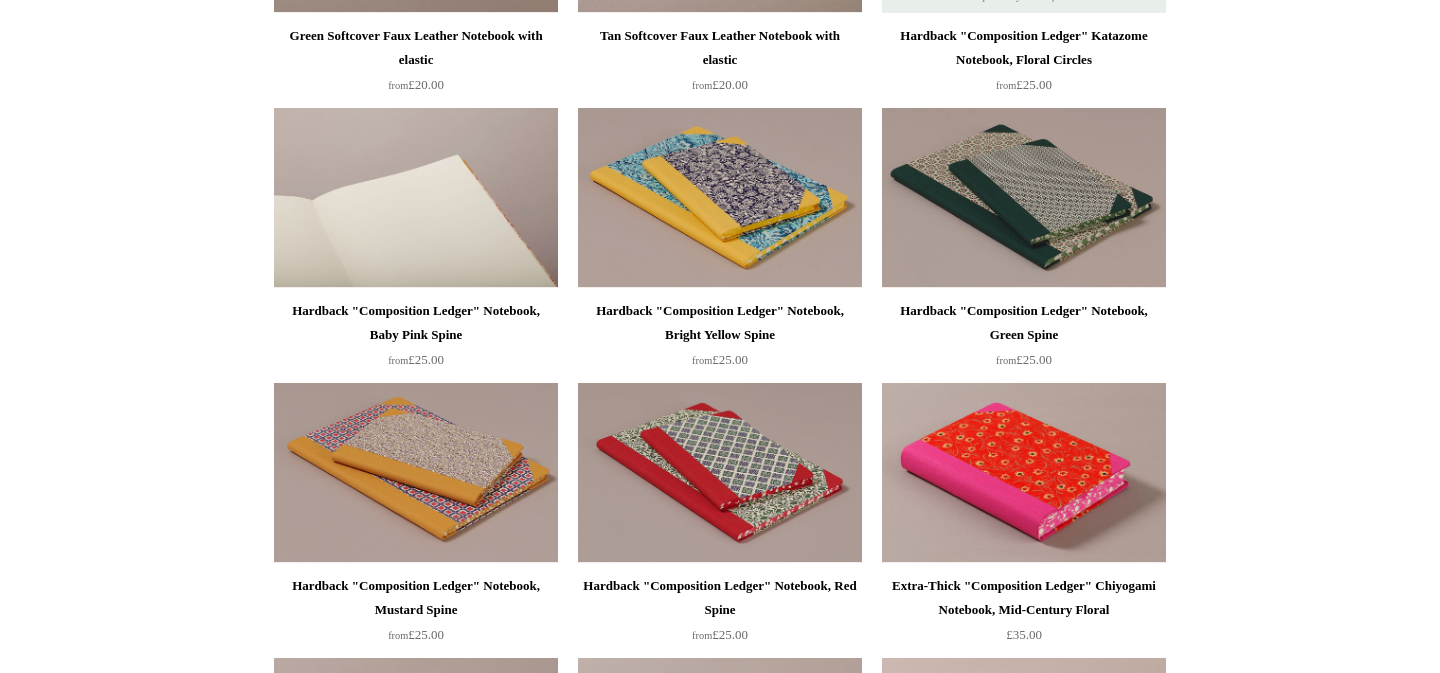 click at bounding box center (416, 198) 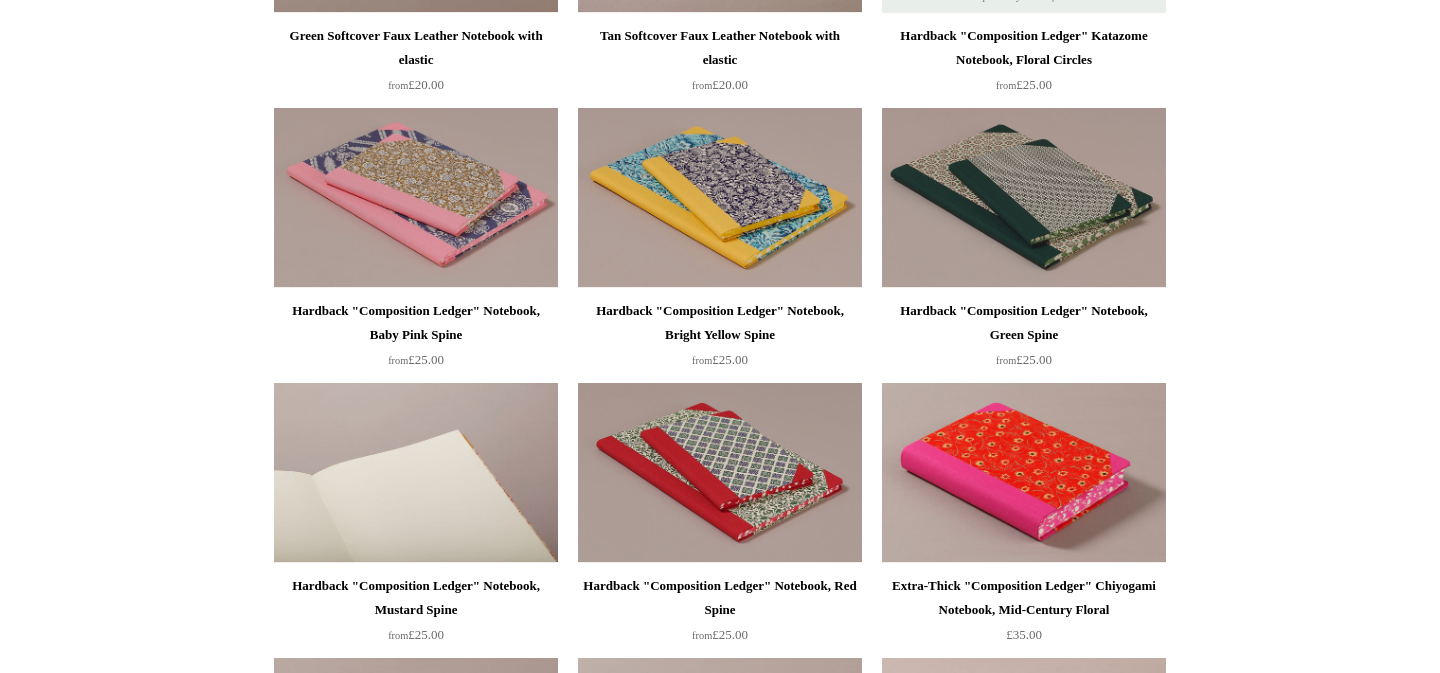 click at bounding box center [416, 473] 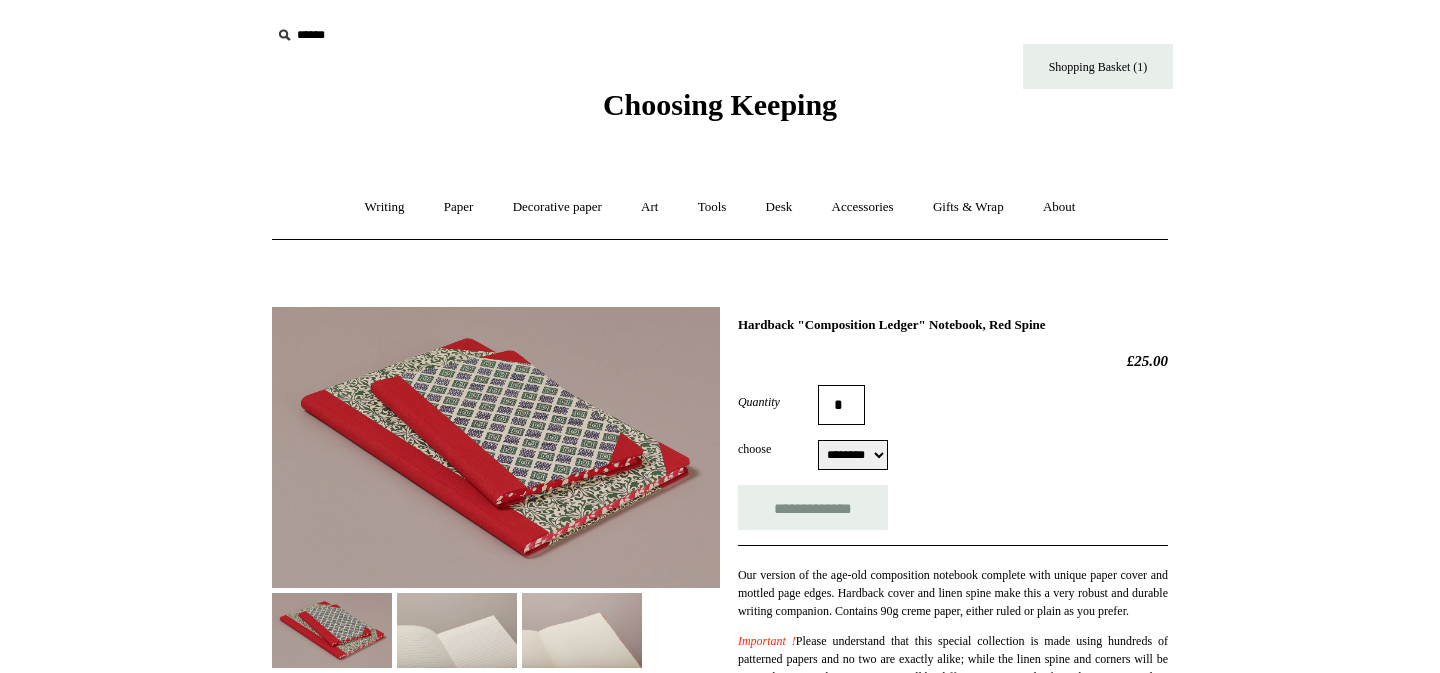 select on "********" 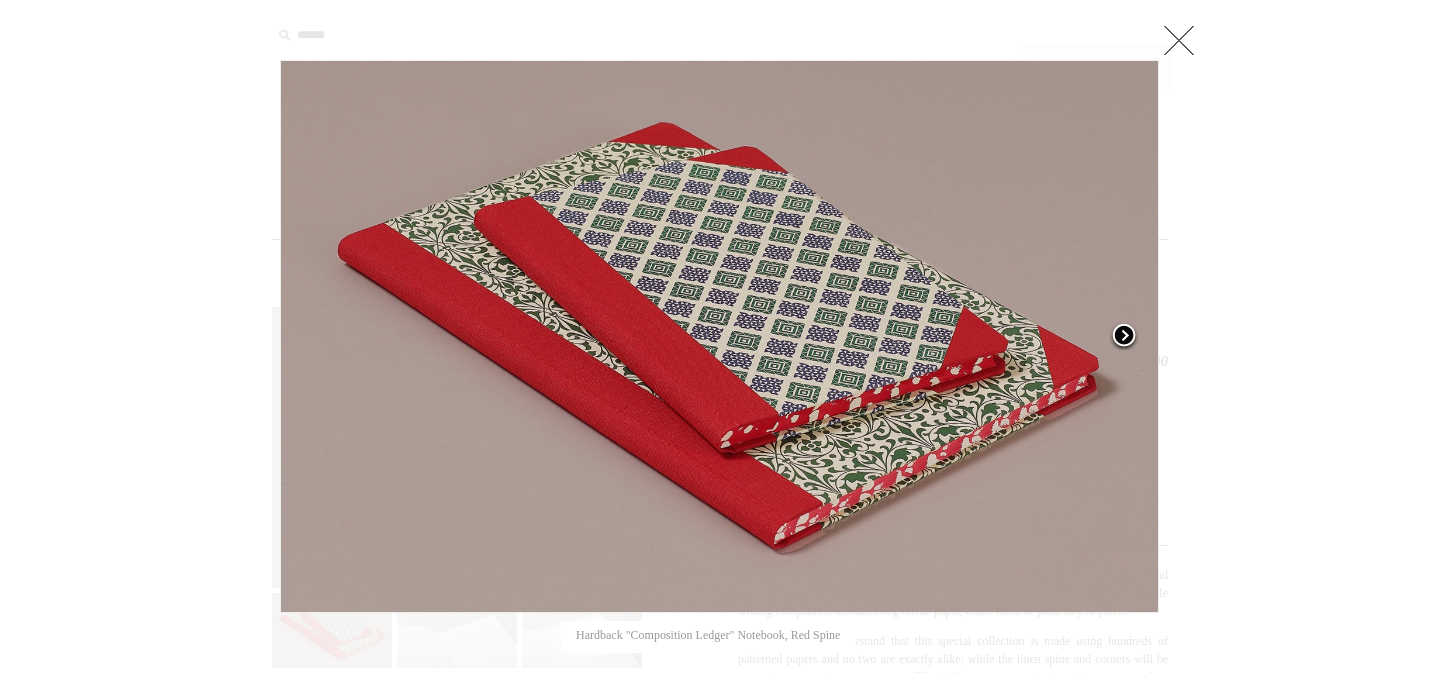 click at bounding box center [1124, 337] 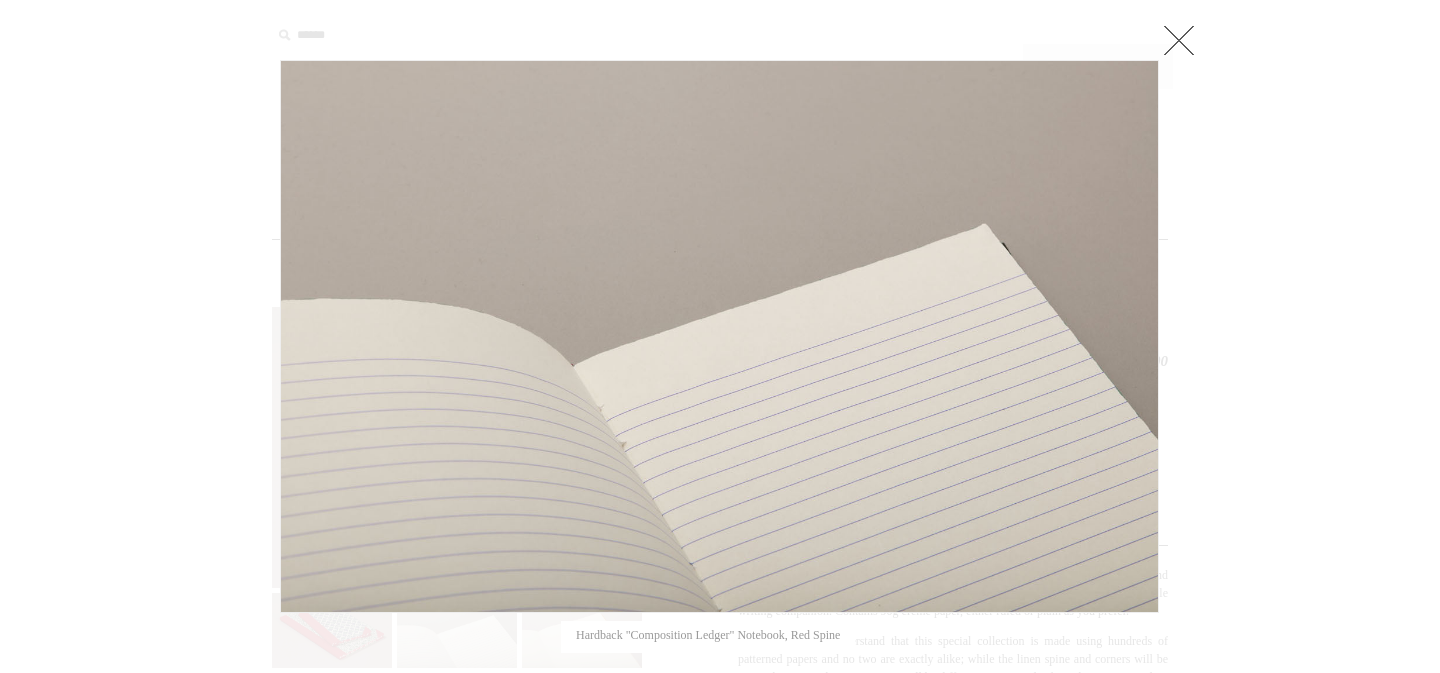 click at bounding box center (-9133, 337) 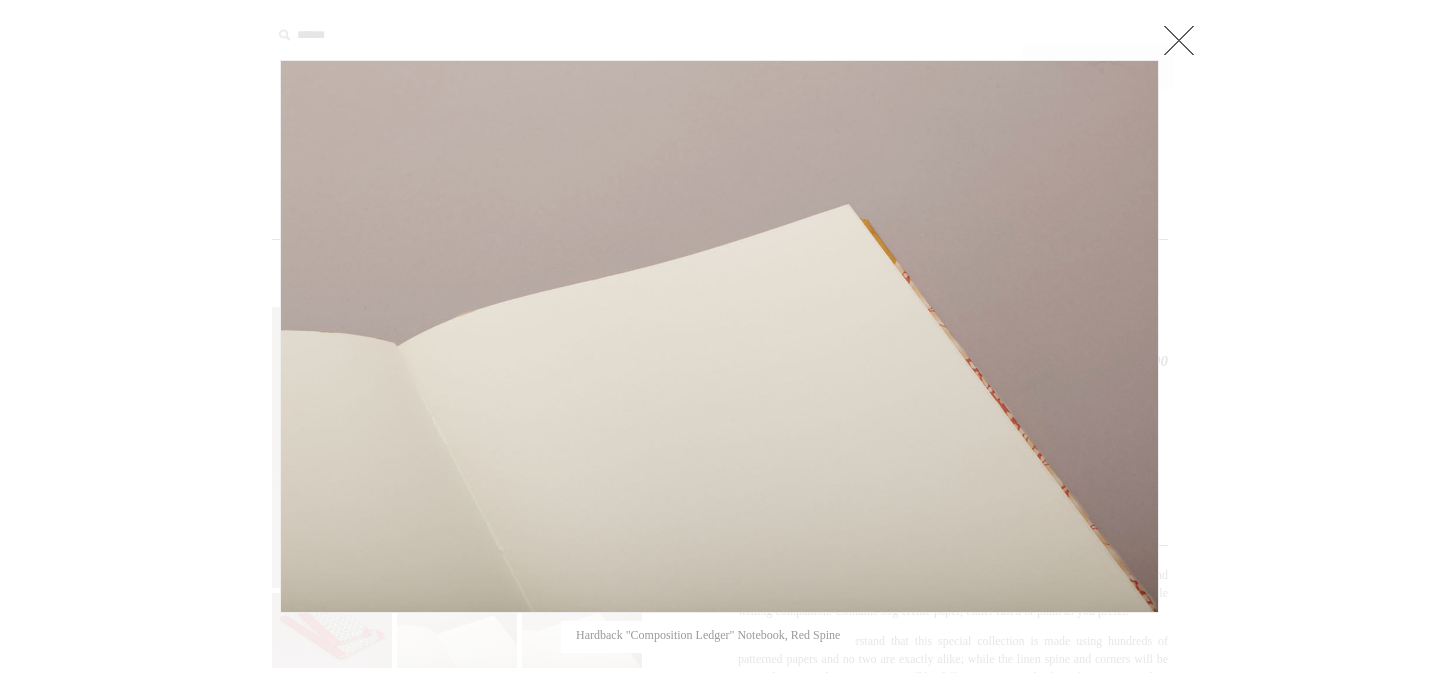 click at bounding box center (1179, 40) 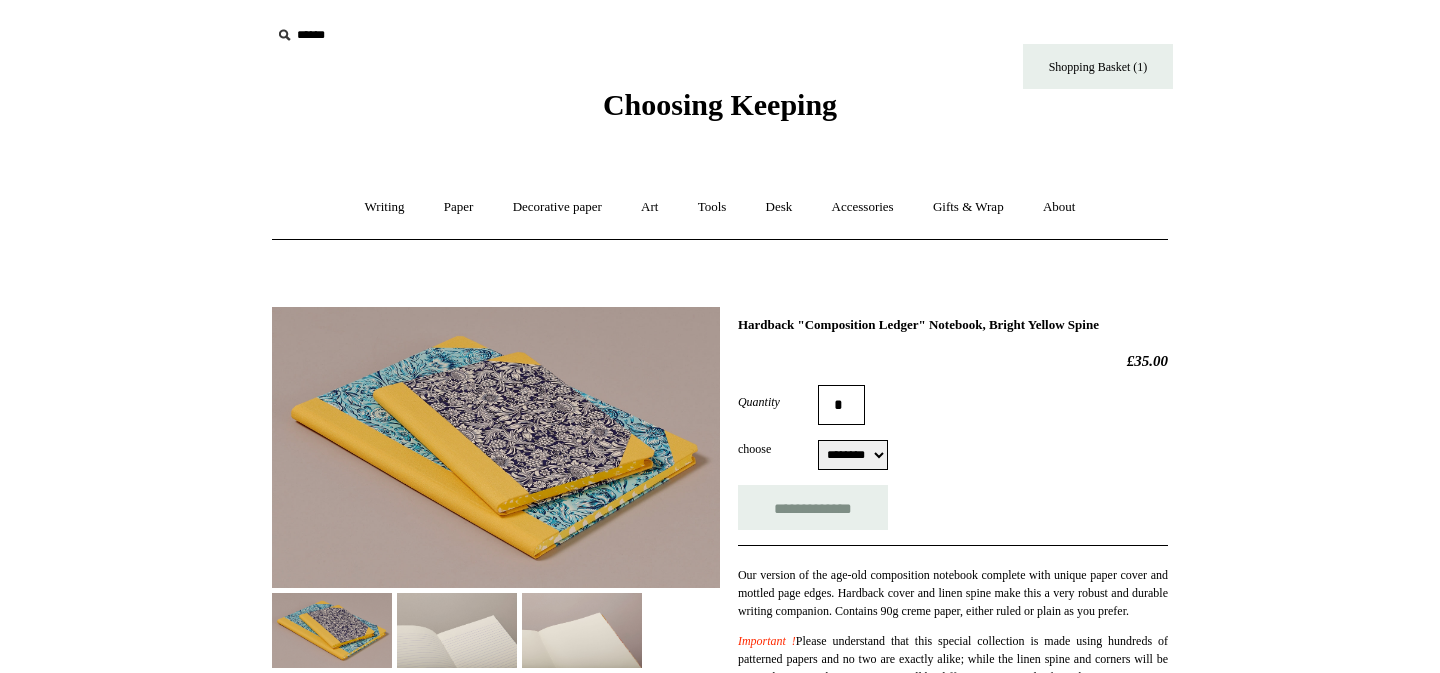 select on "********" 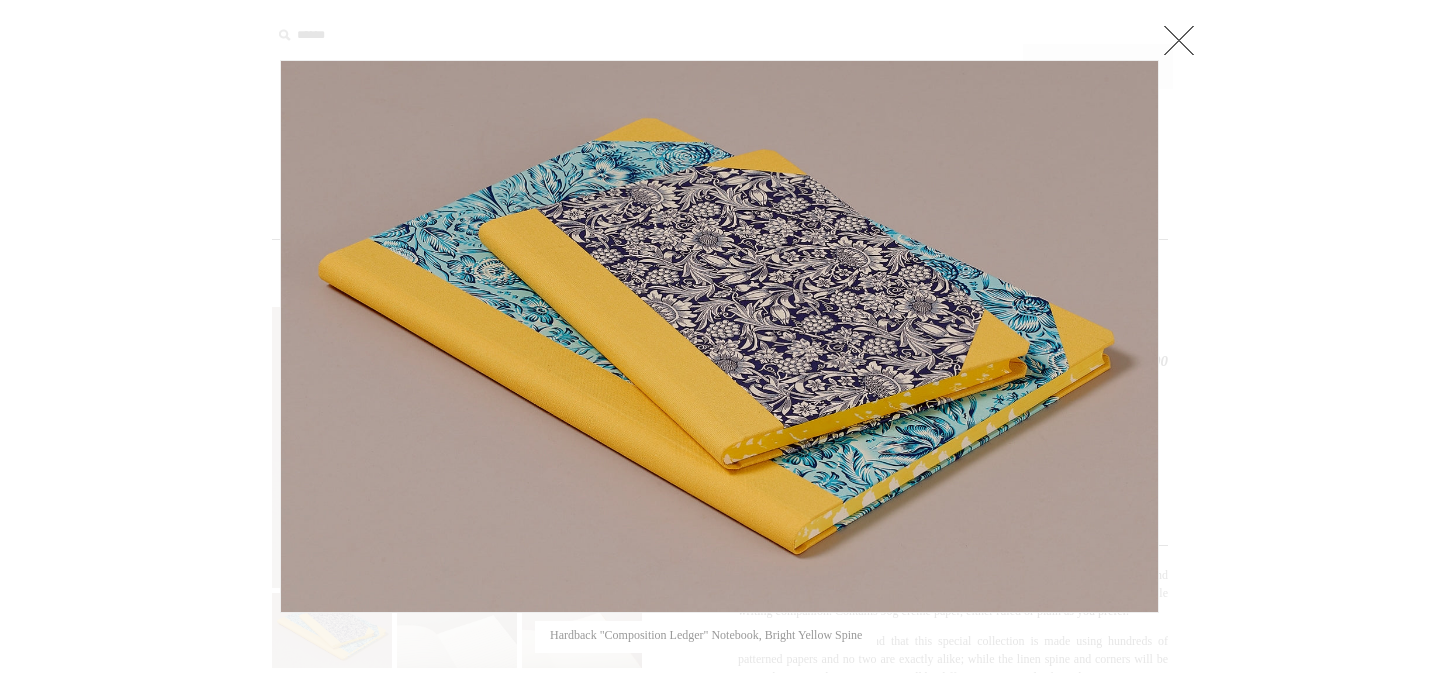 click at bounding box center [1179, 40] 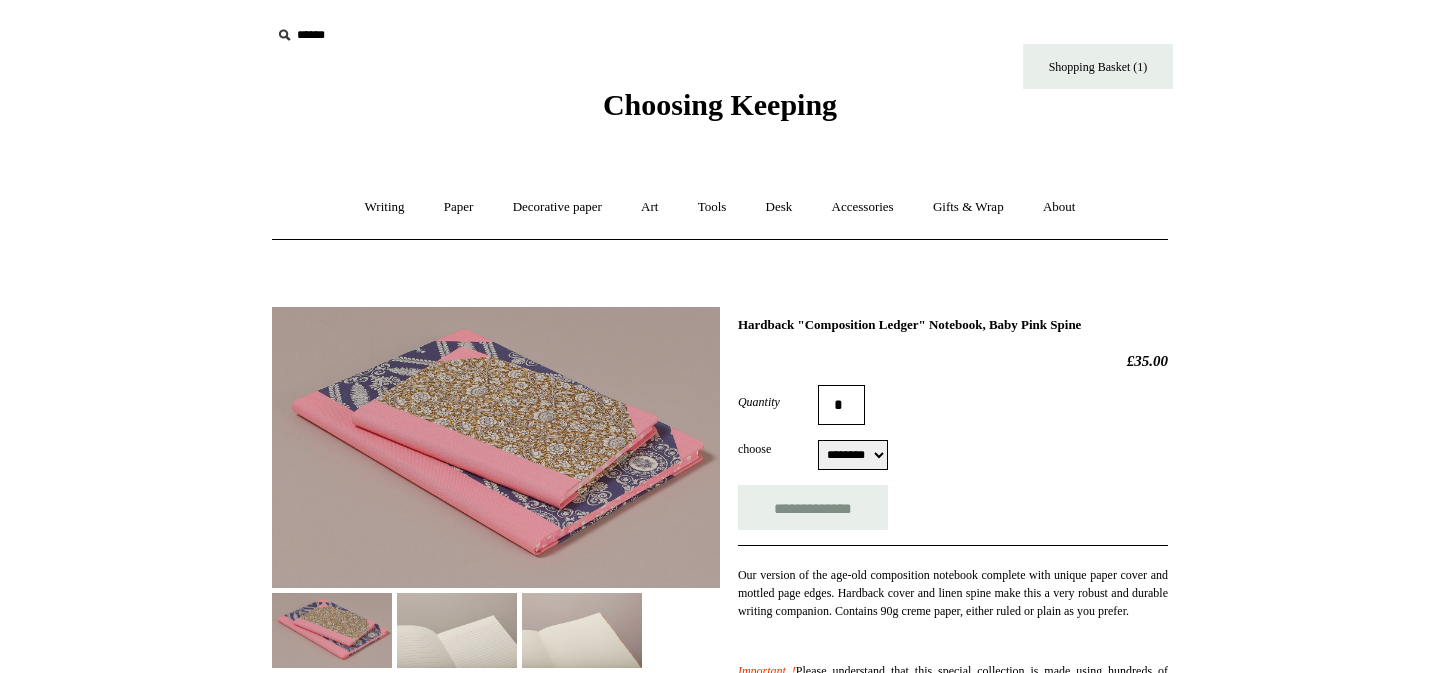 scroll, scrollTop: 0, scrollLeft: 0, axis: both 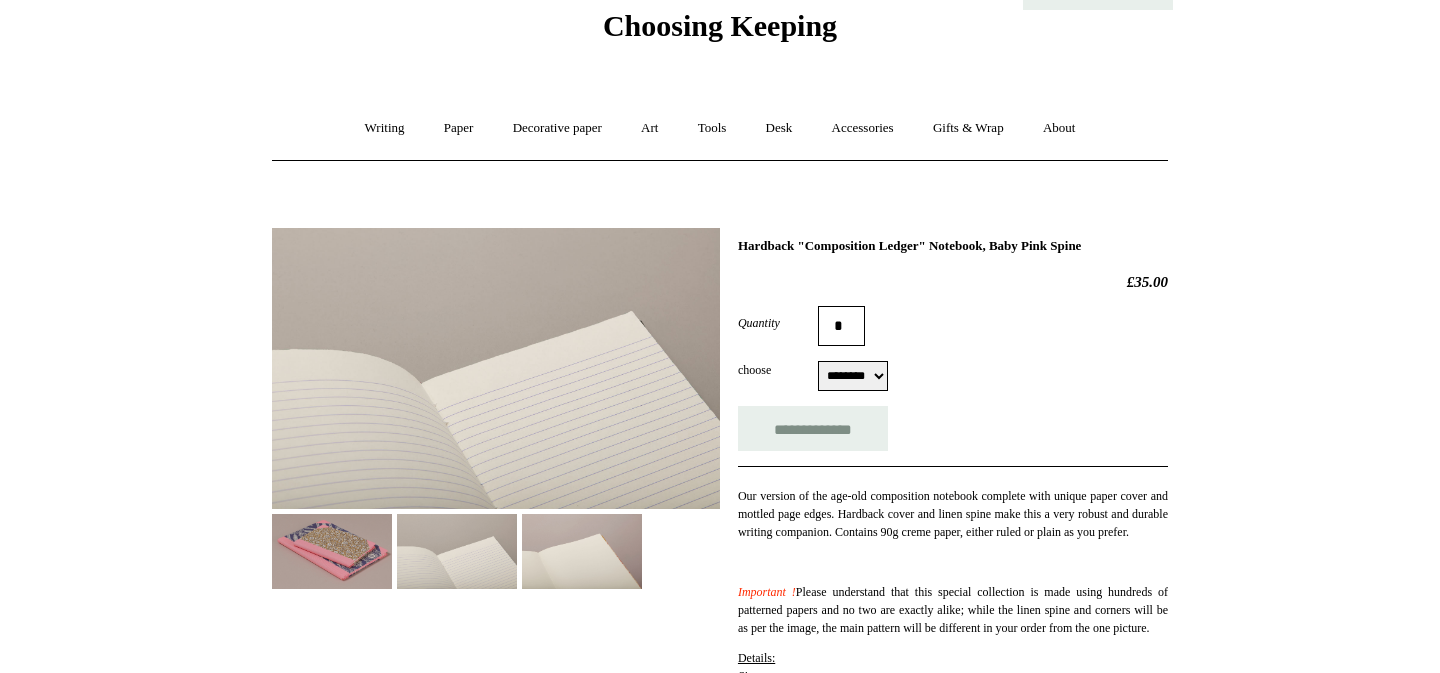 click on "**********" at bounding box center [720, 560] 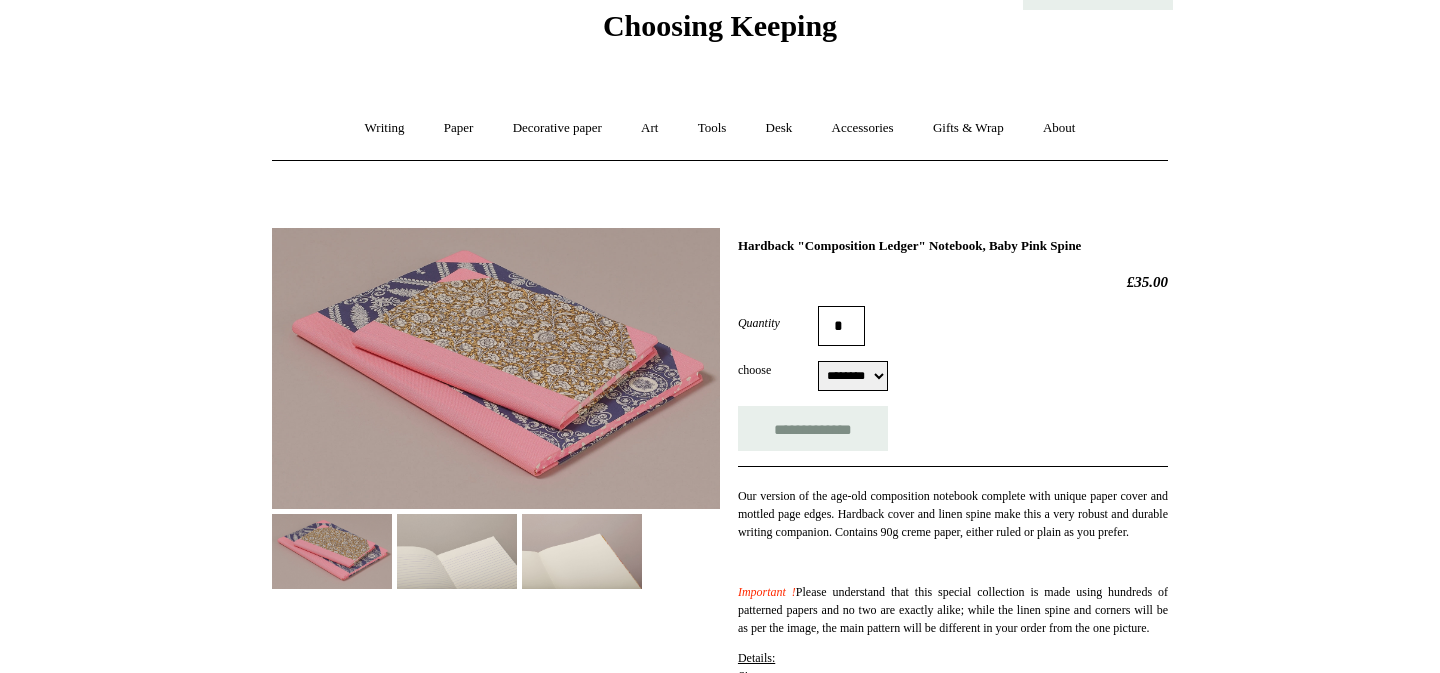 click at bounding box center (496, 368) 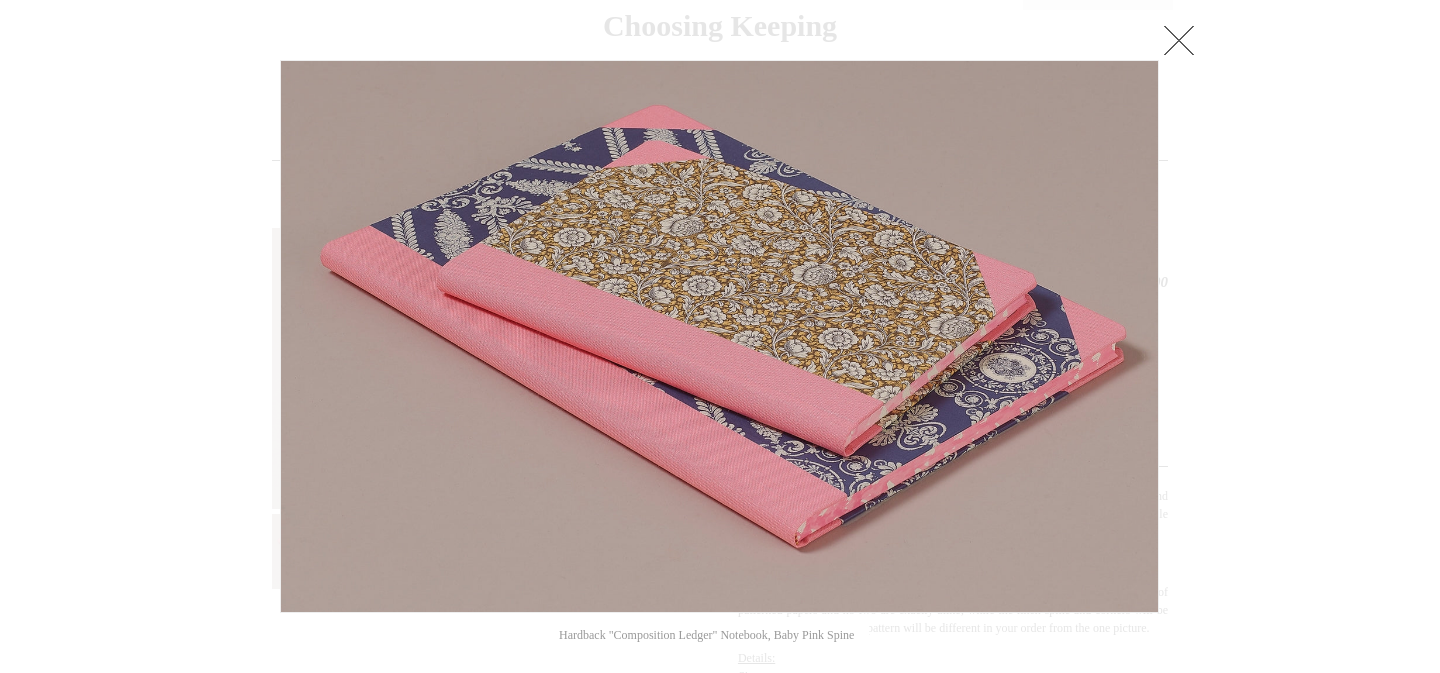 drag, startPoint x: 1175, startPoint y: 40, endPoint x: 1175, endPoint y: 8, distance: 32 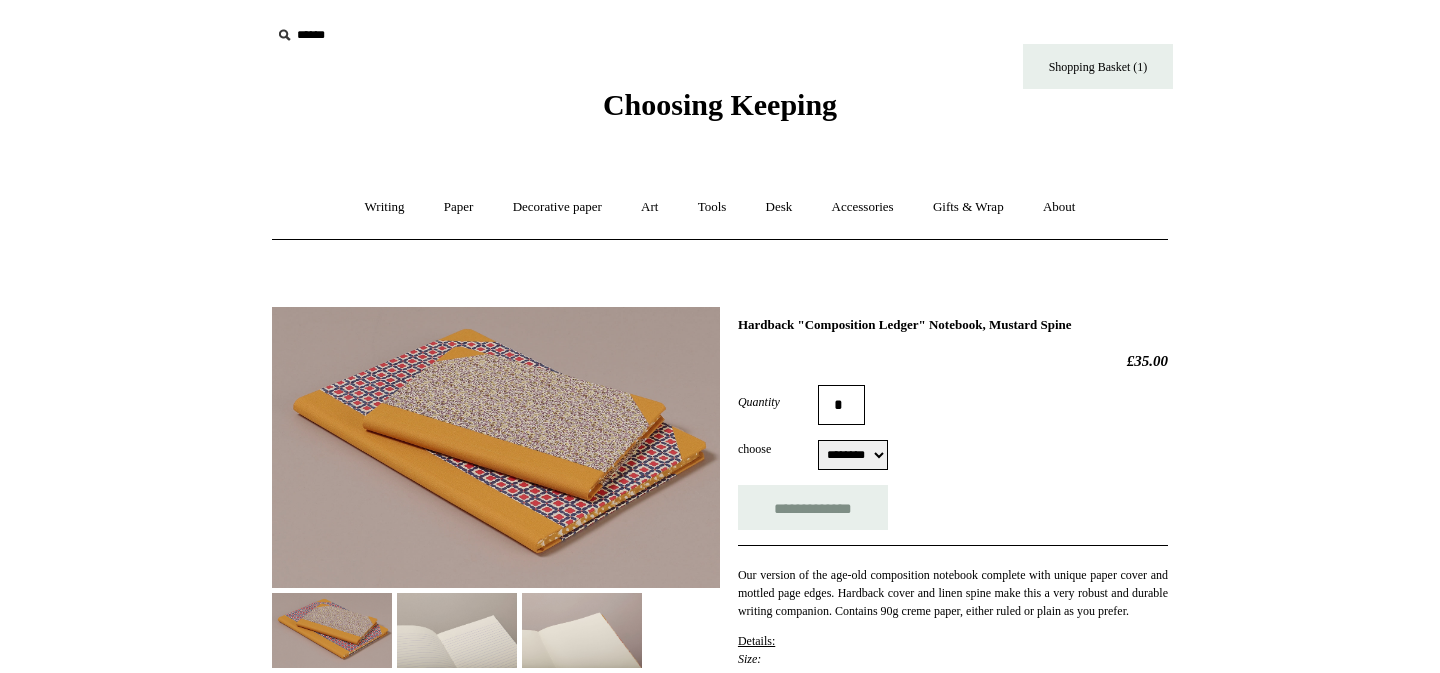 scroll, scrollTop: 0, scrollLeft: 0, axis: both 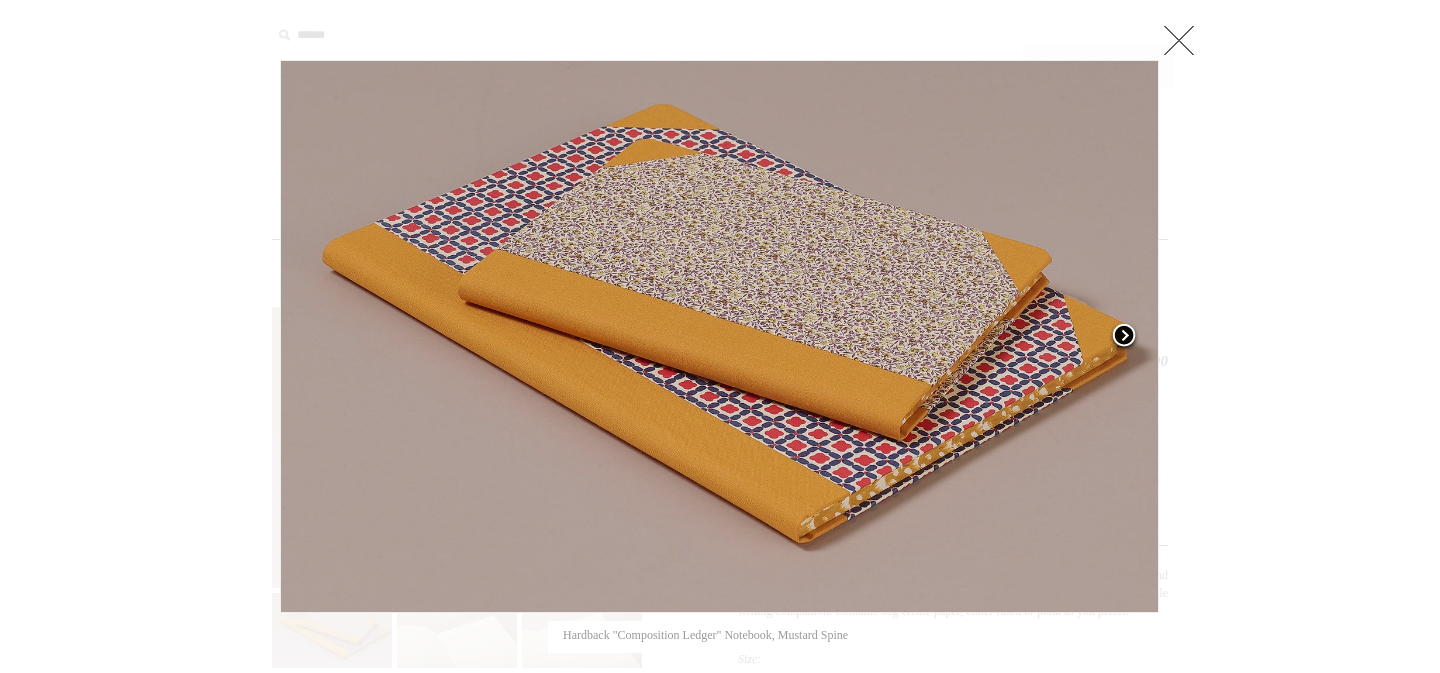 click at bounding box center (1124, 337) 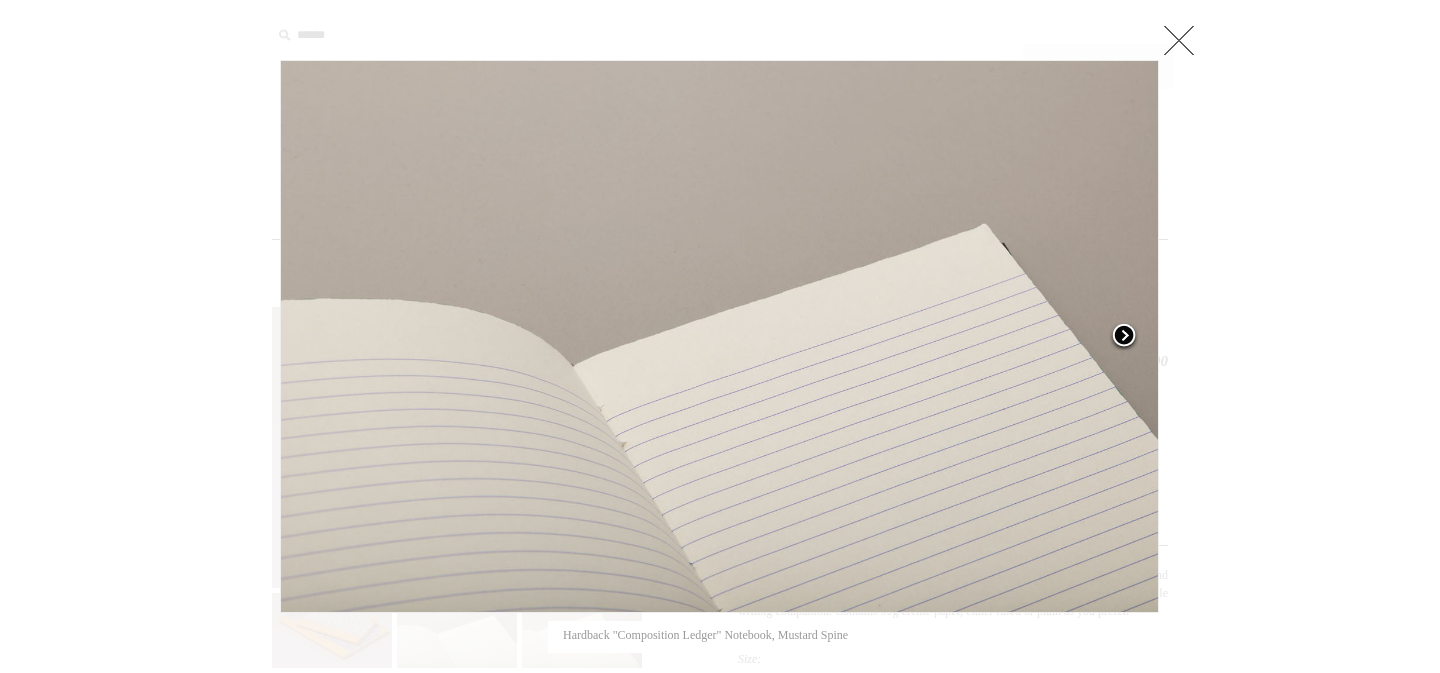 click at bounding box center (1124, 337) 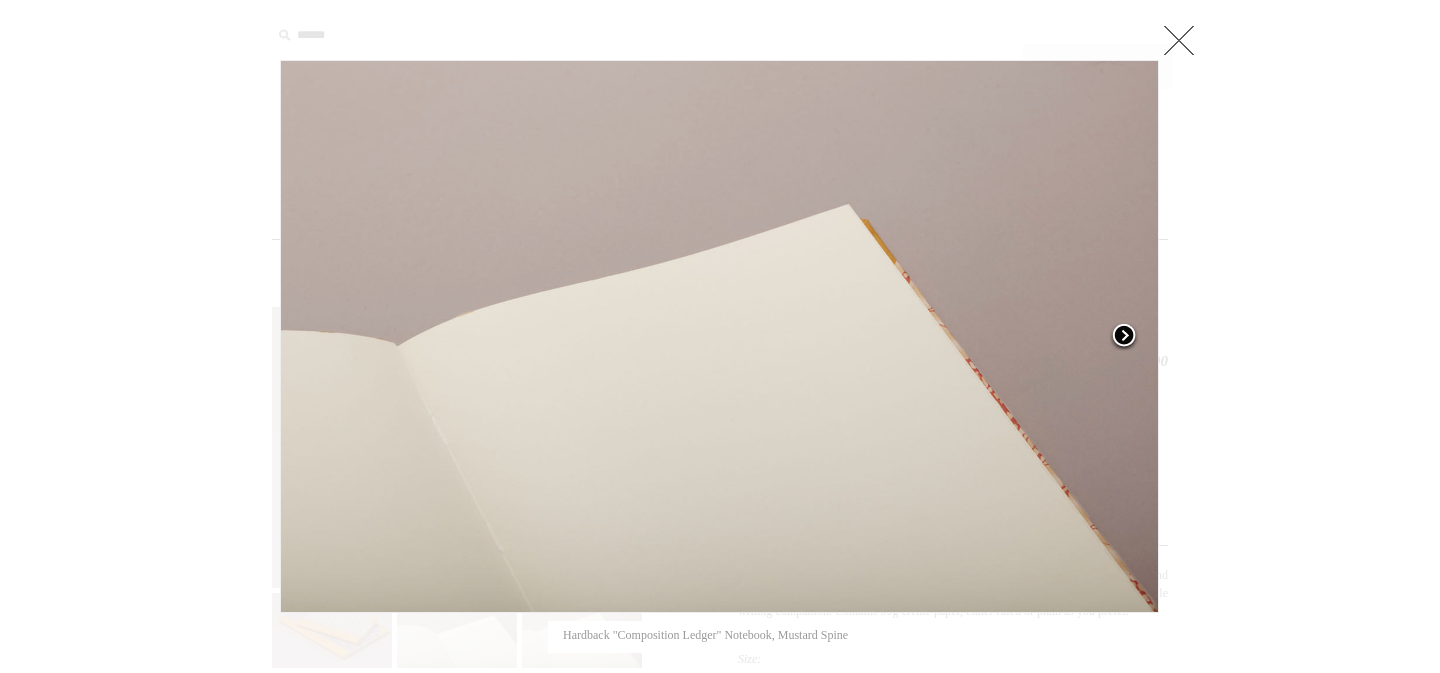 click at bounding box center [1124, 337] 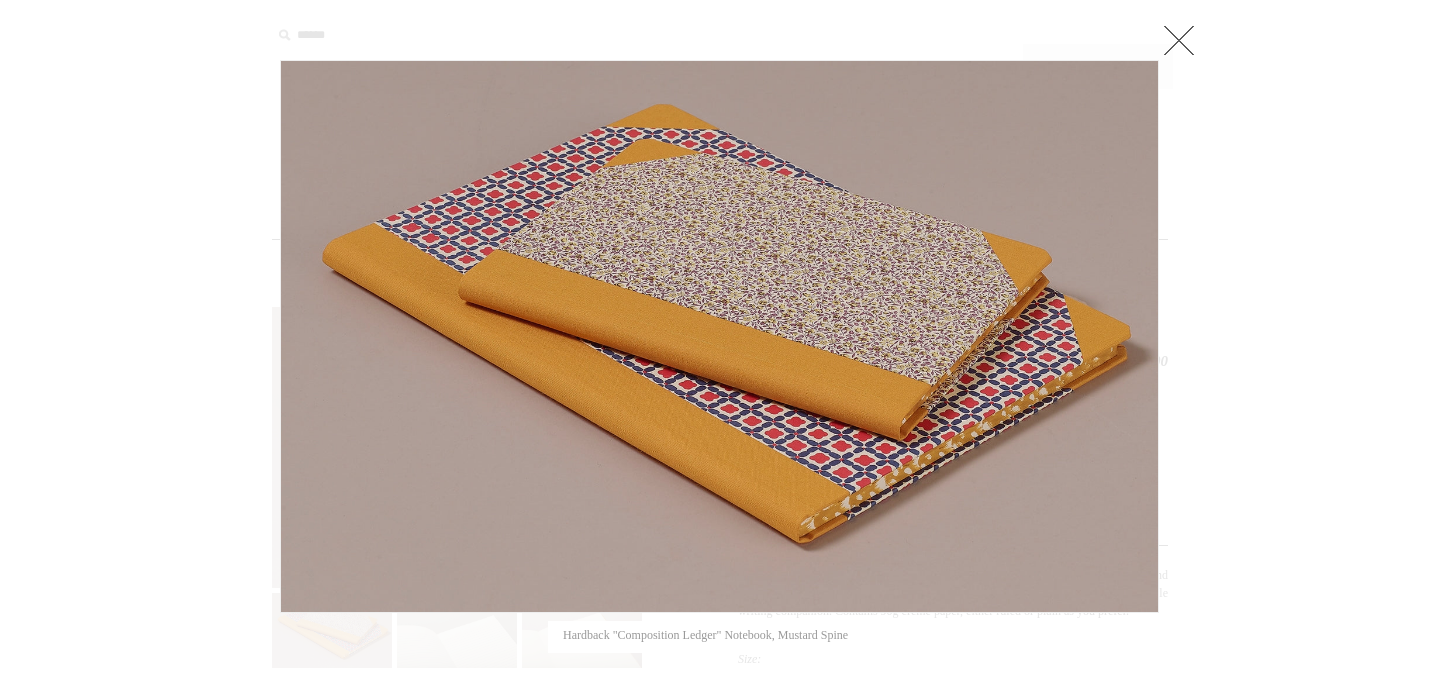 click at bounding box center [720, 782] 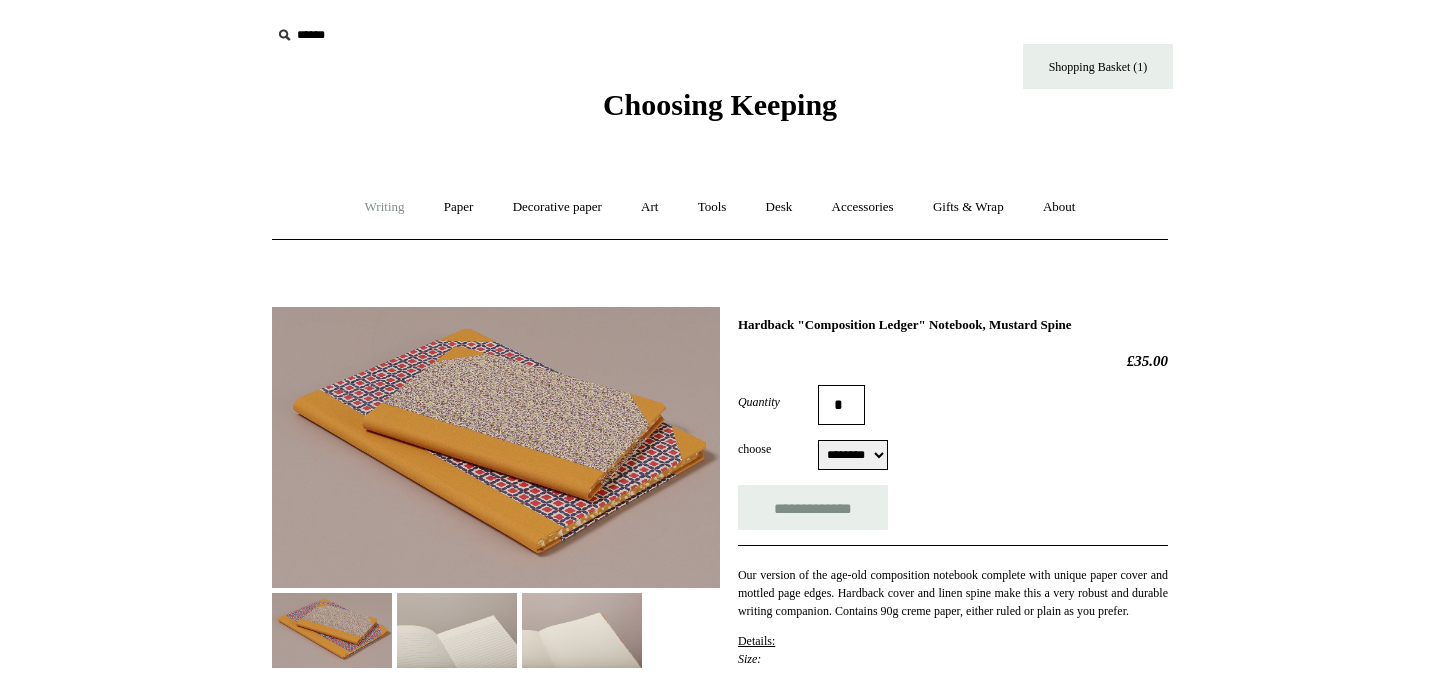 click on "Writing +" at bounding box center (385, 207) 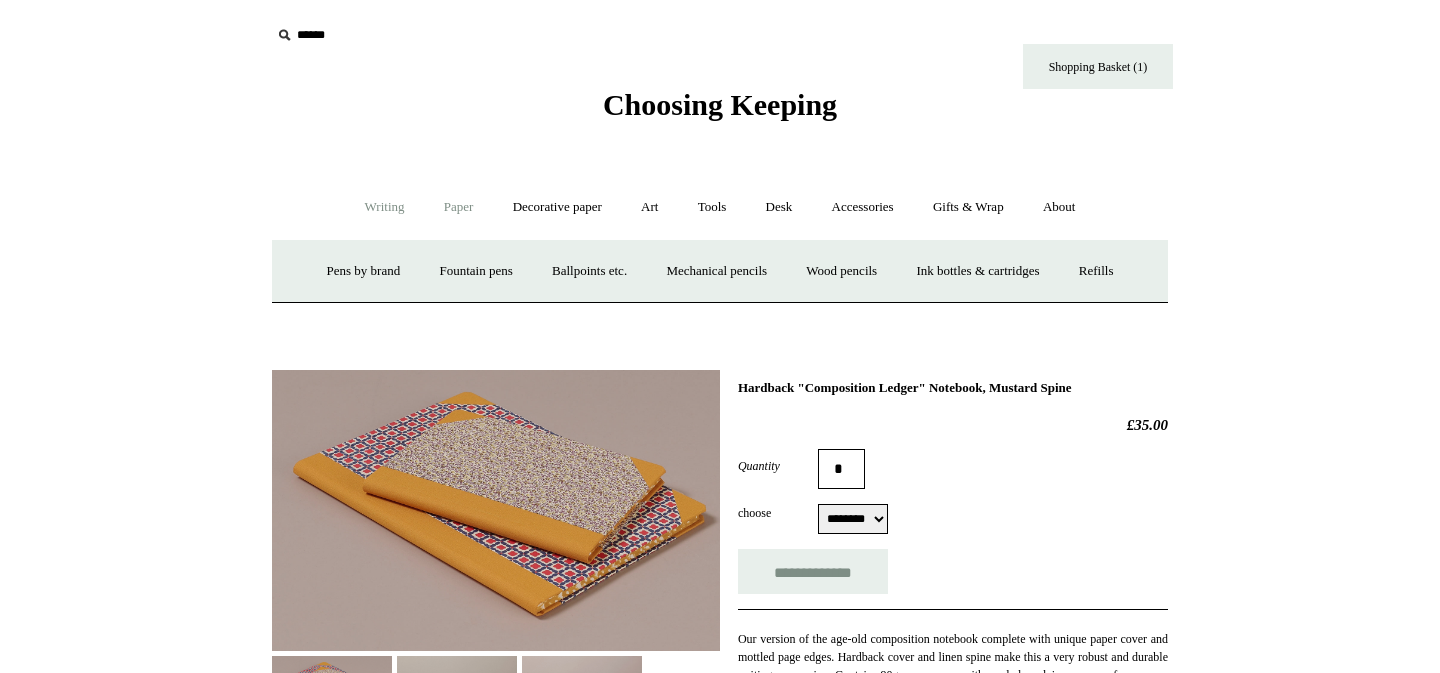 click on "Paper +" at bounding box center [459, 207] 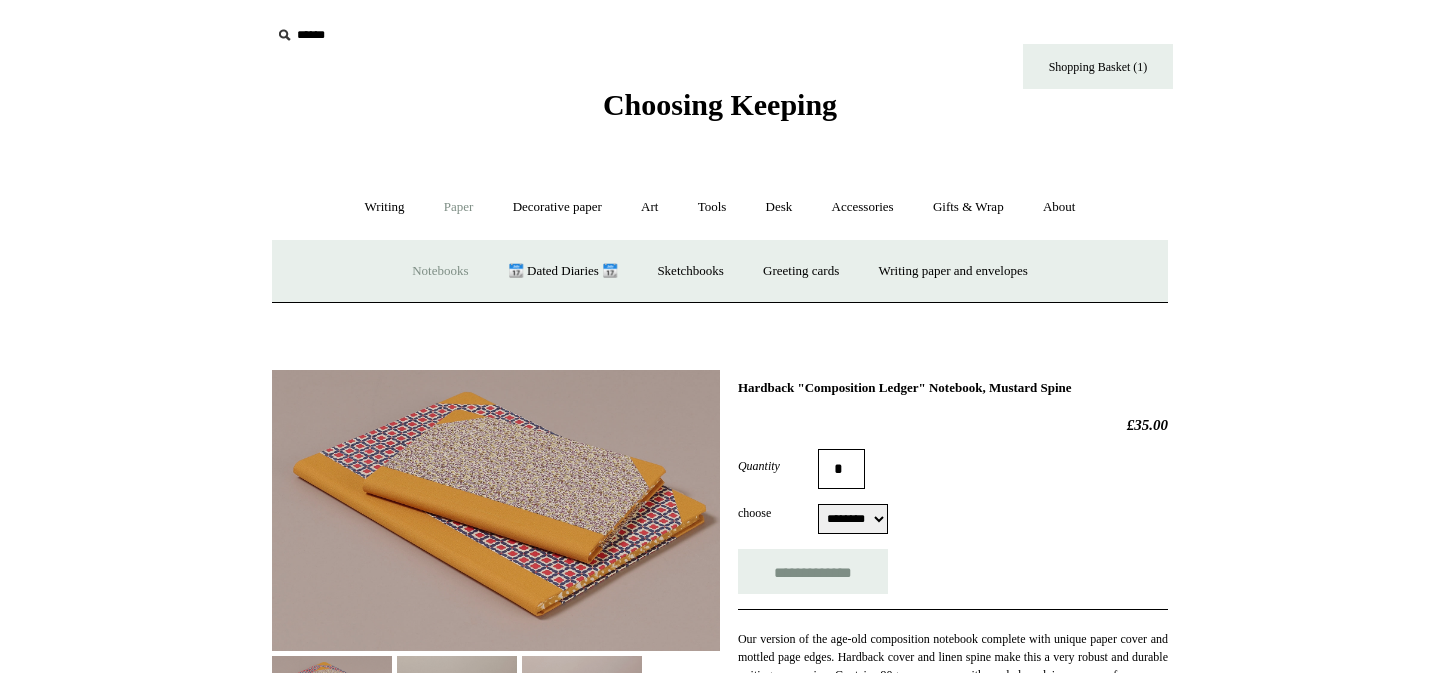 click on "Notebooks +" at bounding box center [440, 271] 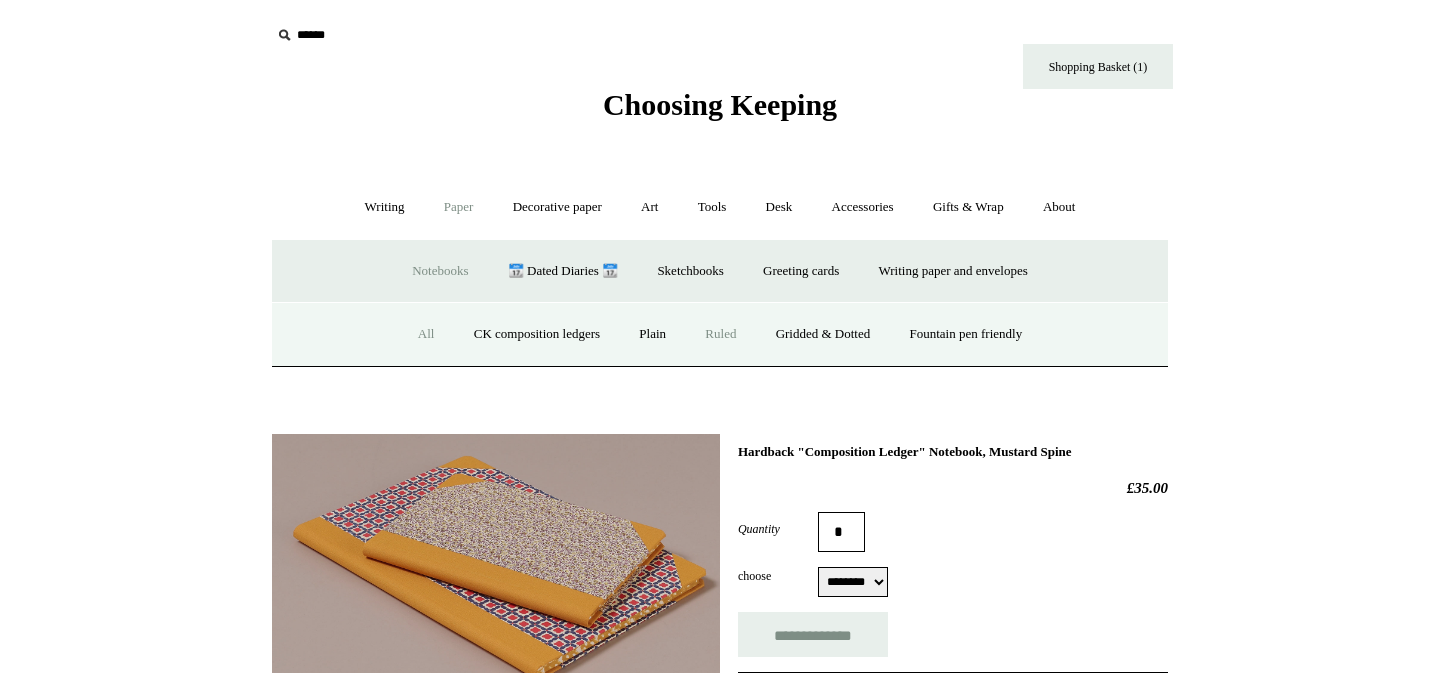 click on "All" at bounding box center (426, 334) 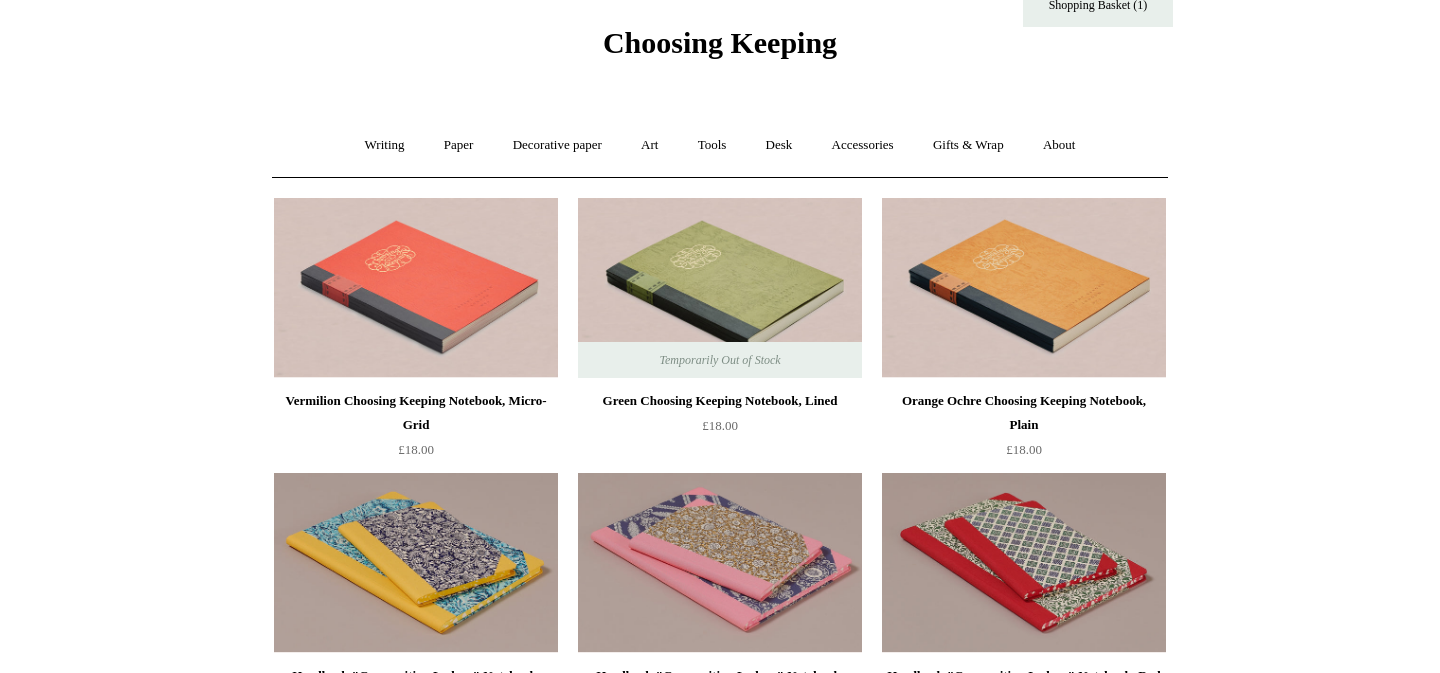 scroll, scrollTop: 0, scrollLeft: 0, axis: both 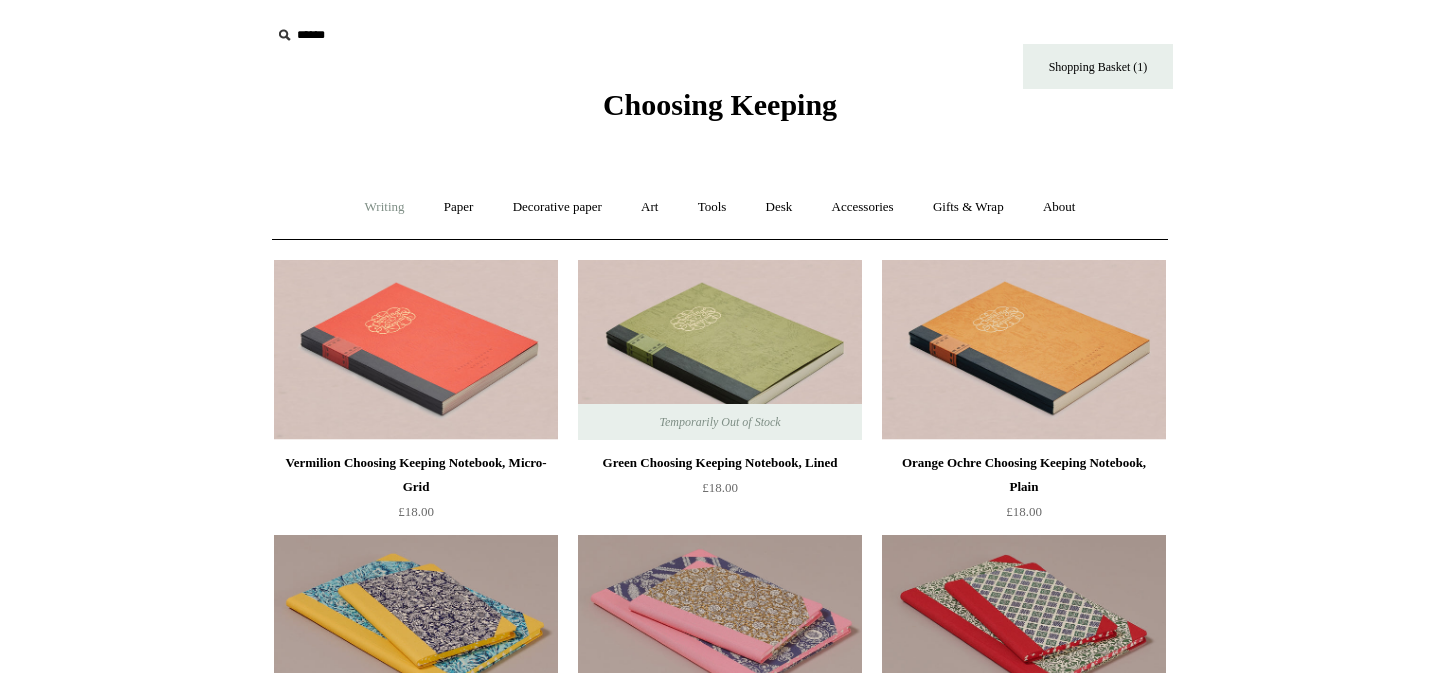 click on "Writing +" at bounding box center (385, 207) 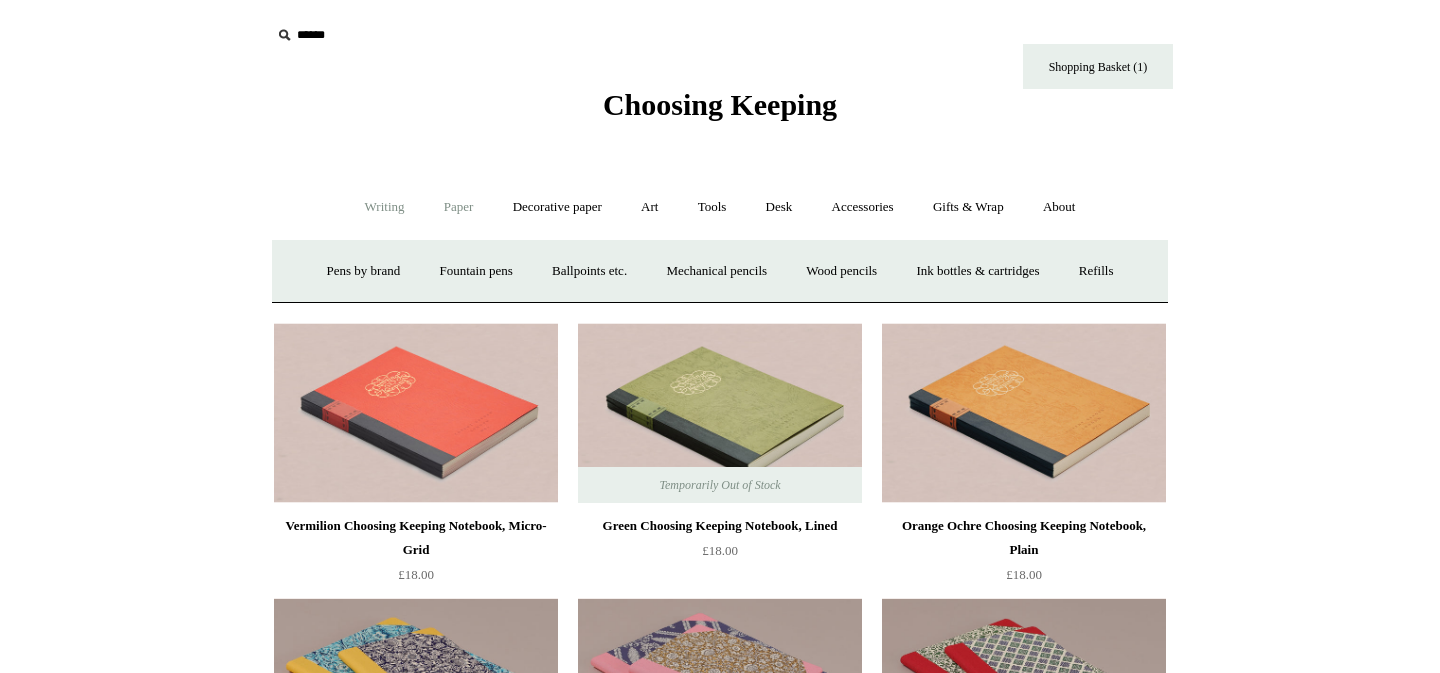 click on "Paper +" at bounding box center (459, 207) 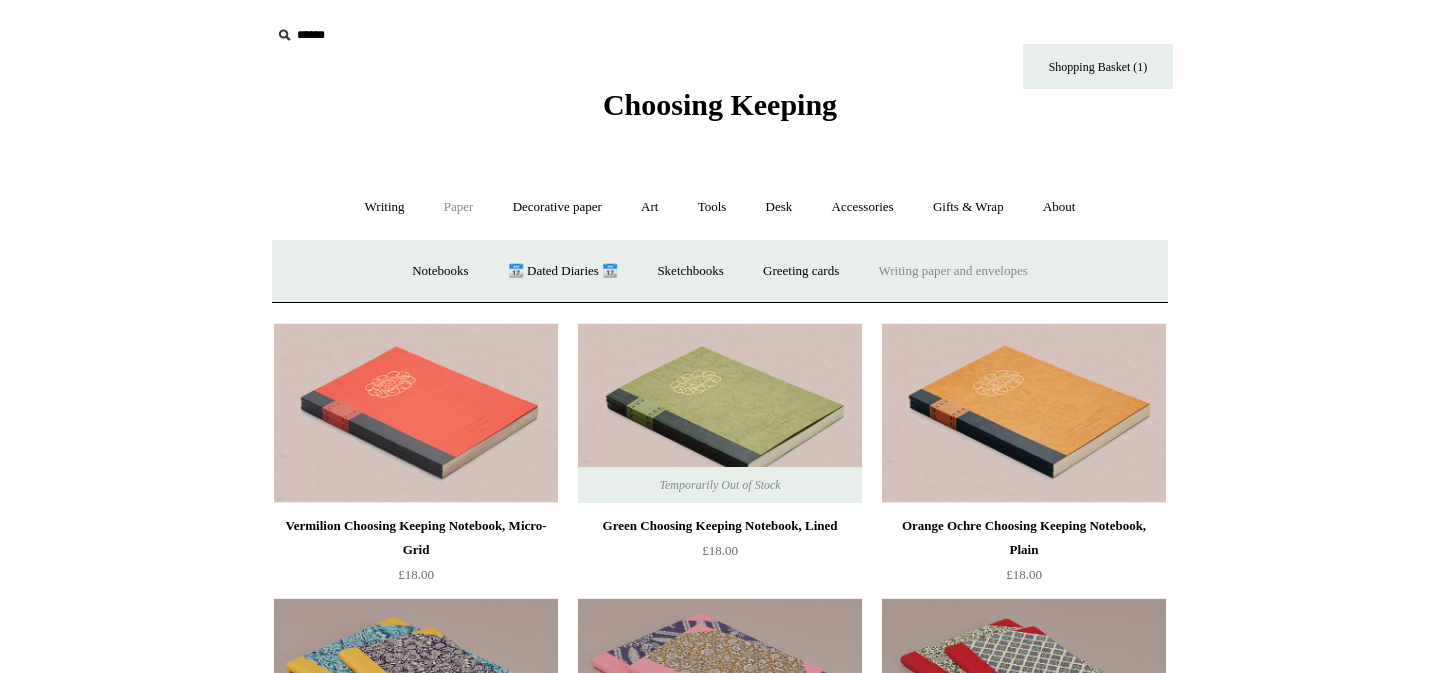 click on "Writing paper and envelopes +" at bounding box center [953, 271] 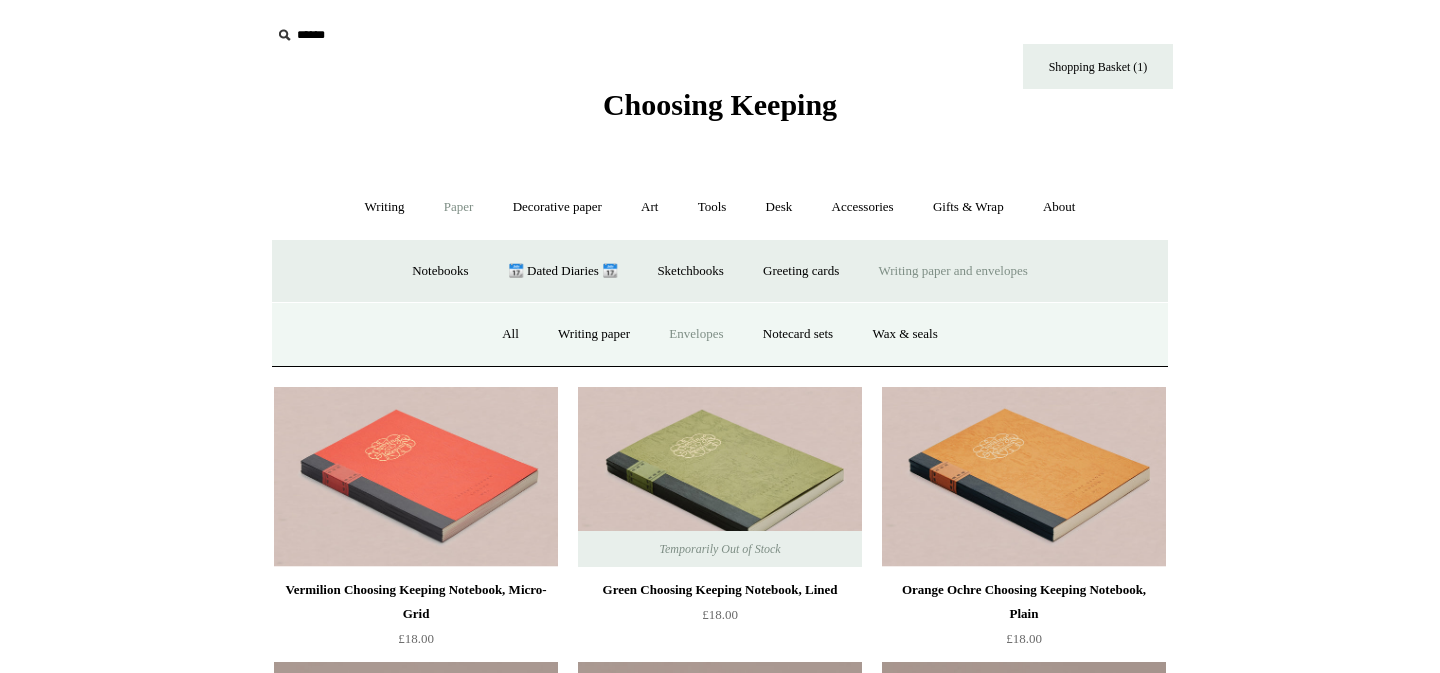 click on "Envelopes" at bounding box center [696, 334] 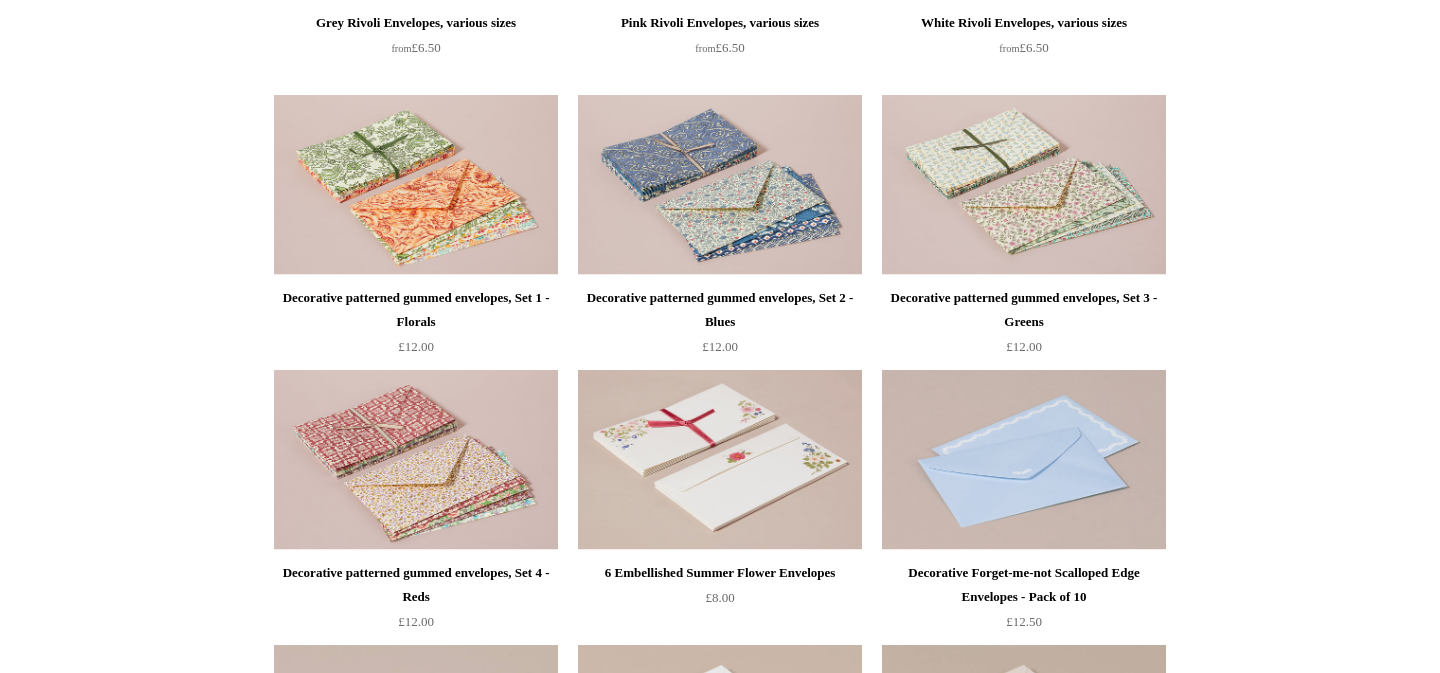scroll, scrollTop: 437, scrollLeft: 0, axis: vertical 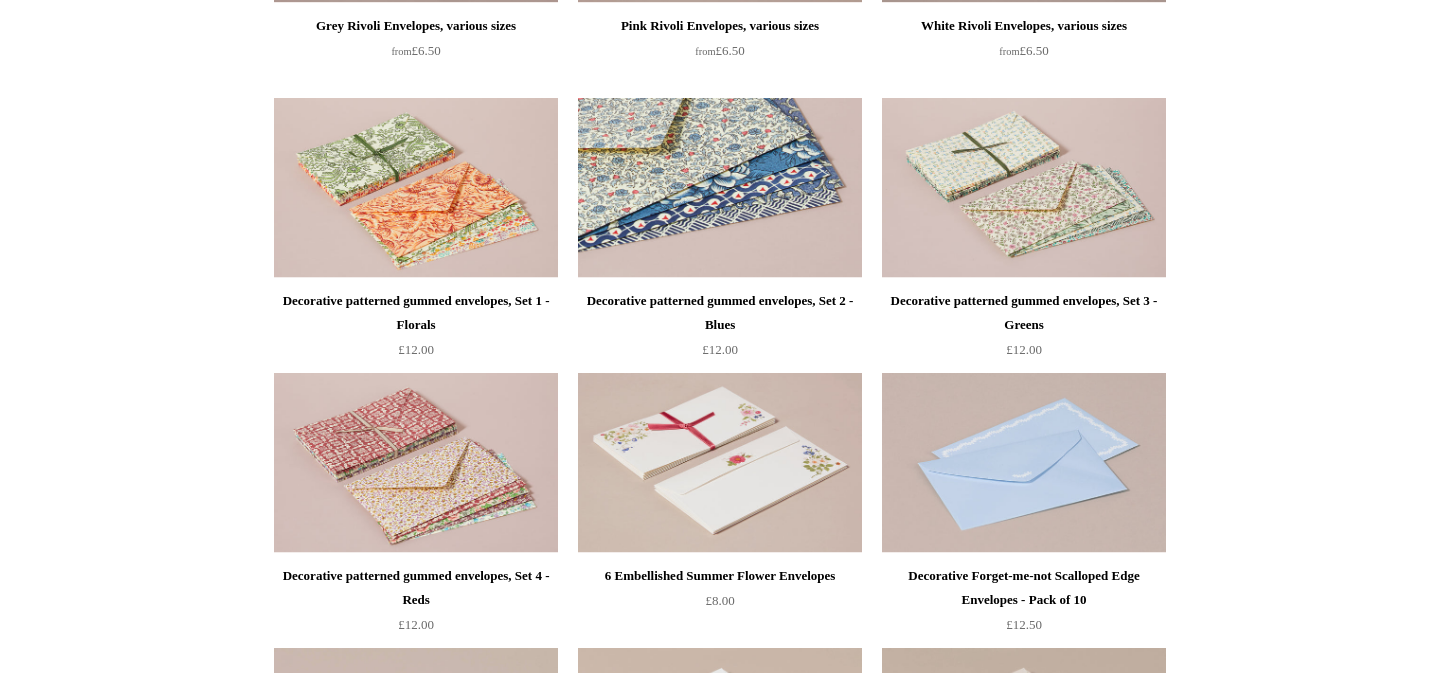 click at bounding box center (720, 188) 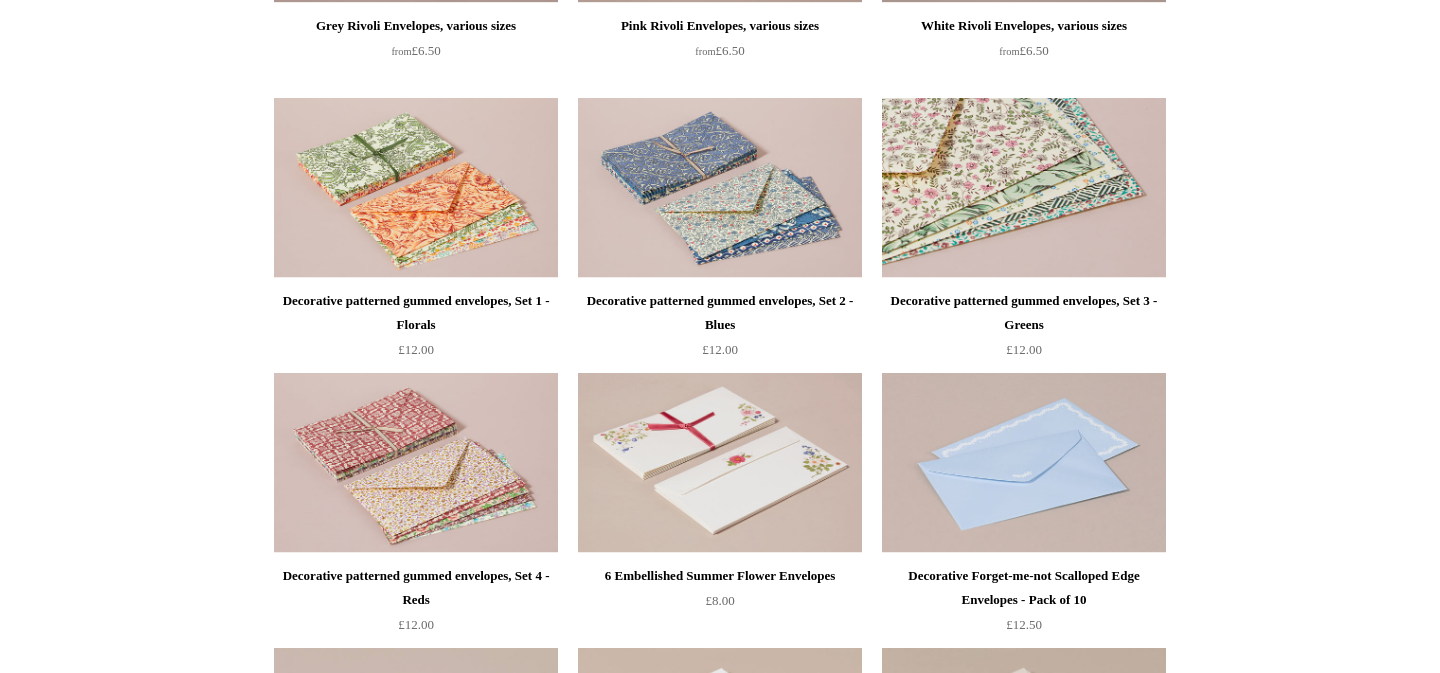 click at bounding box center (1024, 188) 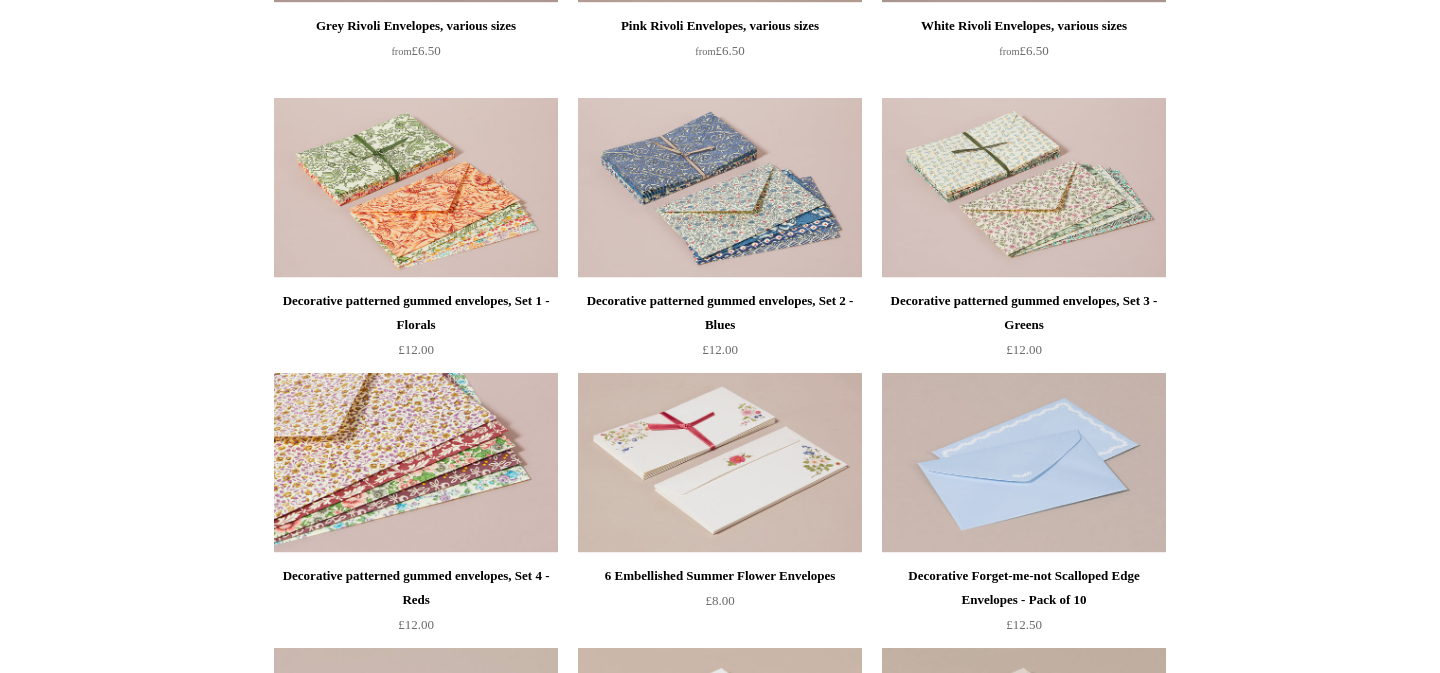 click at bounding box center (416, 463) 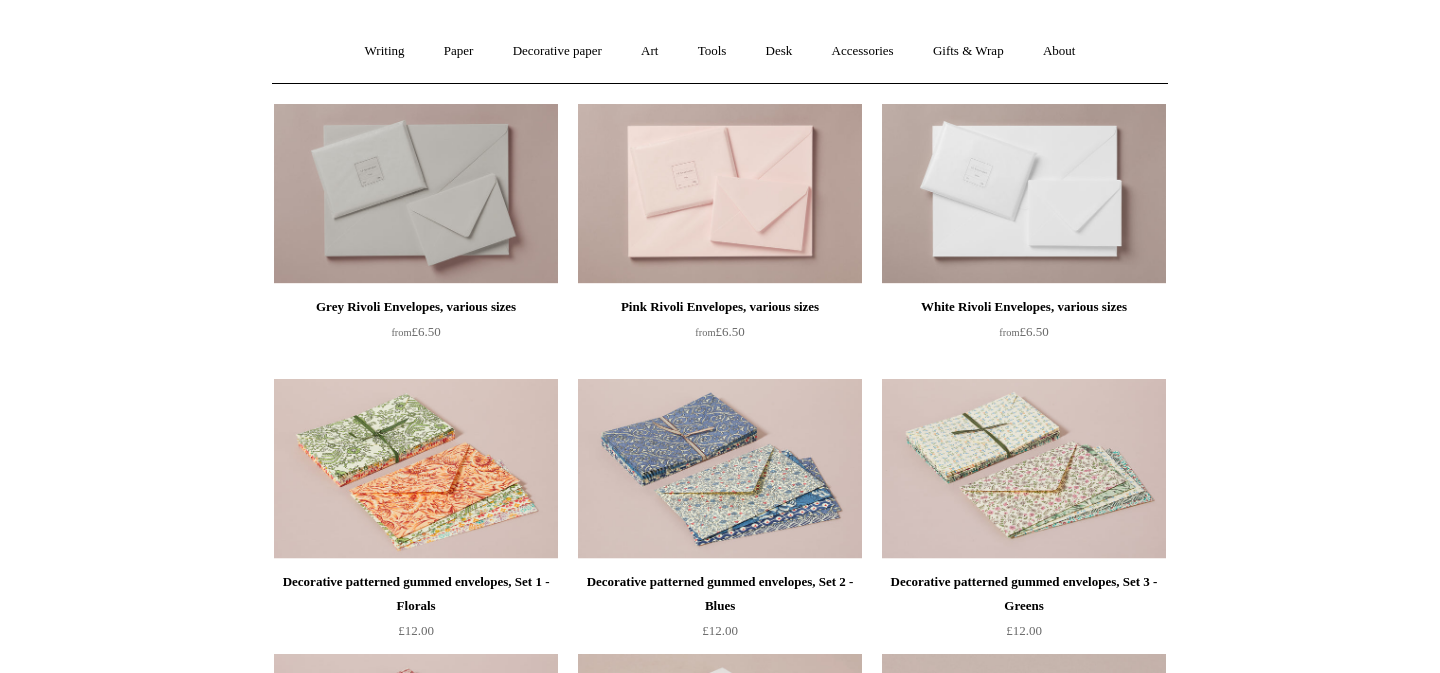 scroll, scrollTop: 160, scrollLeft: 0, axis: vertical 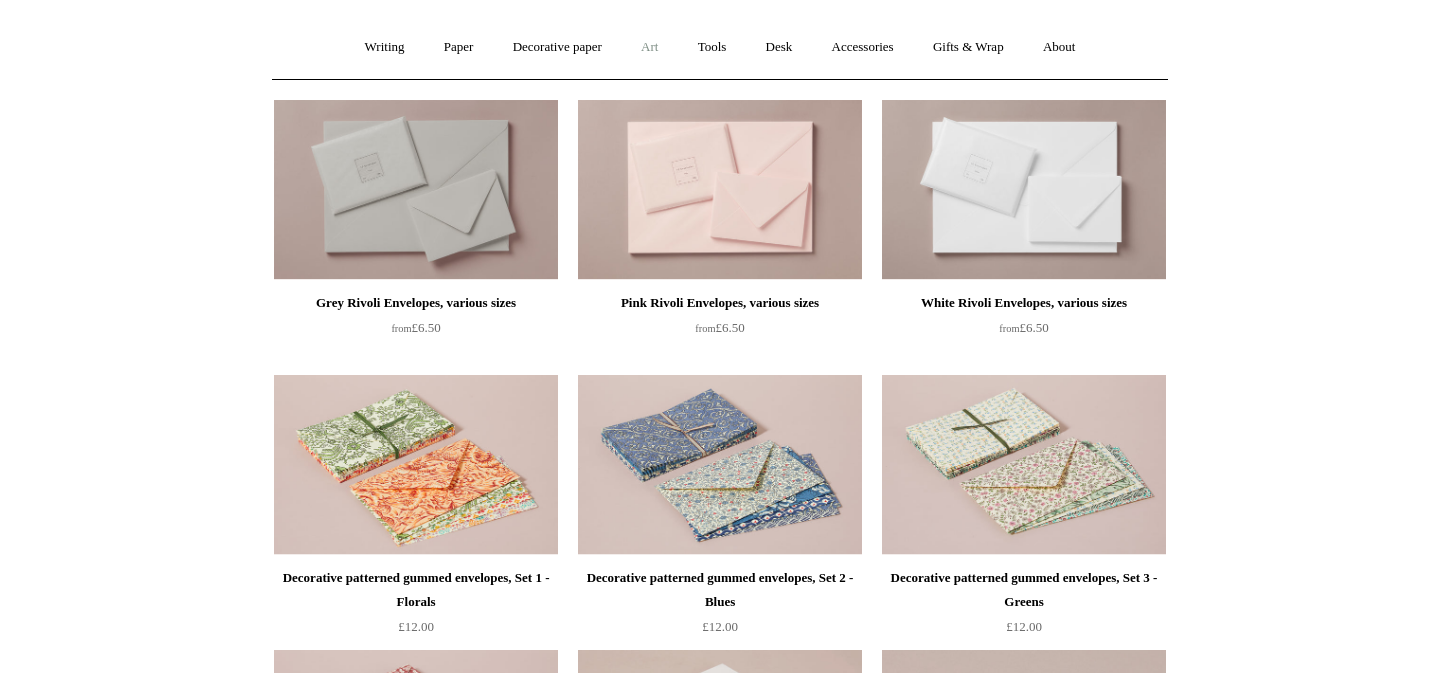 click on "Art +" at bounding box center [649, 47] 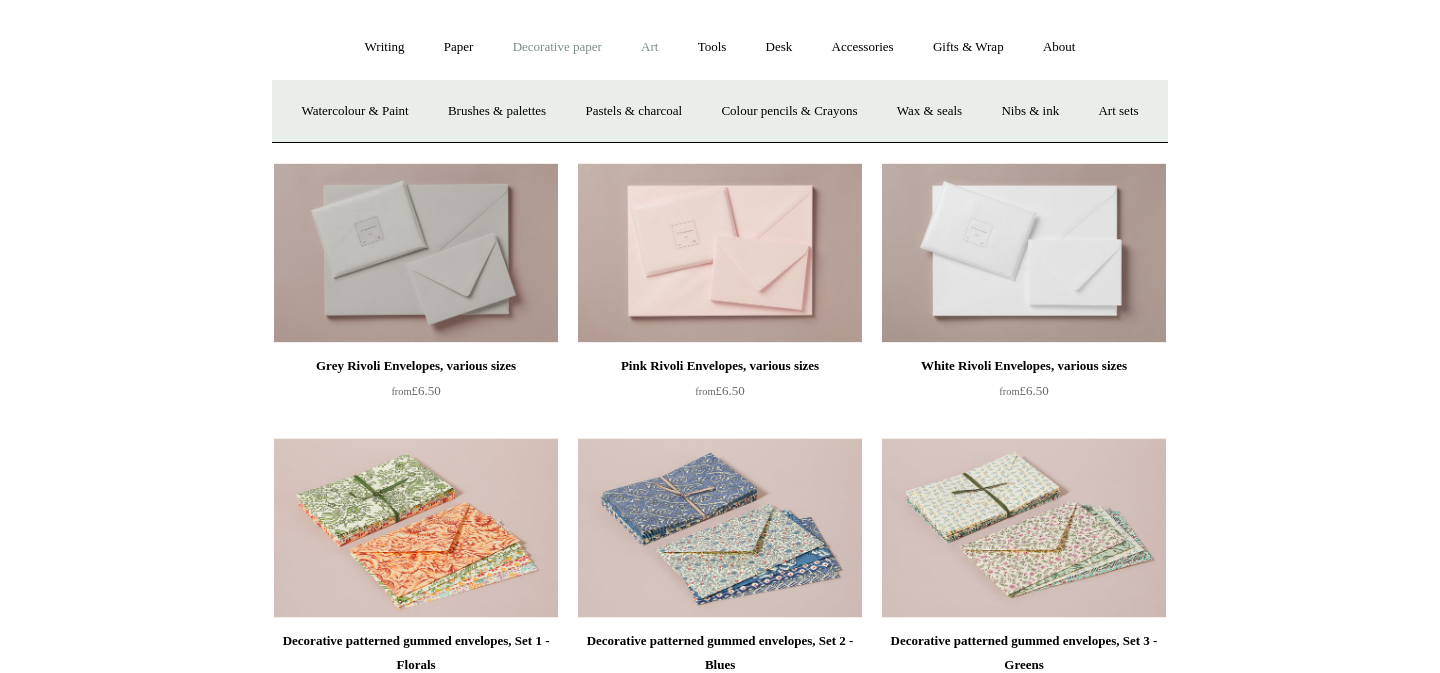 click on "Decorative paper +" at bounding box center (557, 47) 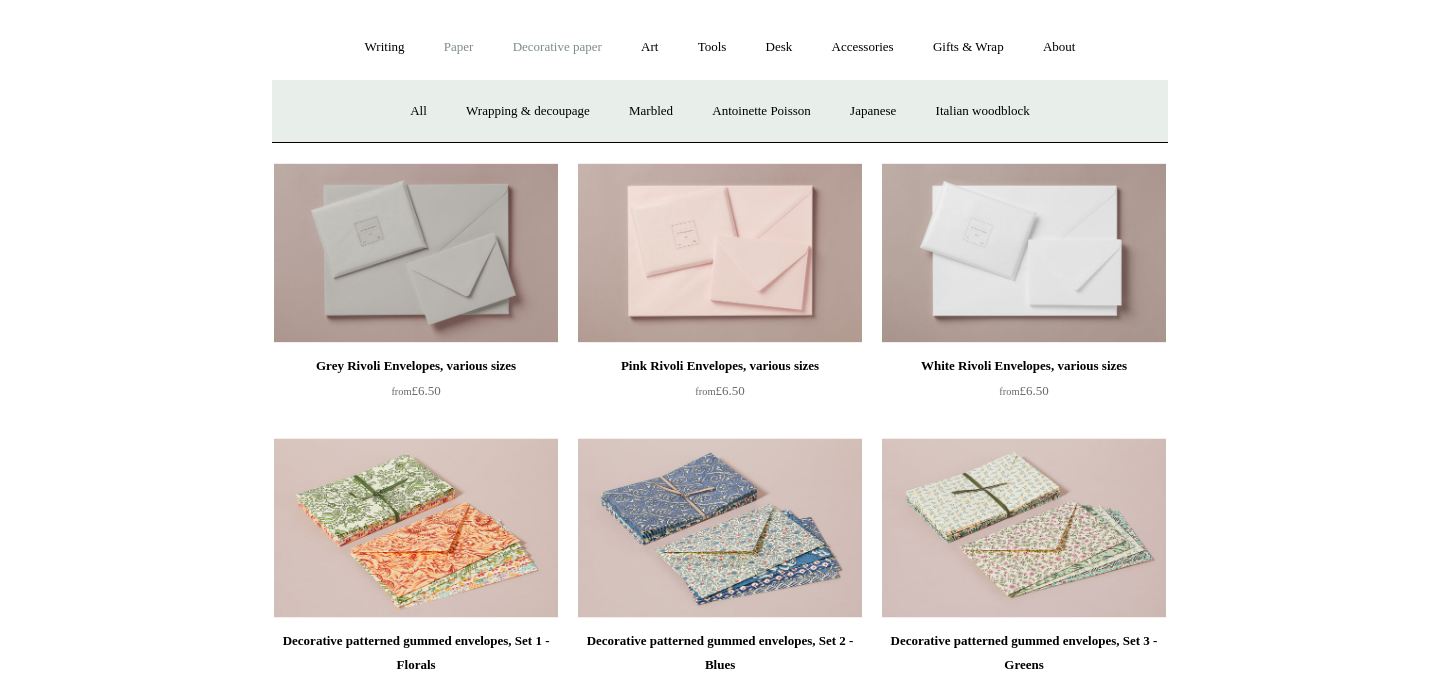 click on "Paper +" at bounding box center (459, 47) 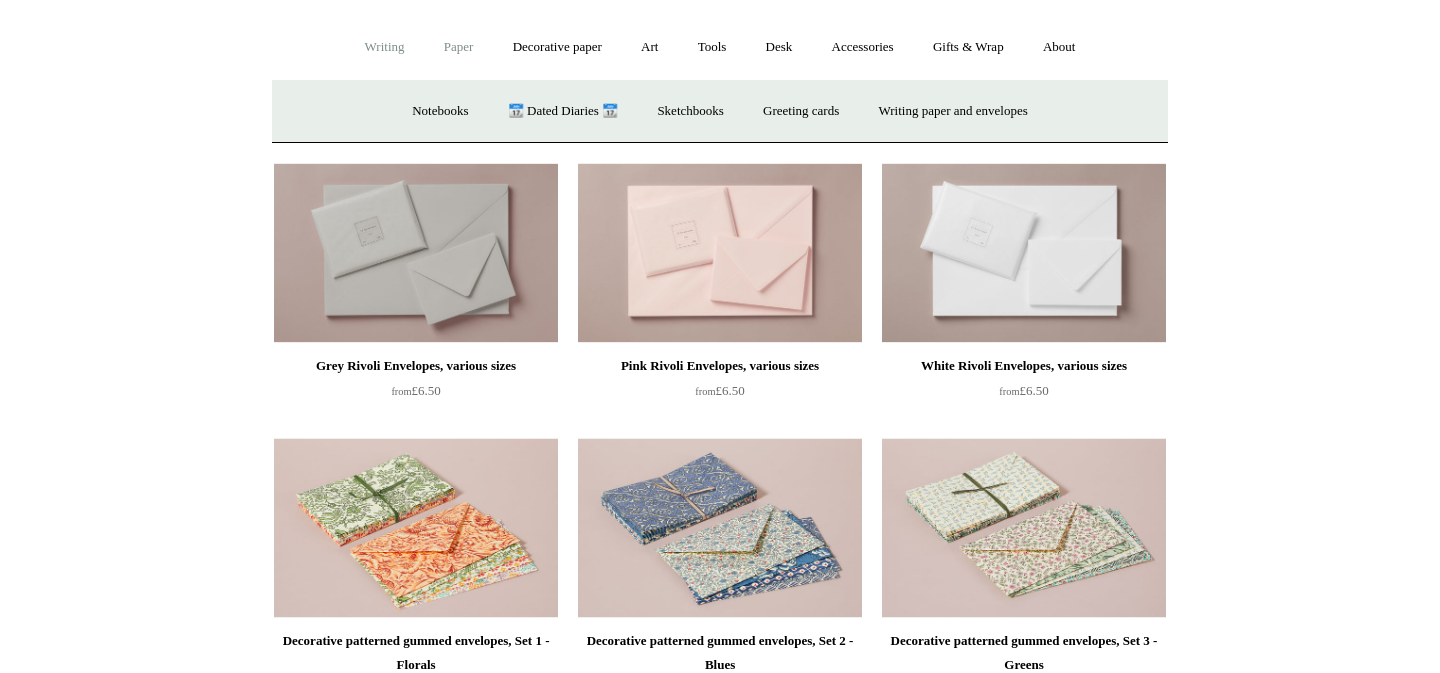click on "Writing +" at bounding box center [385, 47] 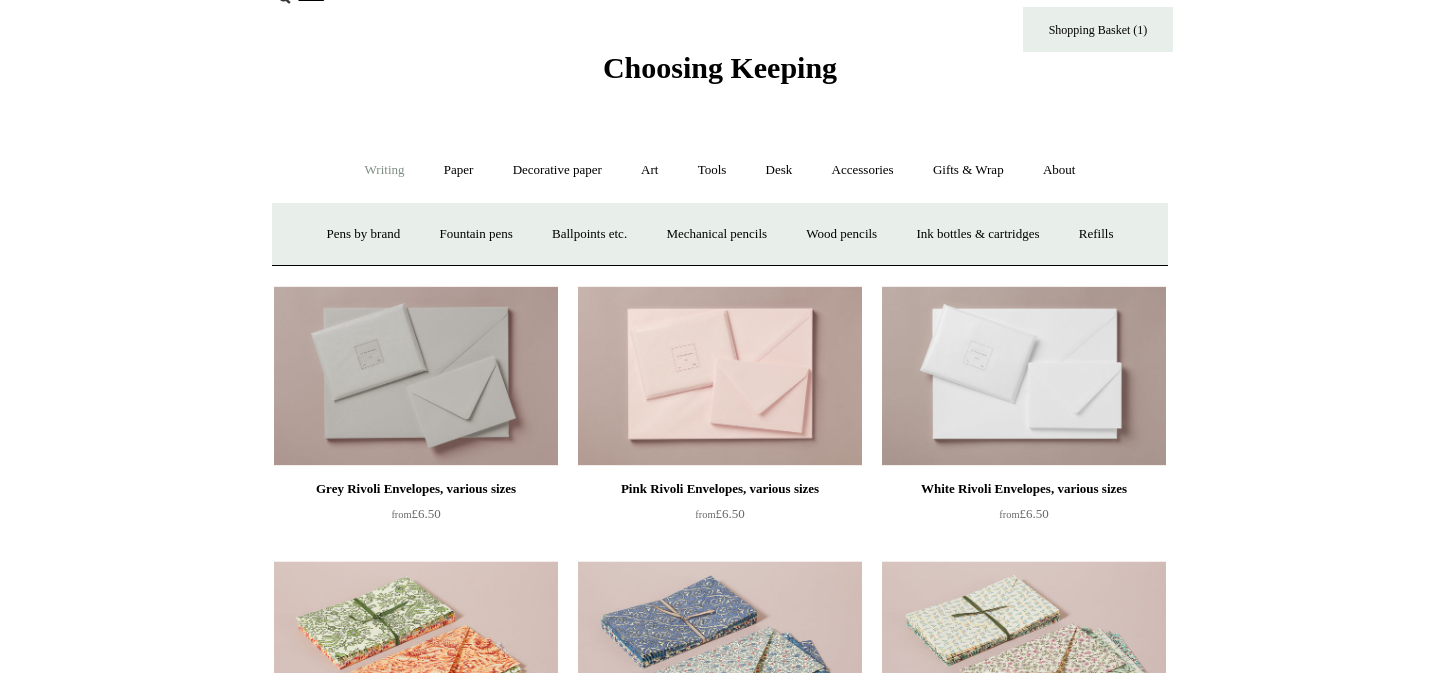 scroll, scrollTop: 0, scrollLeft: 0, axis: both 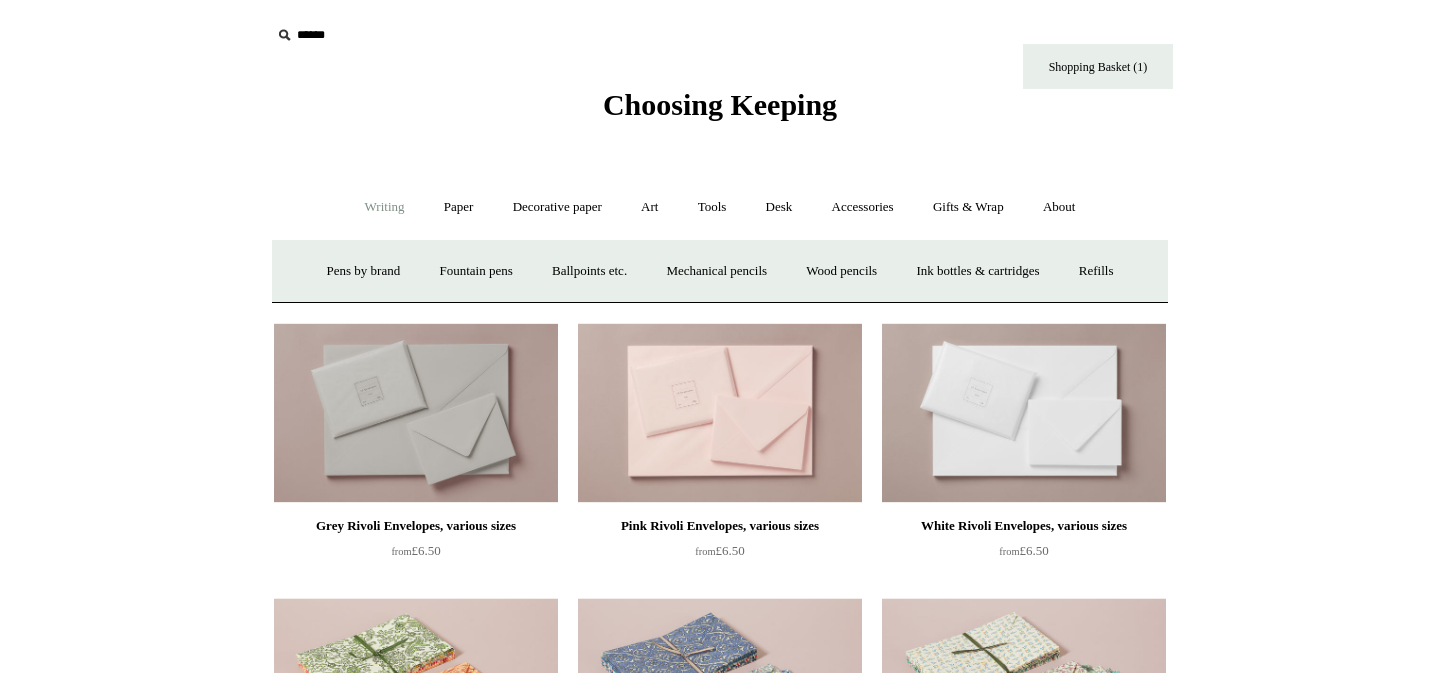 click on "Choosing Keeping" at bounding box center [720, 104] 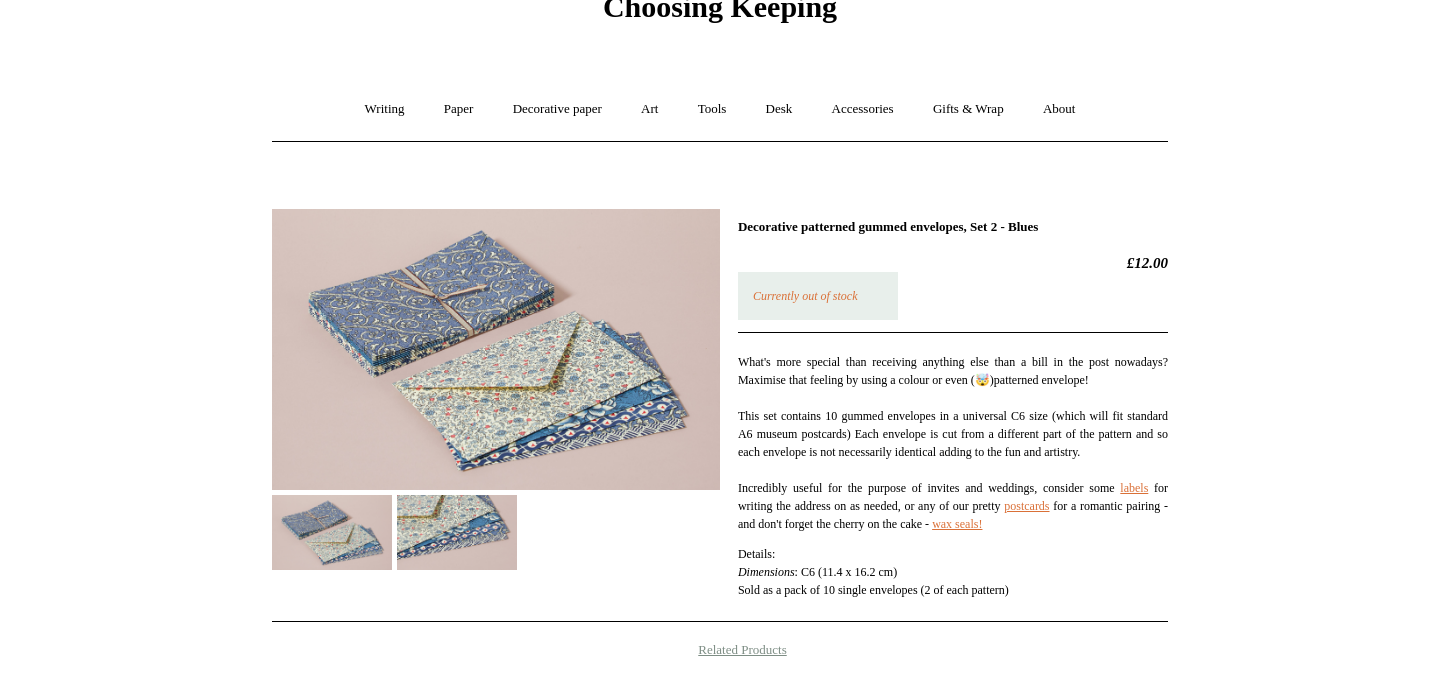 scroll, scrollTop: 107, scrollLeft: 0, axis: vertical 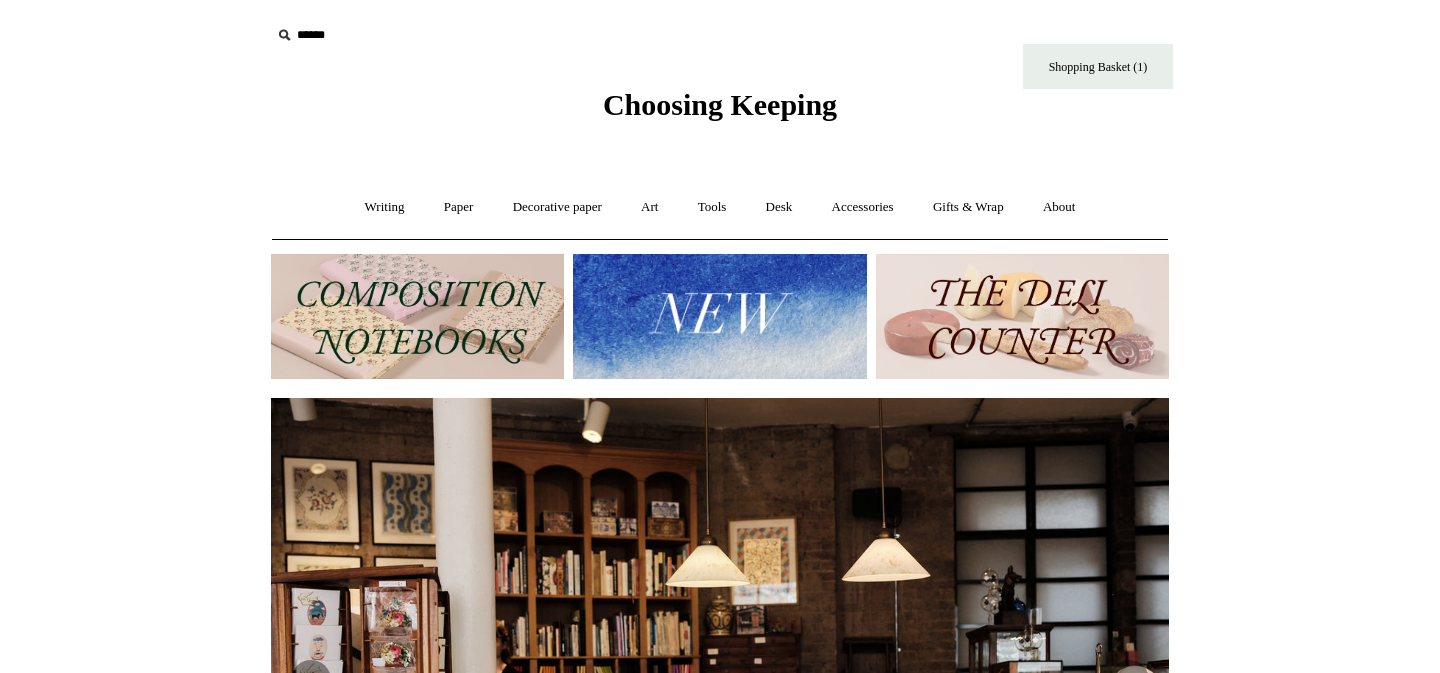 click at bounding box center [719, 316] 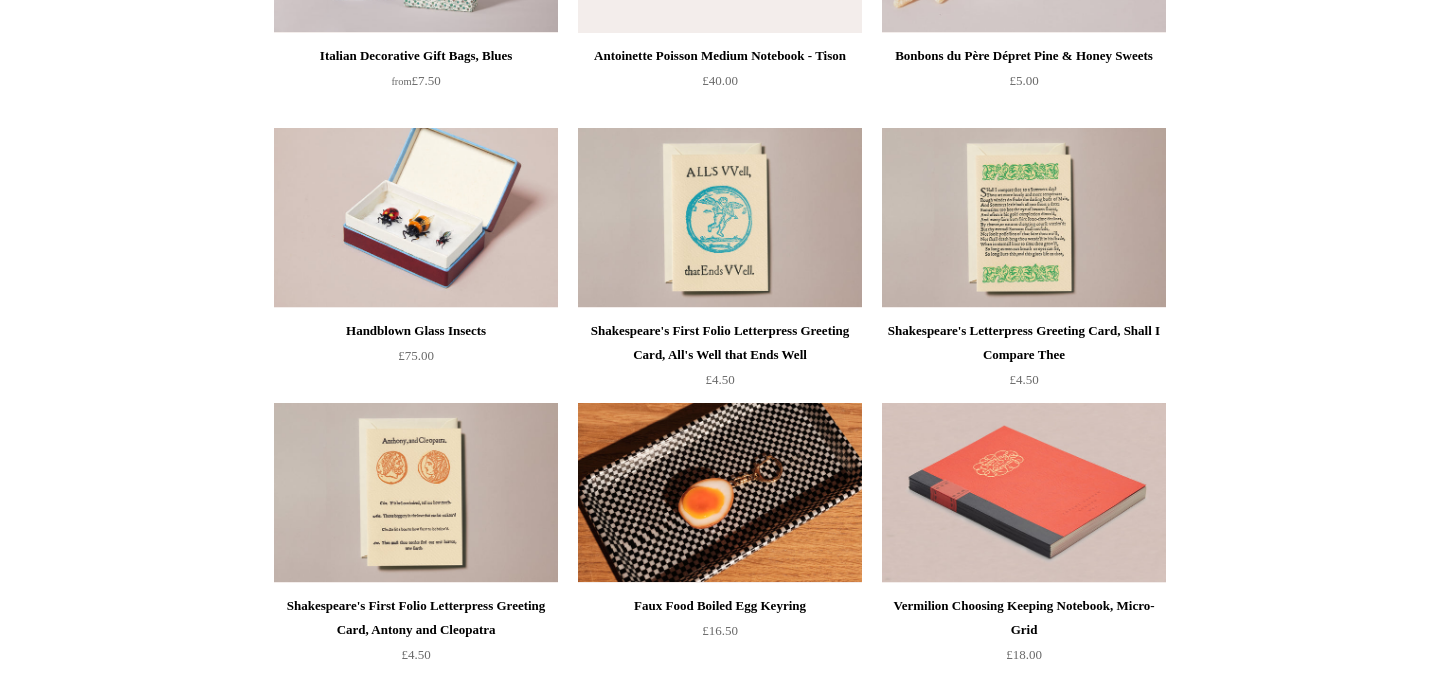 scroll, scrollTop: 3708, scrollLeft: 0, axis: vertical 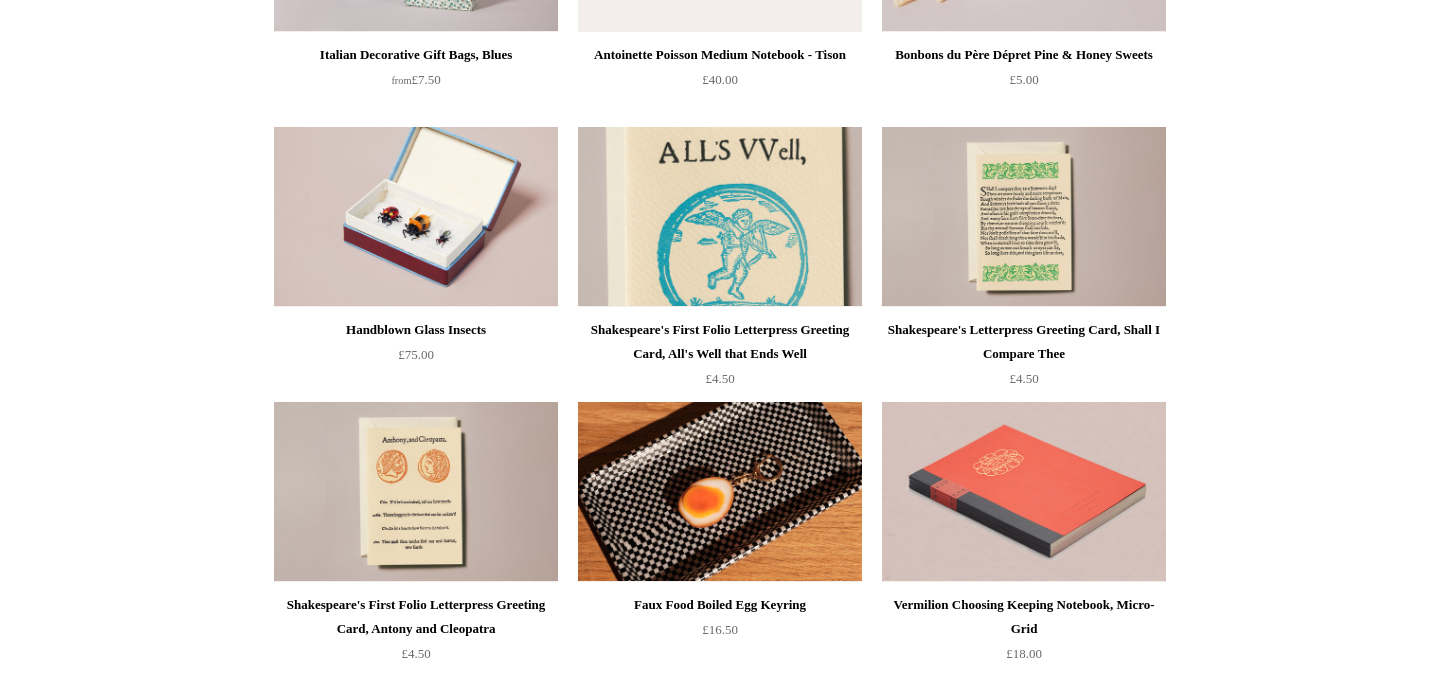 click at bounding box center (720, 217) 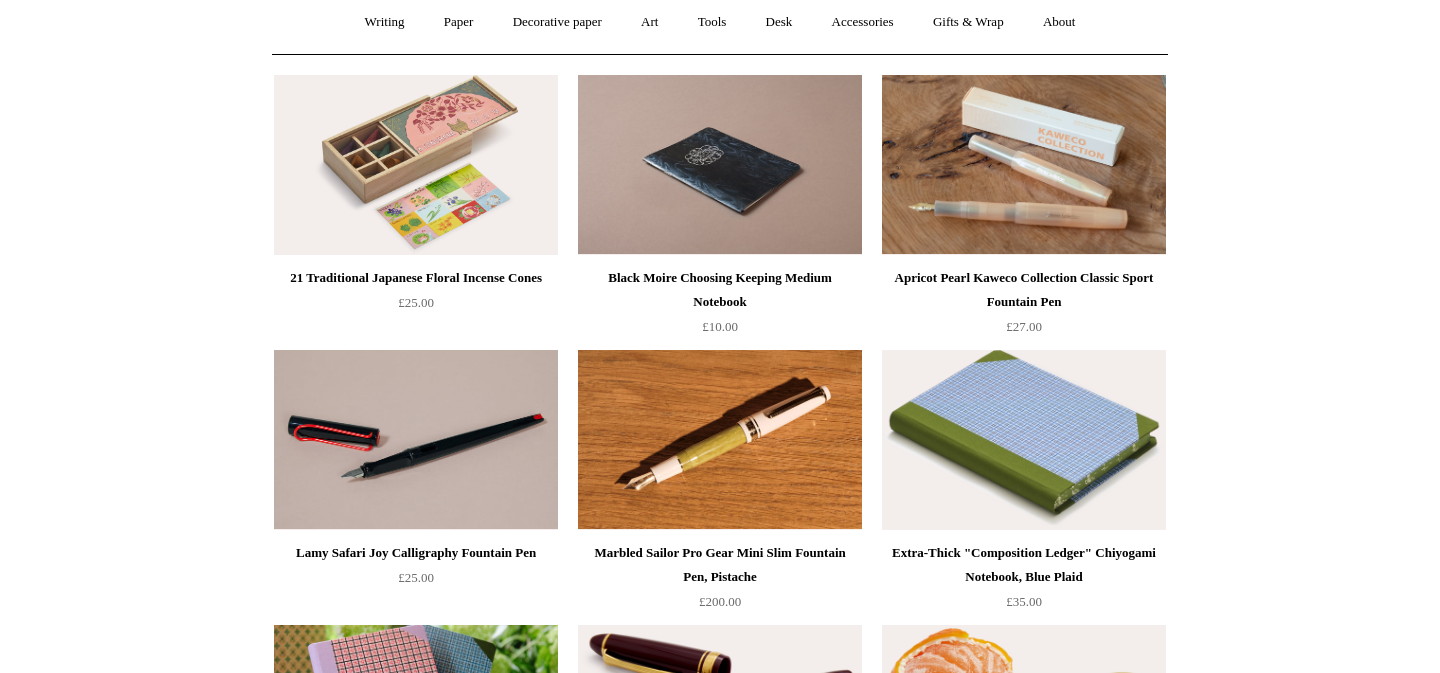scroll, scrollTop: 365, scrollLeft: 0, axis: vertical 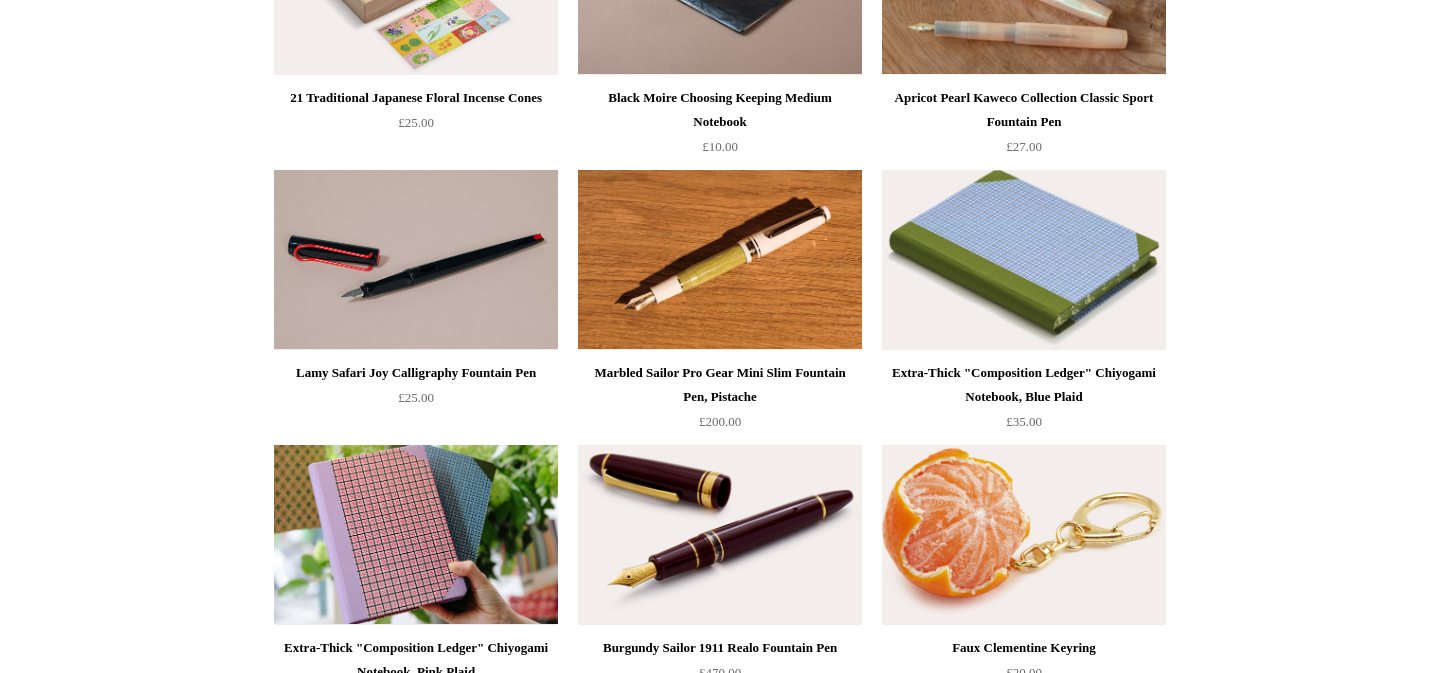 click at bounding box center (1024, 260) 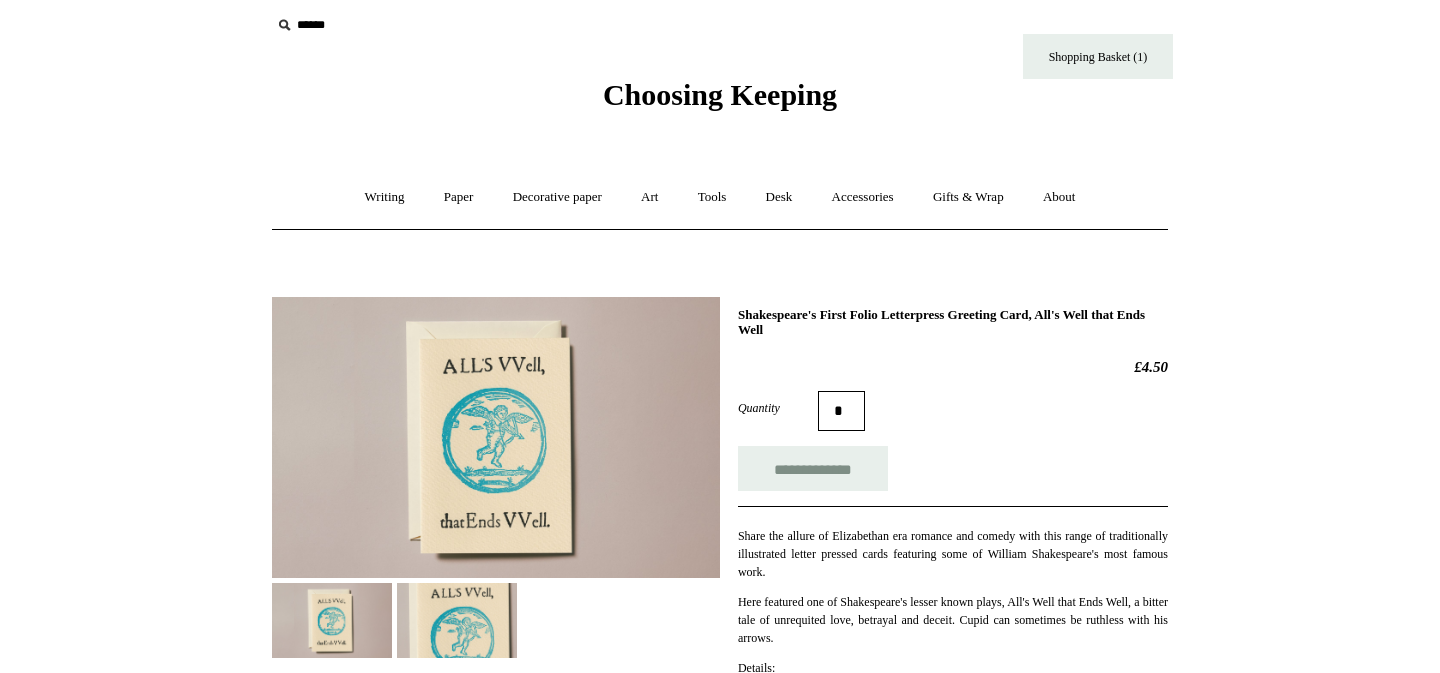 scroll, scrollTop: 93, scrollLeft: 0, axis: vertical 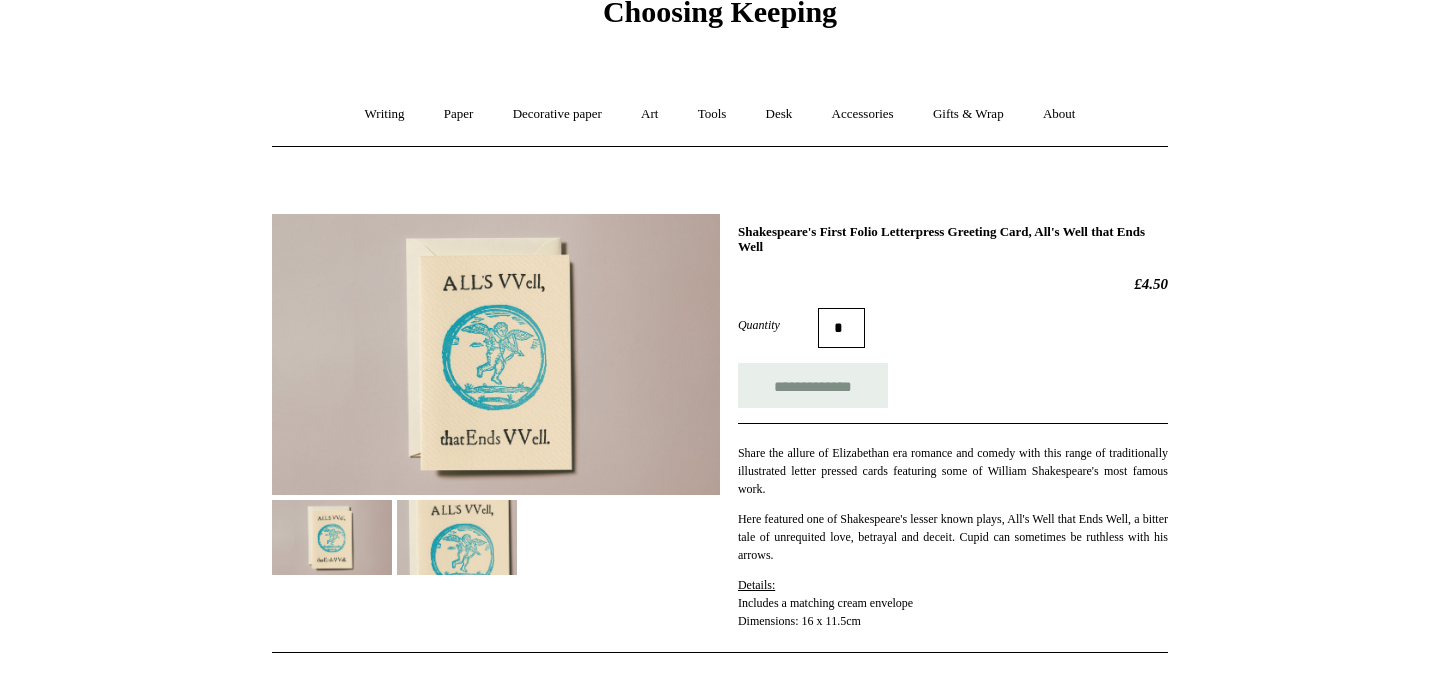 click at bounding box center [457, 537] 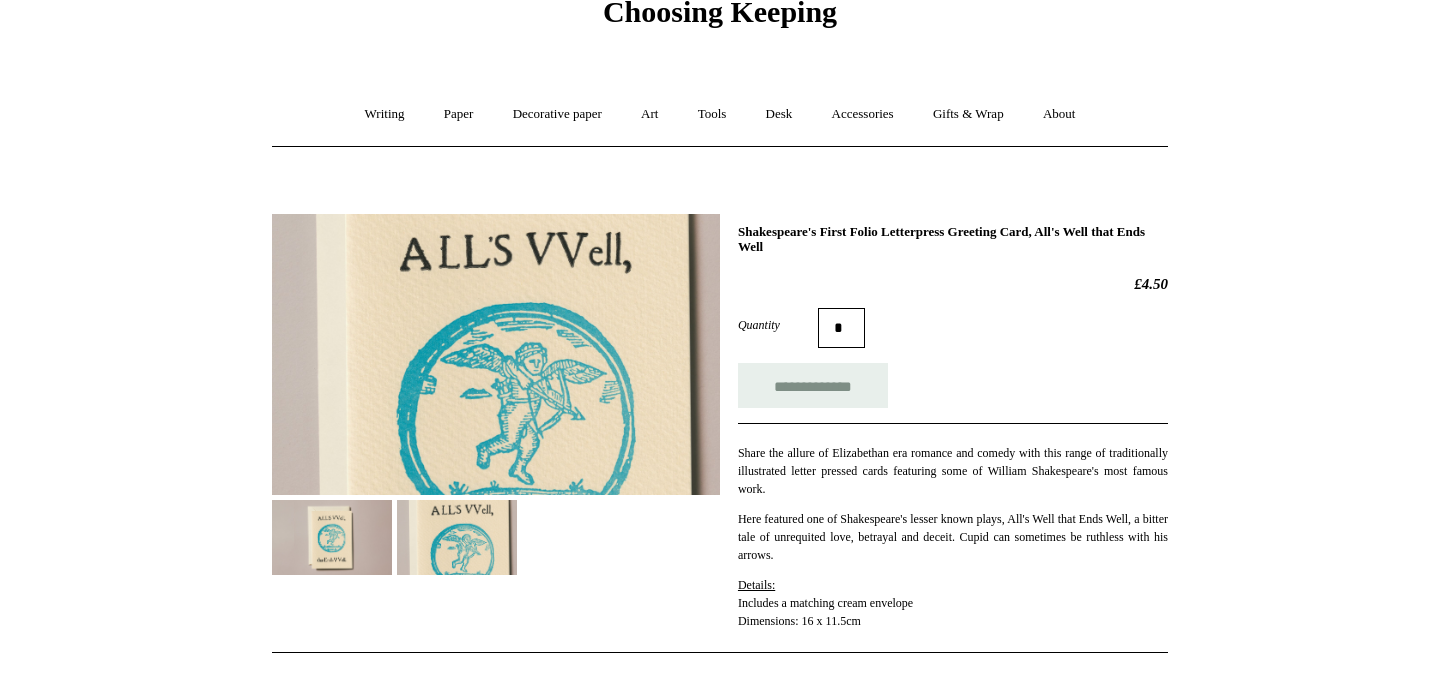 click at bounding box center [332, 537] 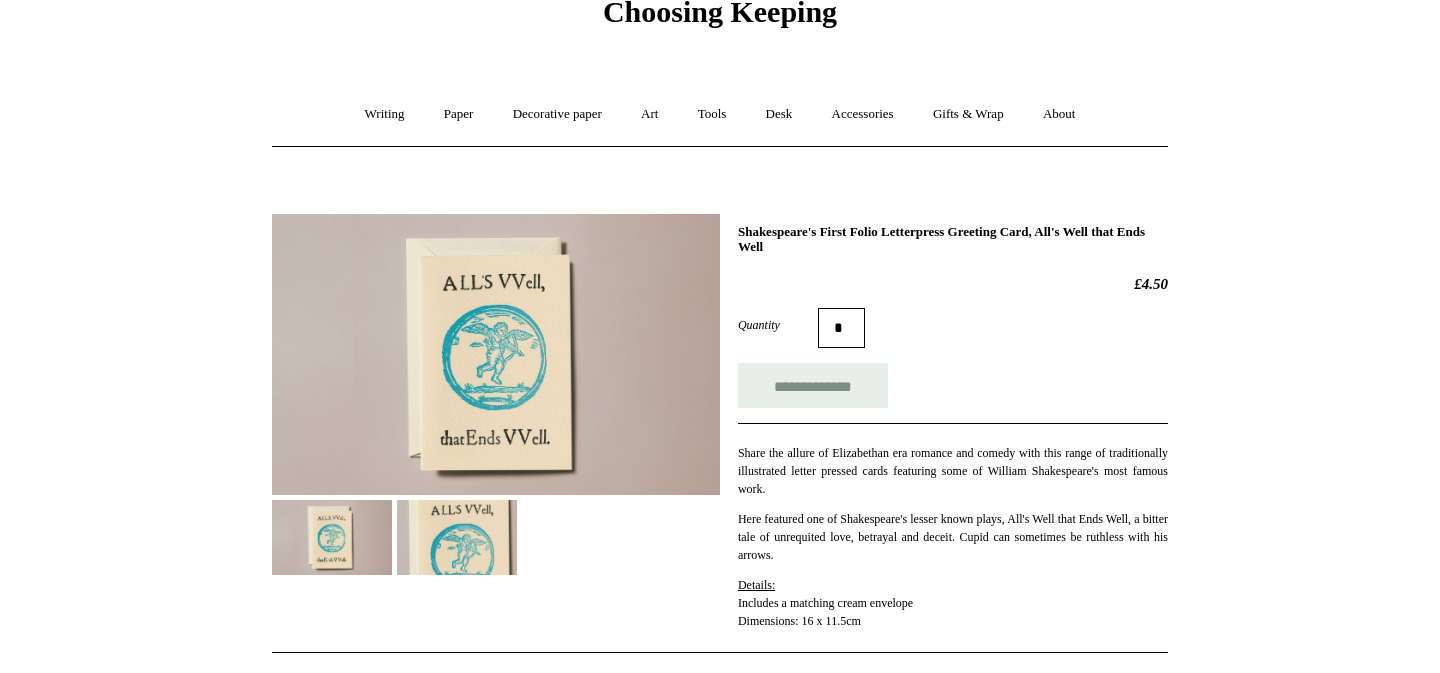 scroll, scrollTop: 108, scrollLeft: 0, axis: vertical 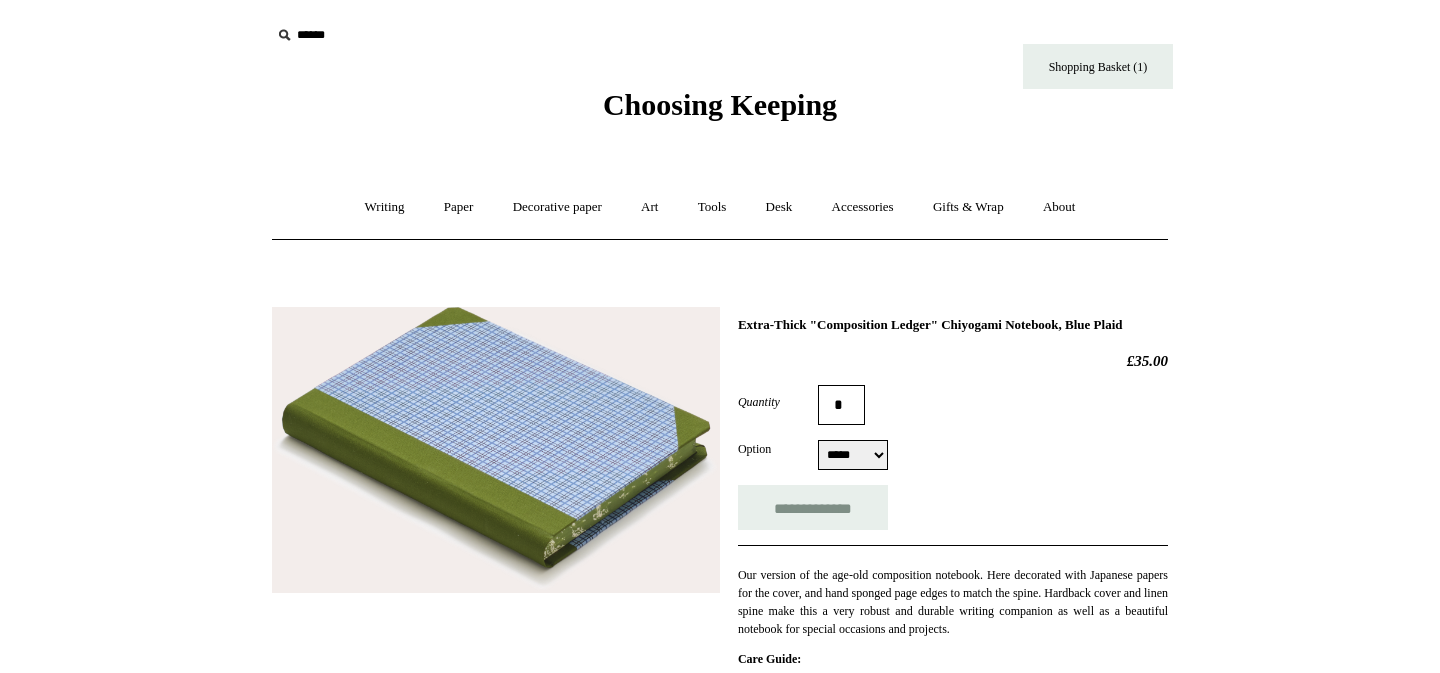 click on "Menu
Choosing Keeping
*
Shipping Information
Shopping Basket (1)
*
⤺
+" at bounding box center (720, 844) 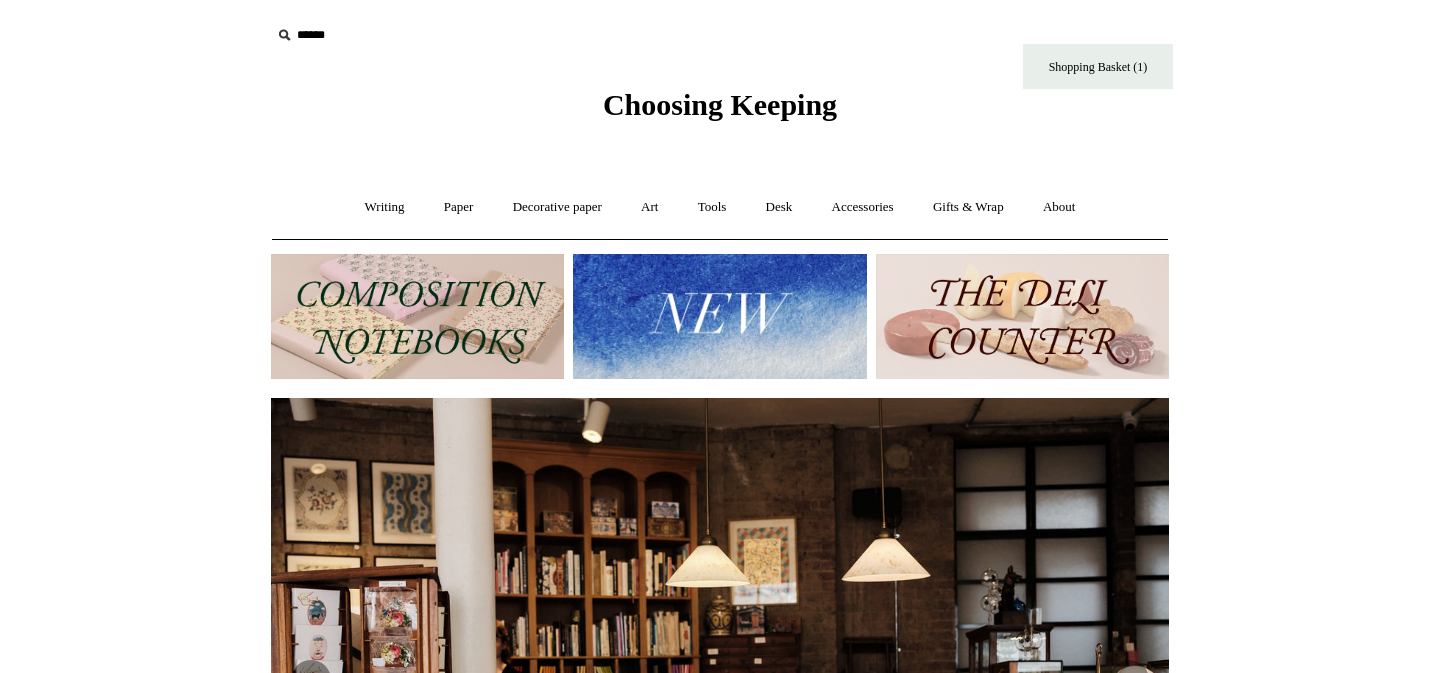 scroll, scrollTop: 0, scrollLeft: 0, axis: both 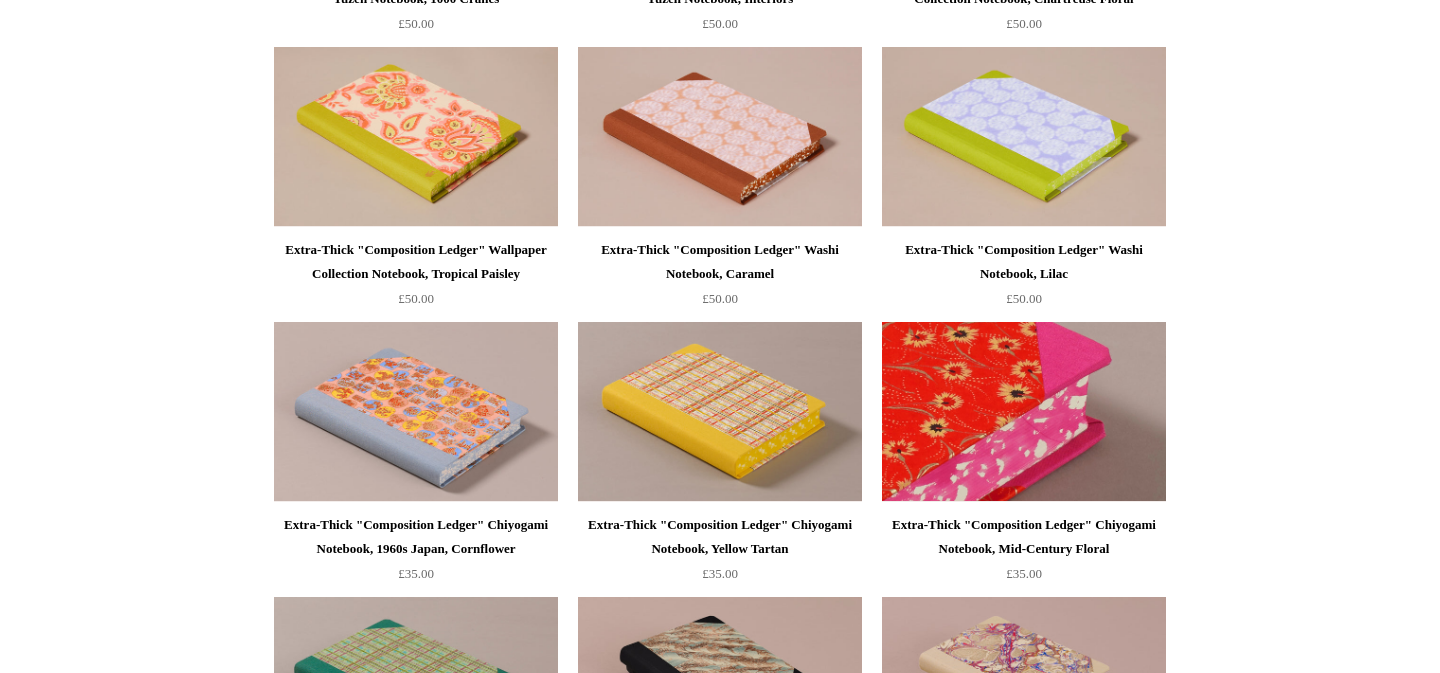 click at bounding box center [1024, 412] 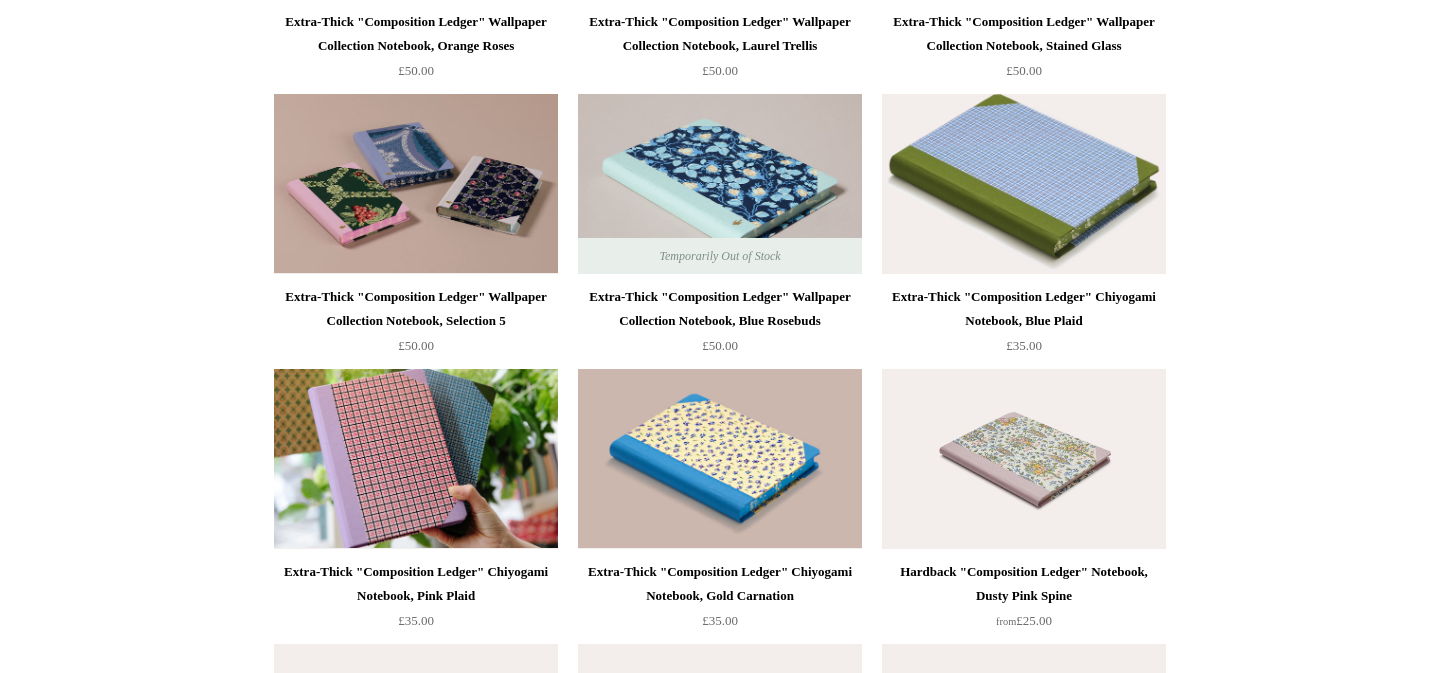 scroll, scrollTop: 2988, scrollLeft: 0, axis: vertical 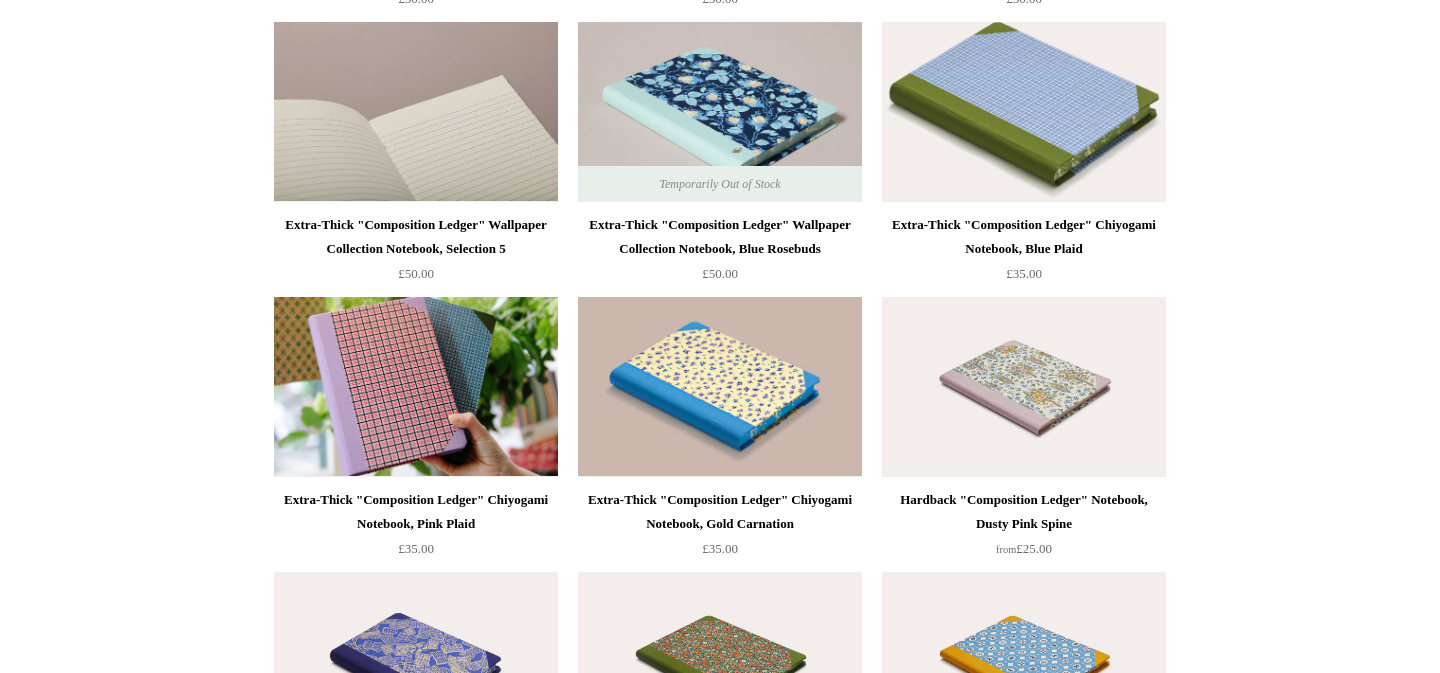 click at bounding box center [416, 112] 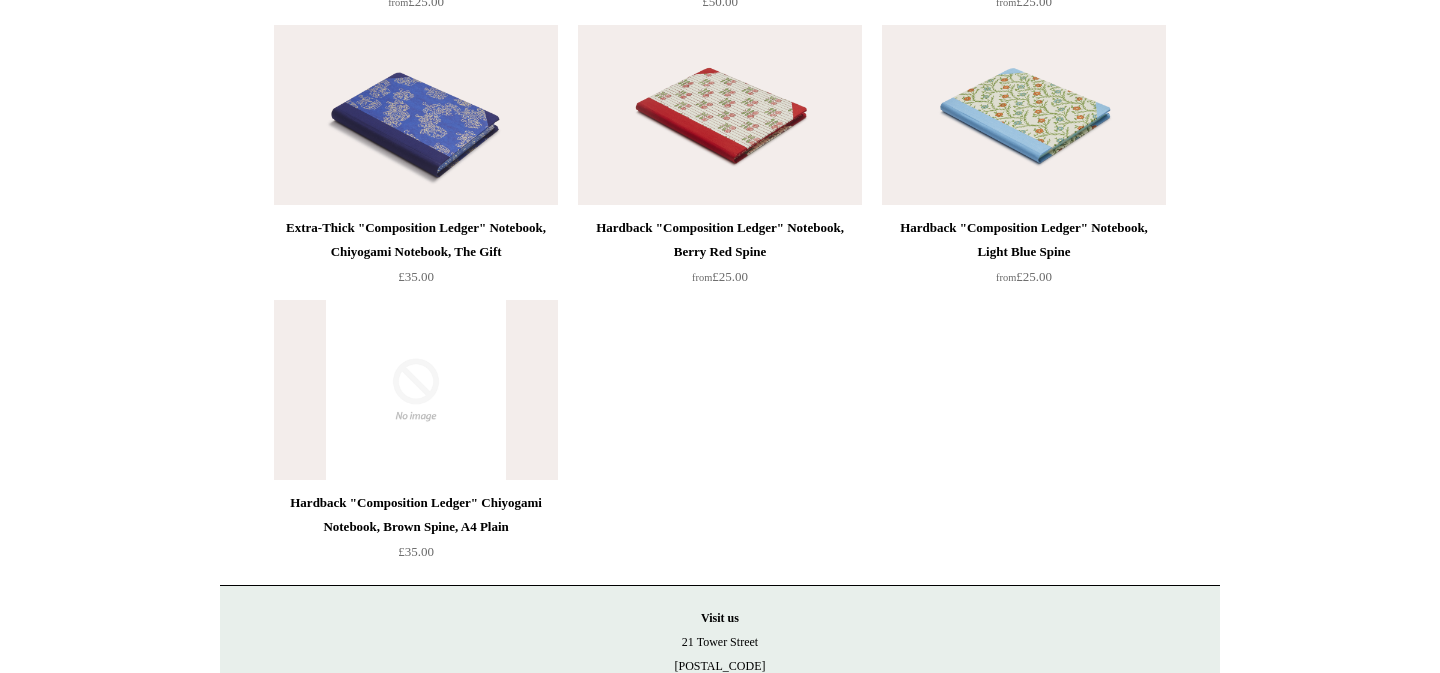 scroll, scrollTop: 4636, scrollLeft: 0, axis: vertical 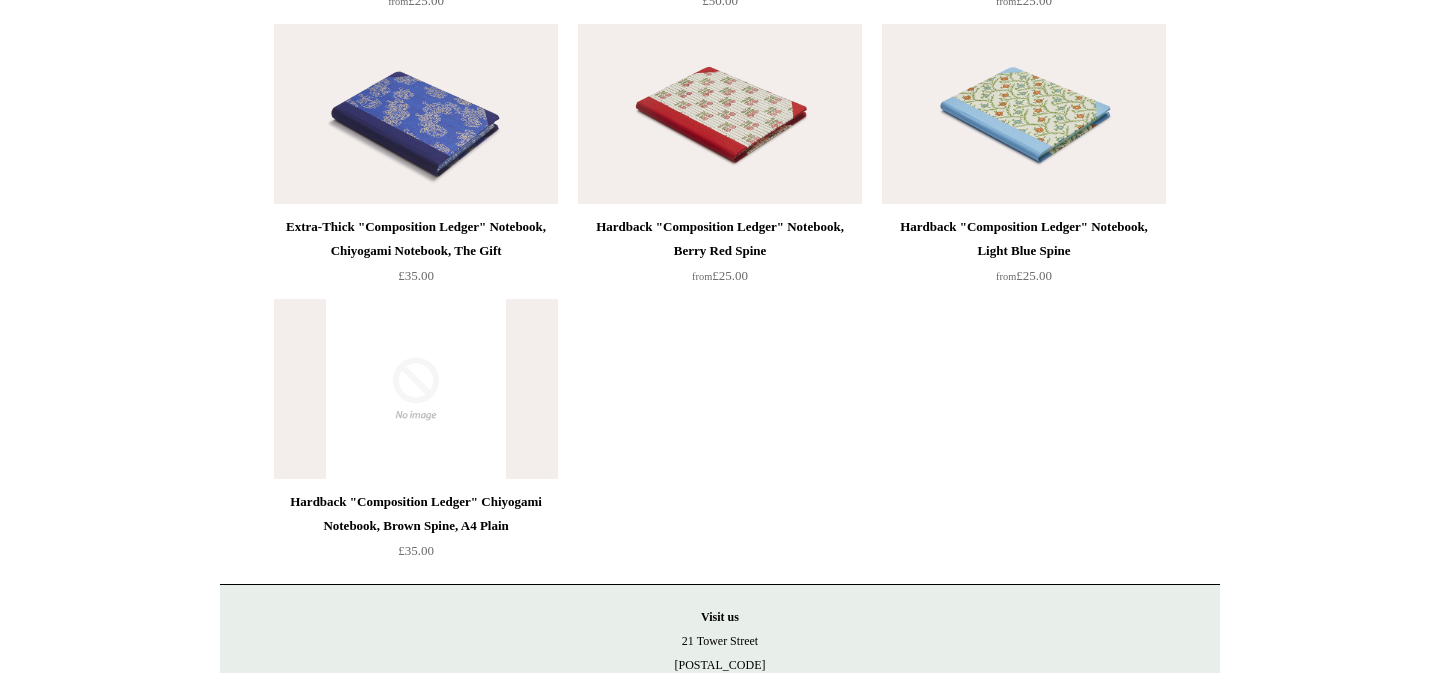 click at bounding box center (416, 114) 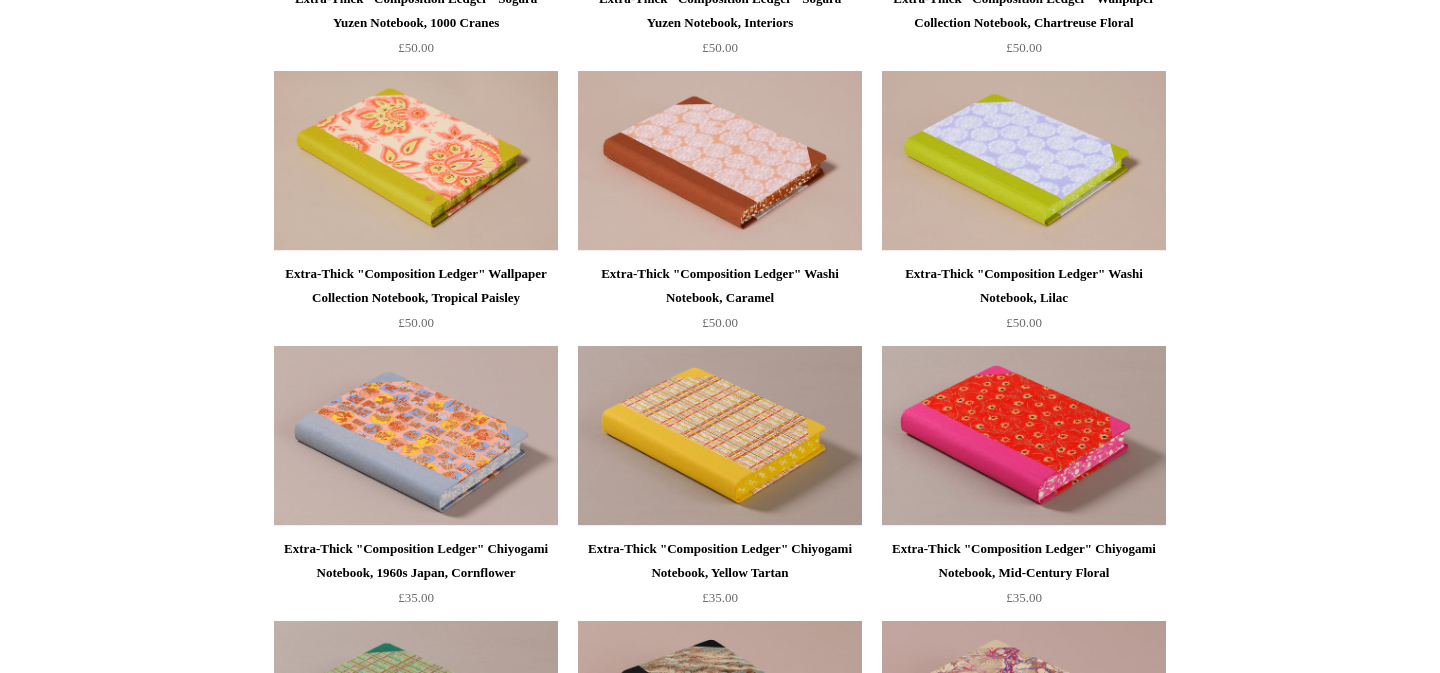 scroll, scrollTop: 1842, scrollLeft: 0, axis: vertical 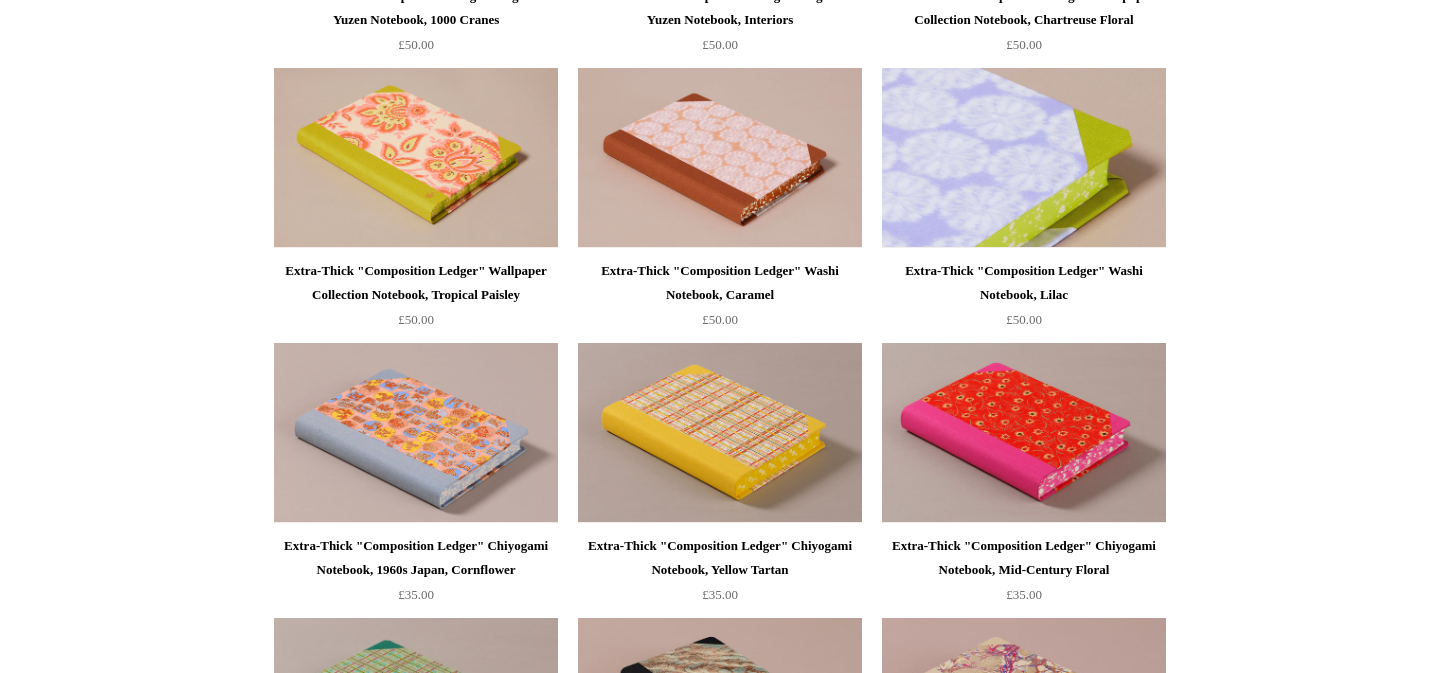 click at bounding box center [1024, 158] 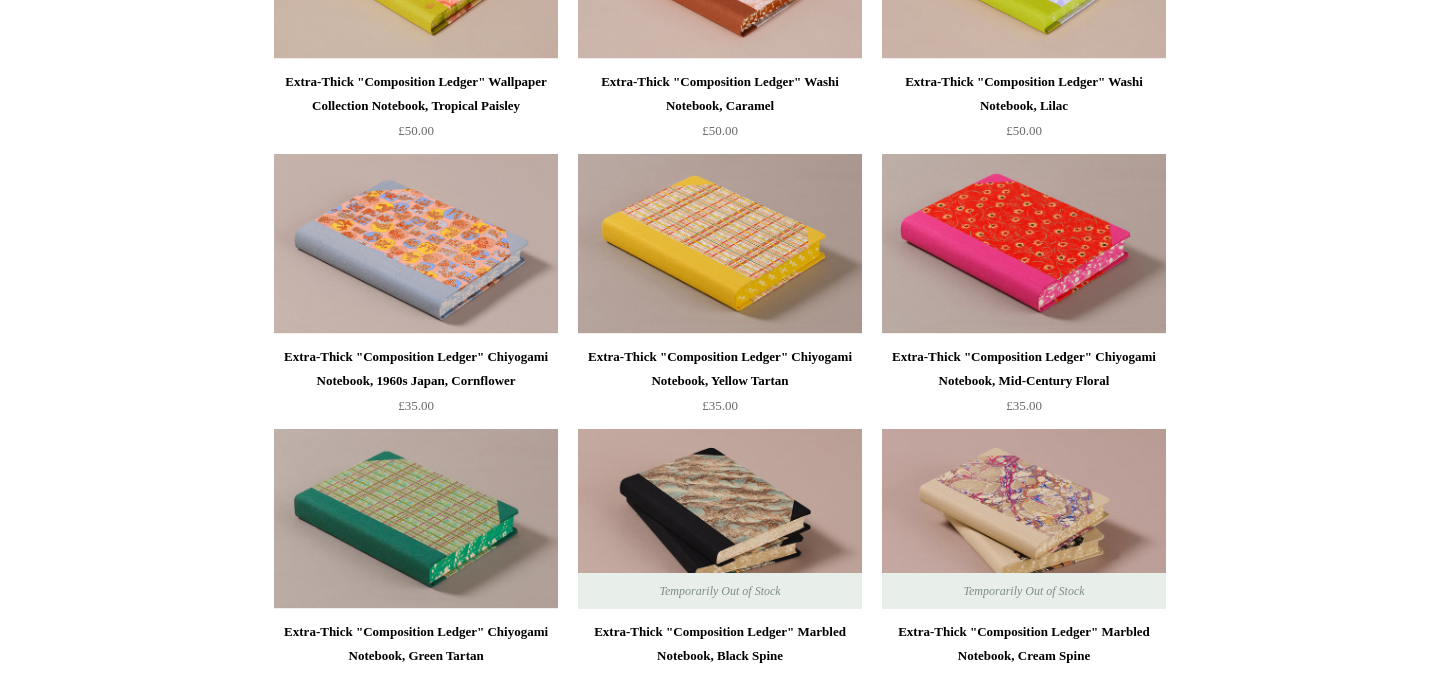 scroll, scrollTop: 2034, scrollLeft: 0, axis: vertical 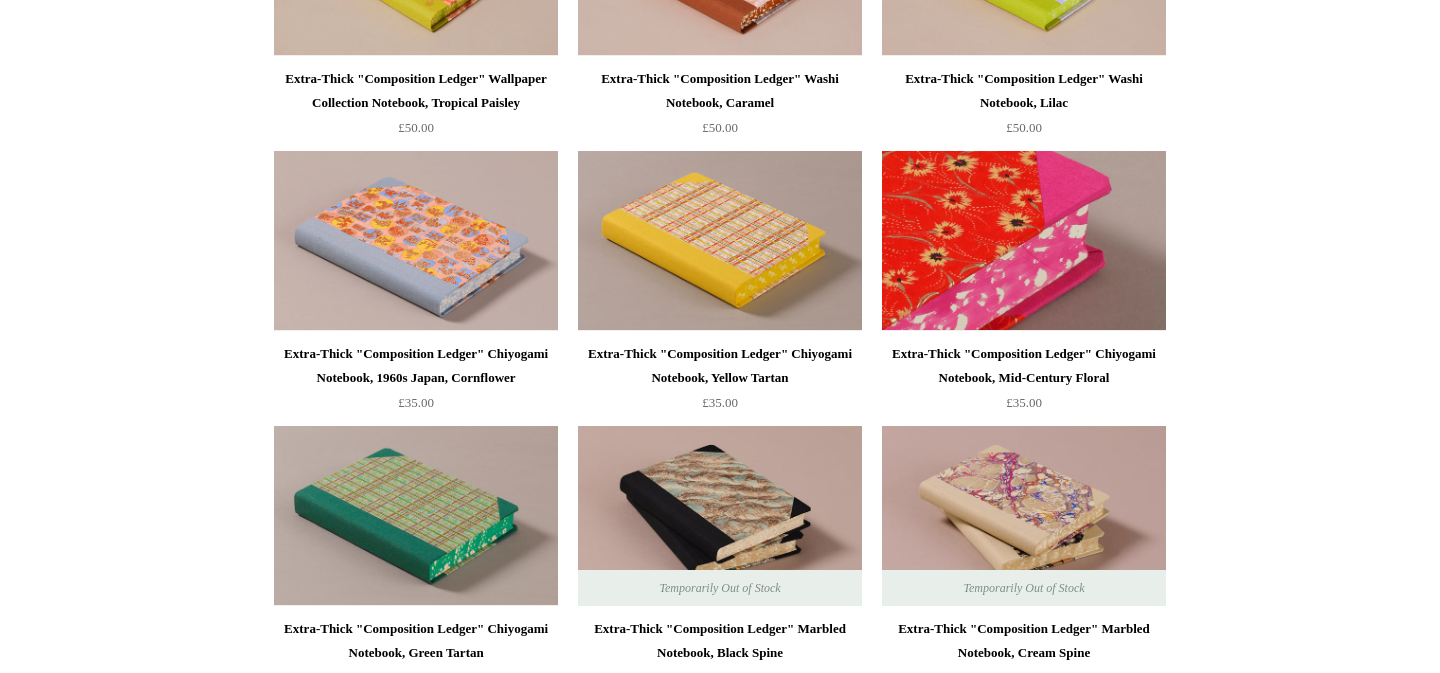 click at bounding box center [1024, 241] 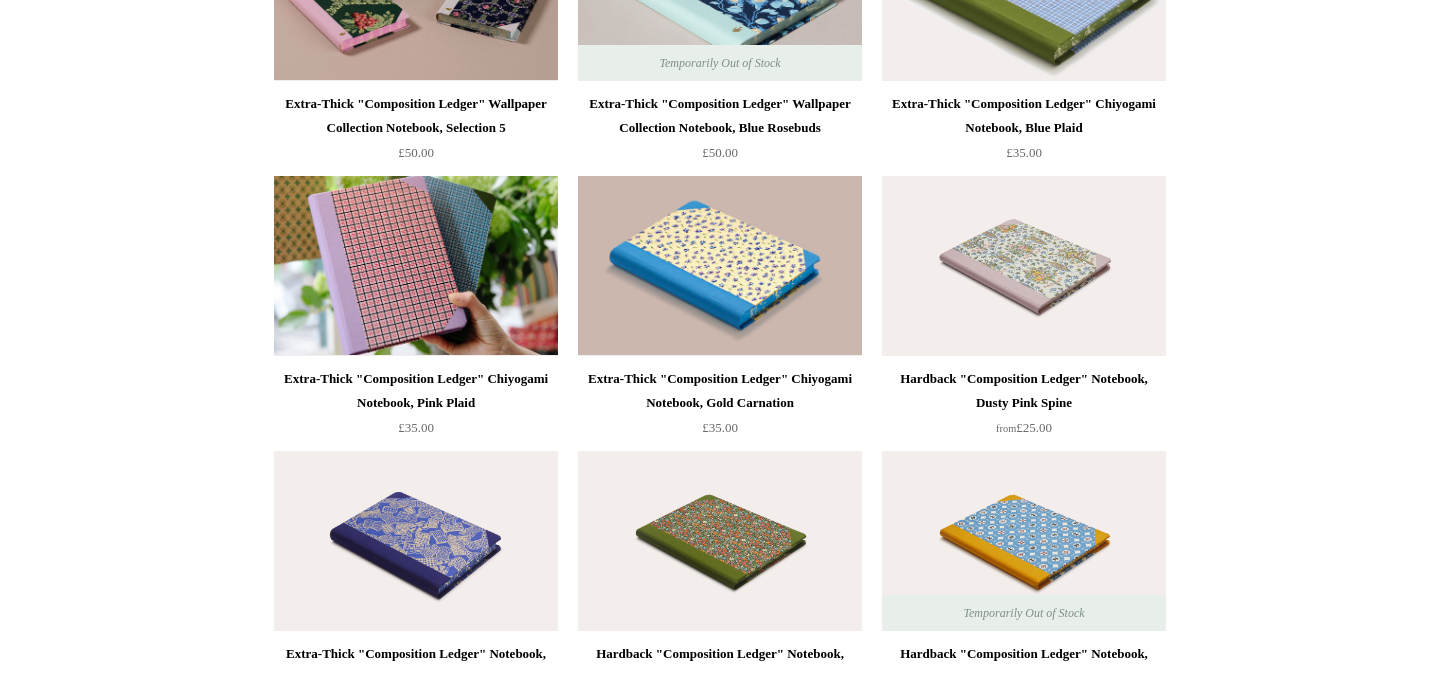 scroll, scrollTop: 3110, scrollLeft: 0, axis: vertical 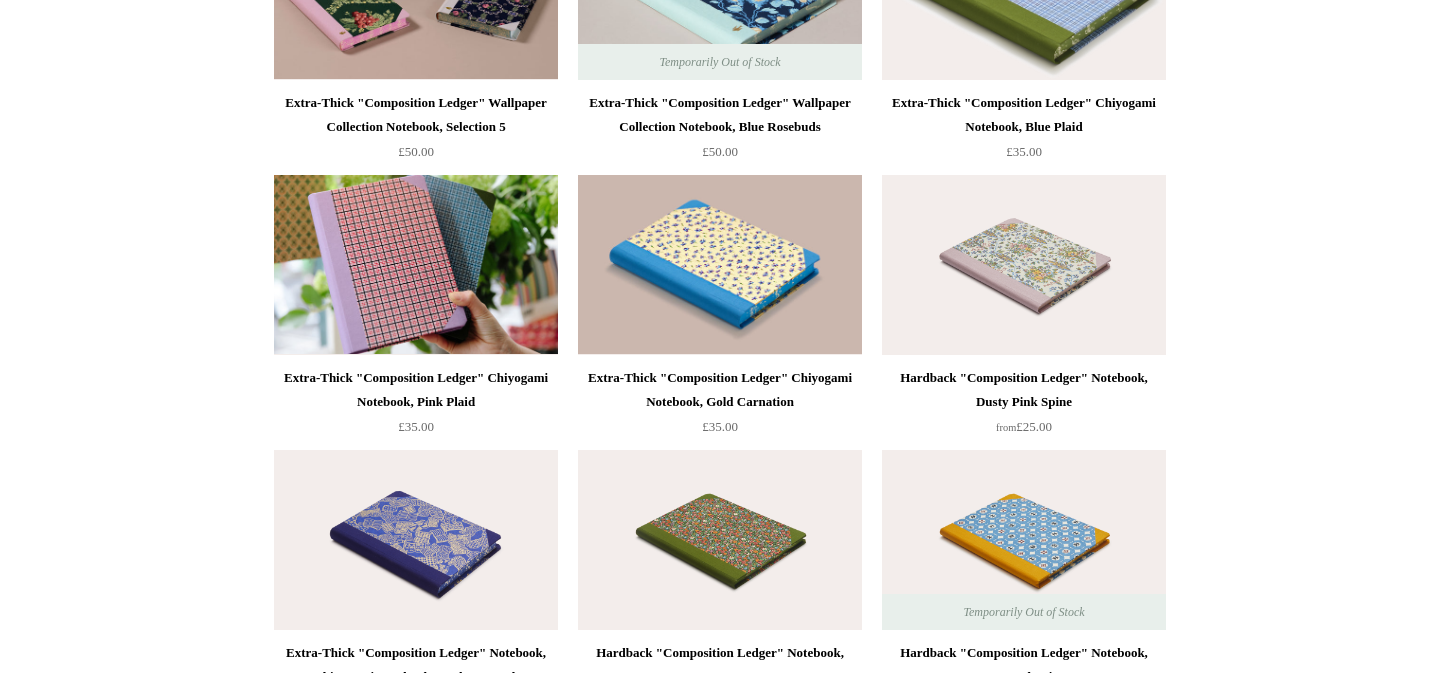 click at bounding box center [1024, 265] 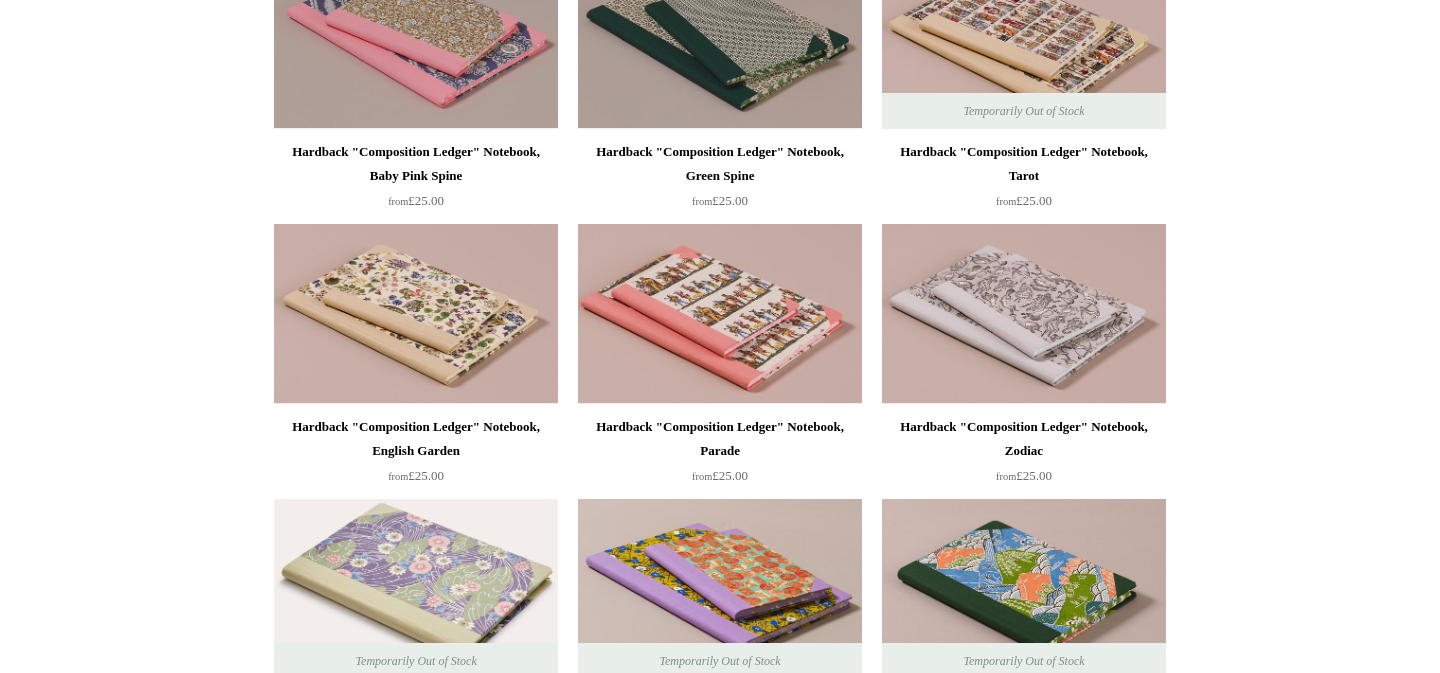 scroll, scrollTop: 0, scrollLeft: 0, axis: both 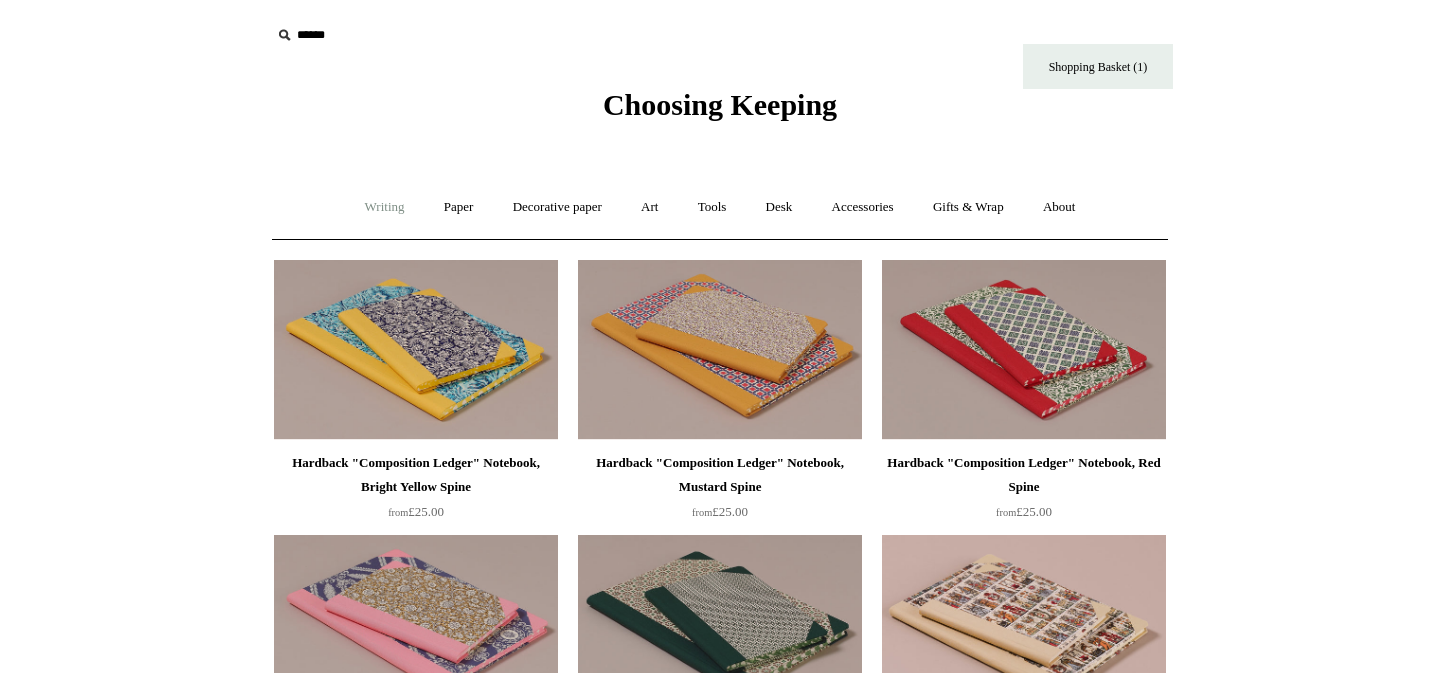click on "Writing +" at bounding box center (385, 207) 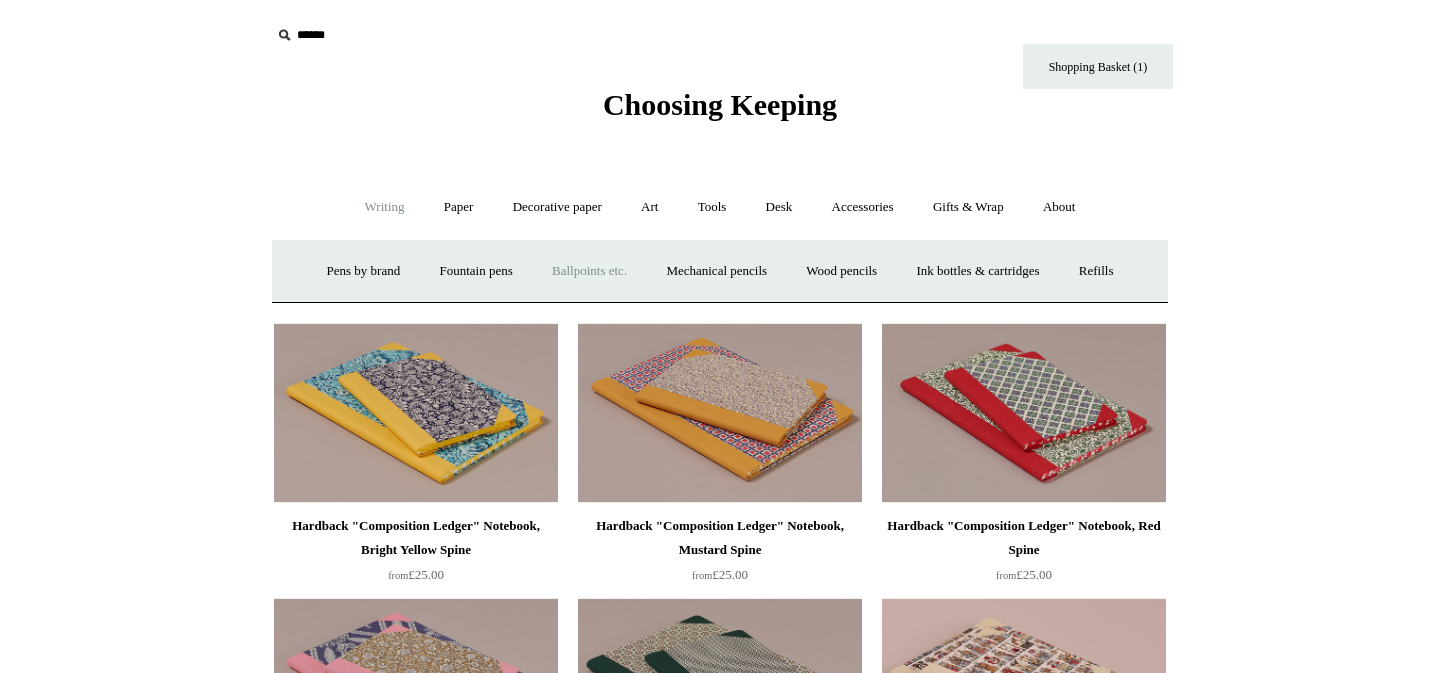click on "Ballpoints etc. +" at bounding box center (589, 271) 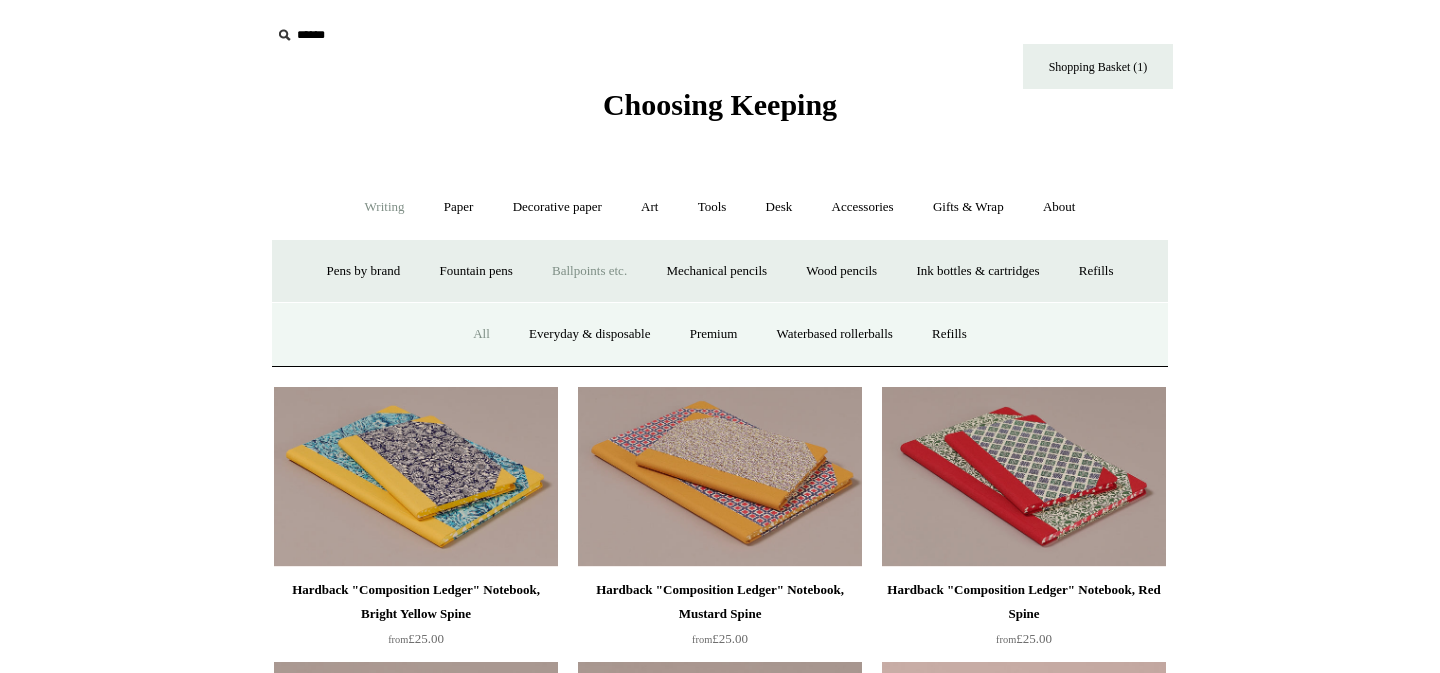 click on "All" at bounding box center [481, 334] 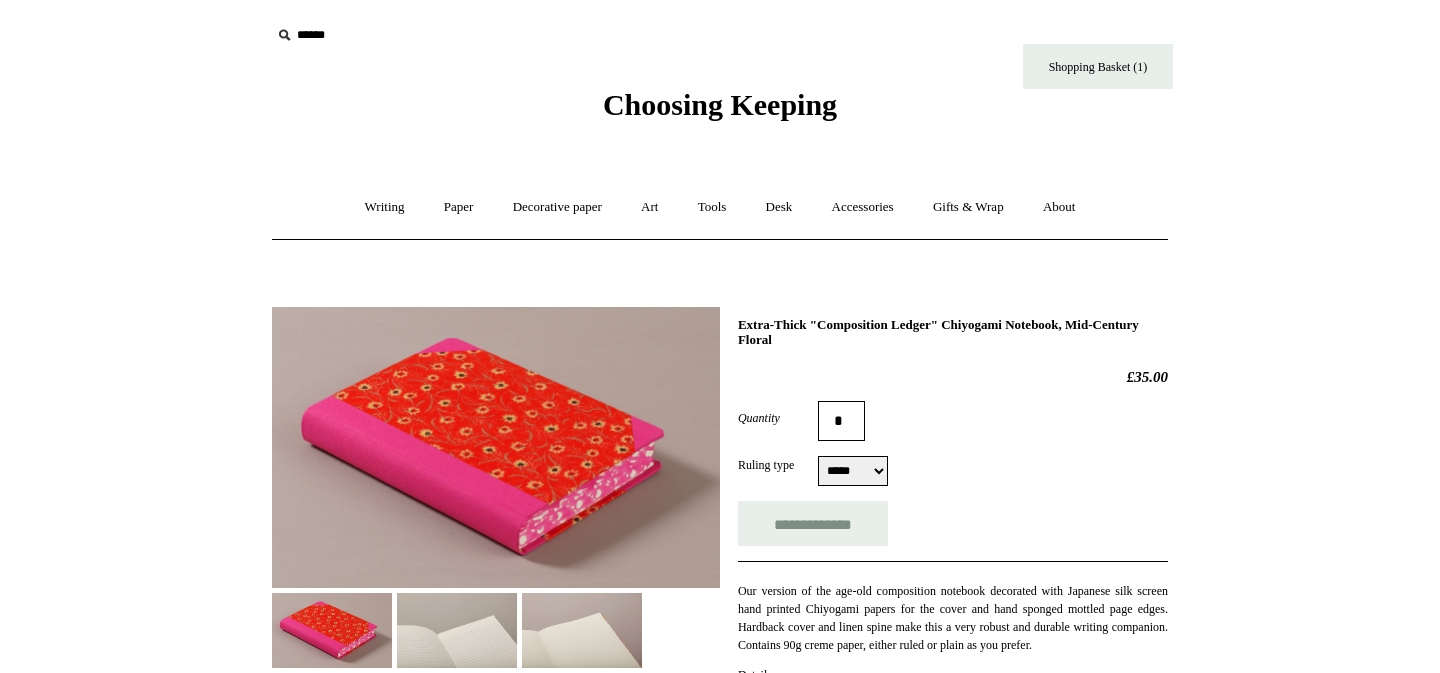 scroll, scrollTop: 0, scrollLeft: 0, axis: both 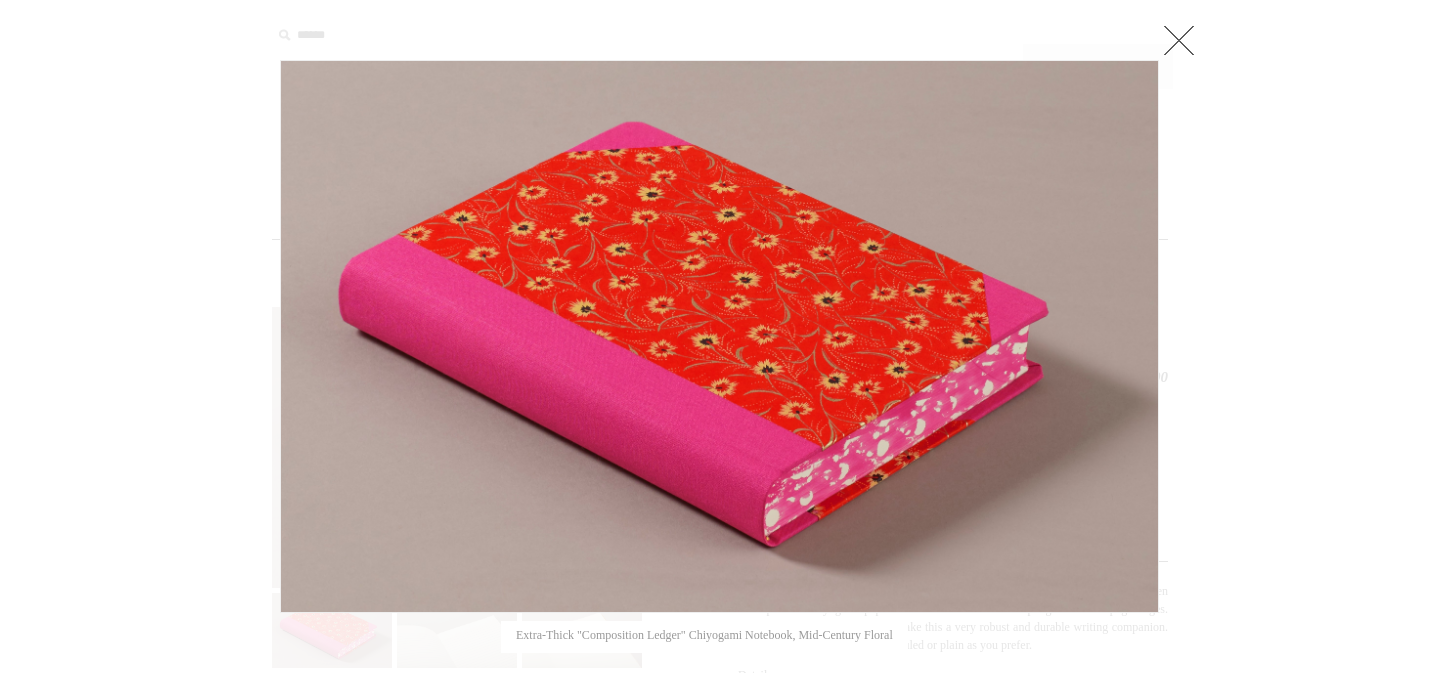 click at bounding box center (720, 756) 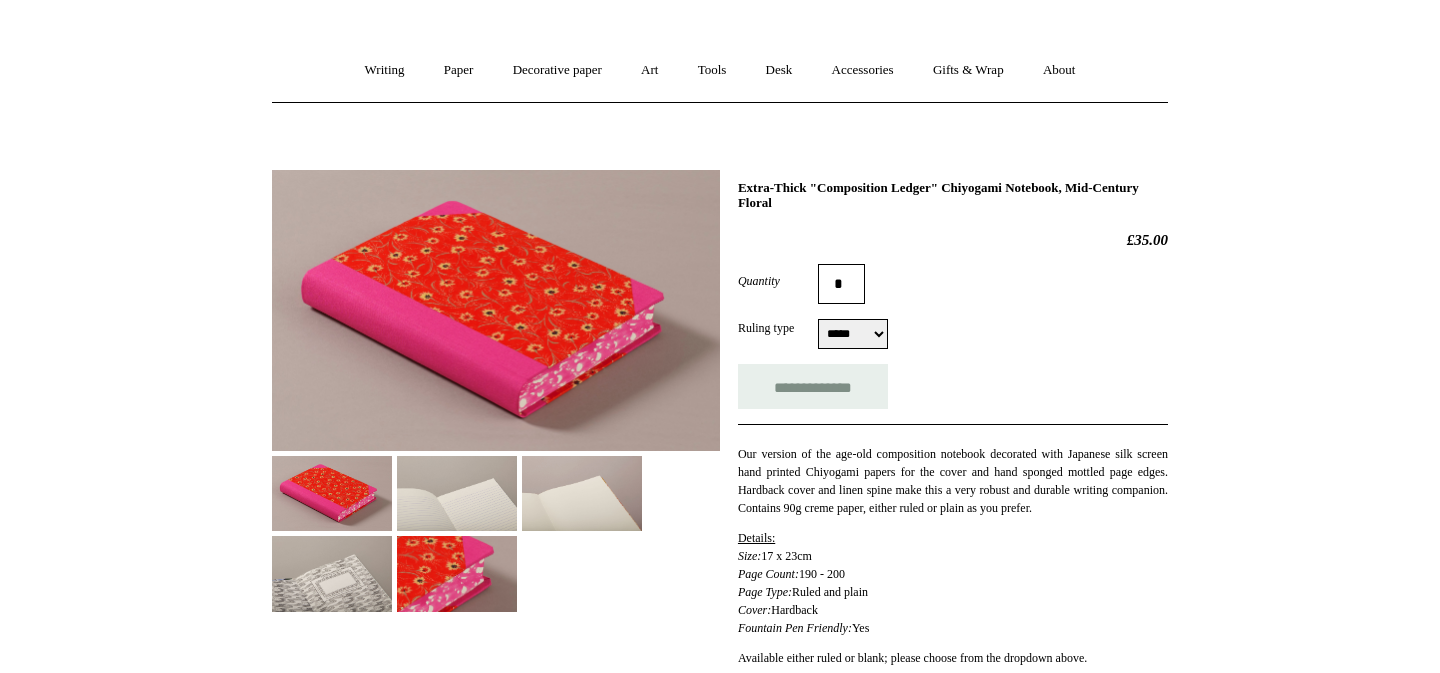scroll, scrollTop: 138, scrollLeft: 0, axis: vertical 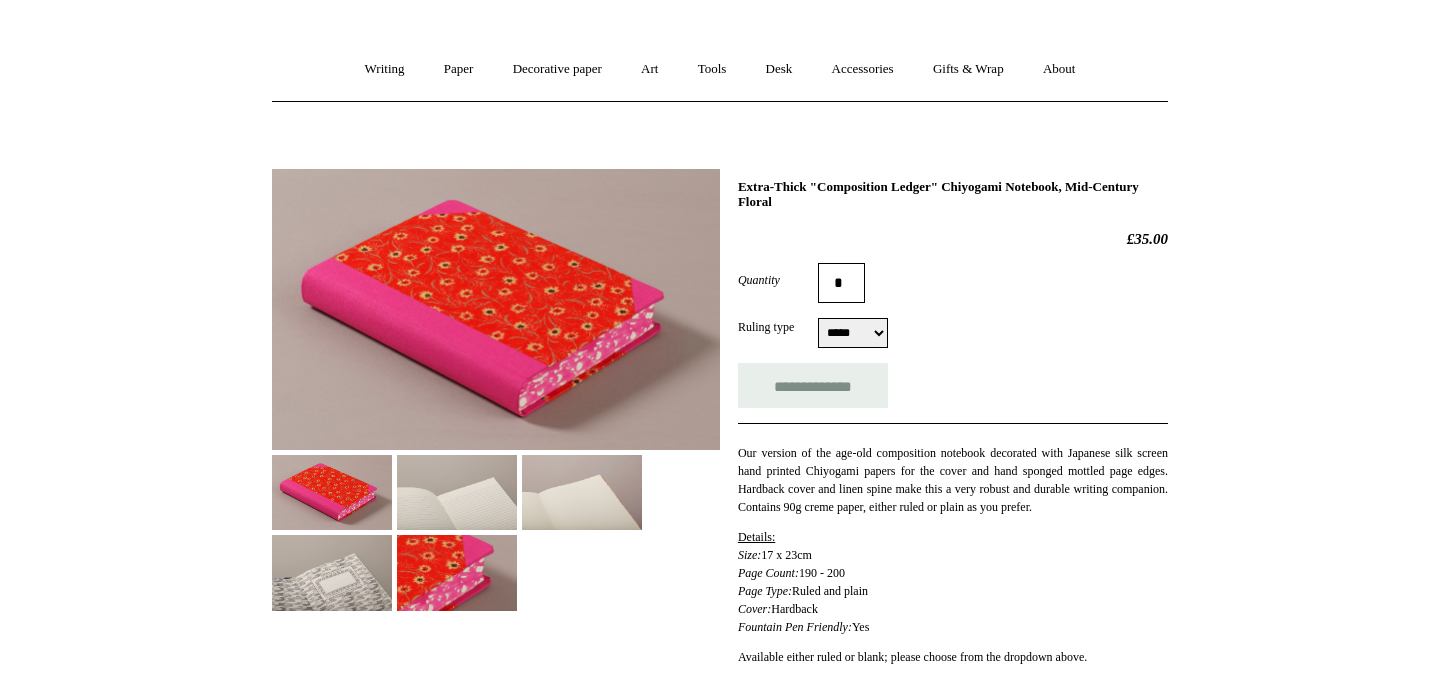 click at bounding box center (457, 572) 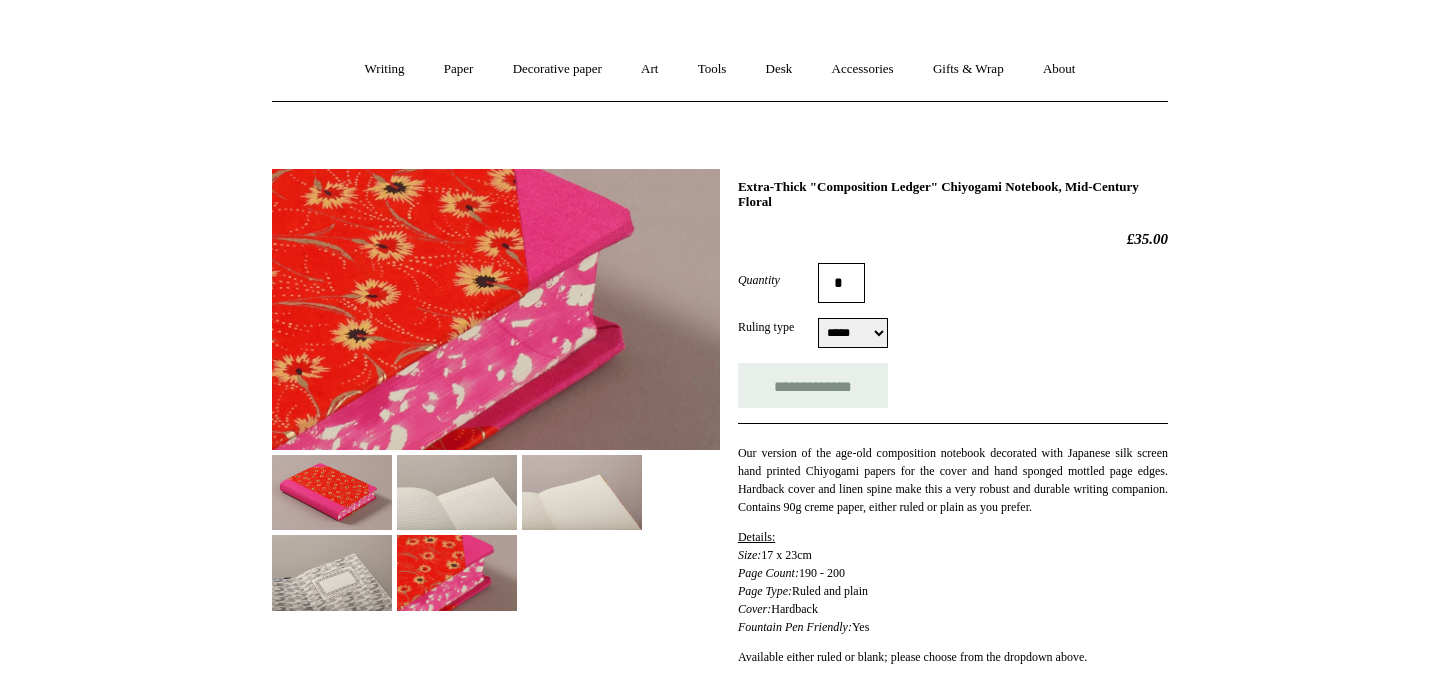 click at bounding box center (332, 572) 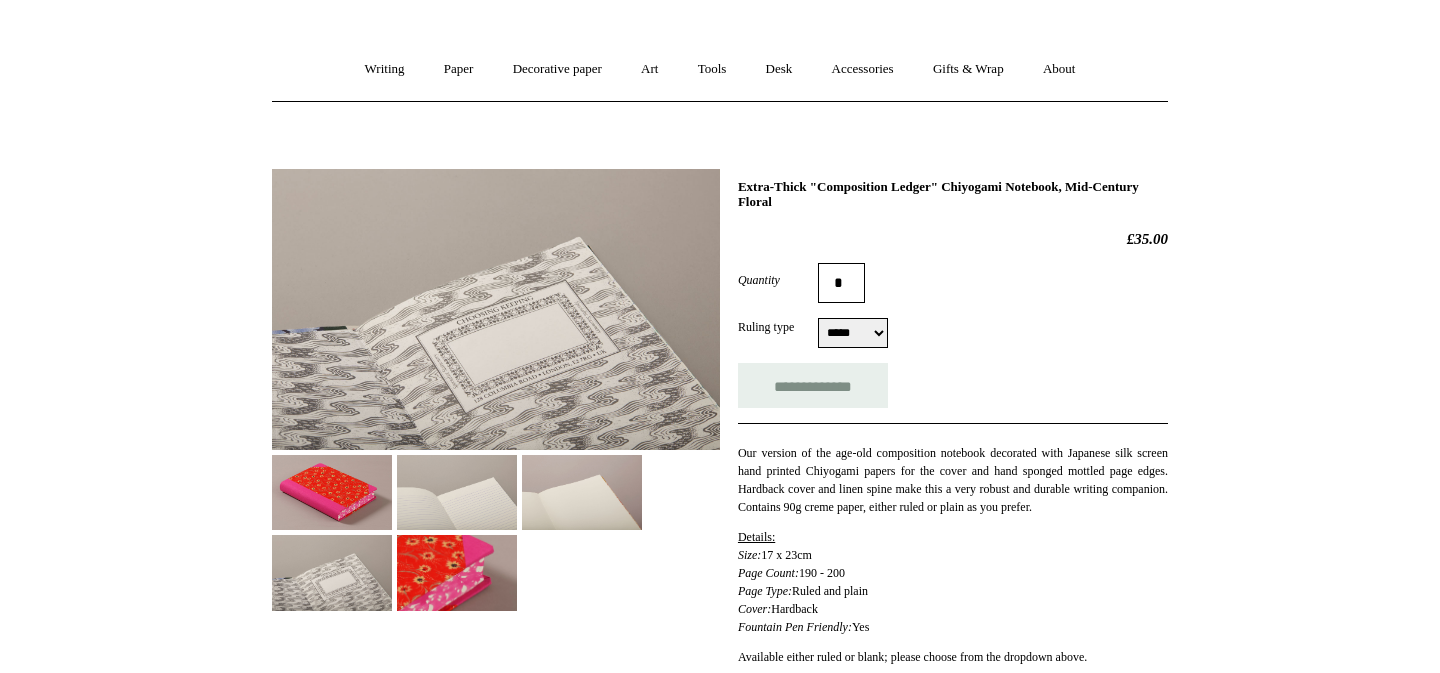 click at bounding box center [457, 492] 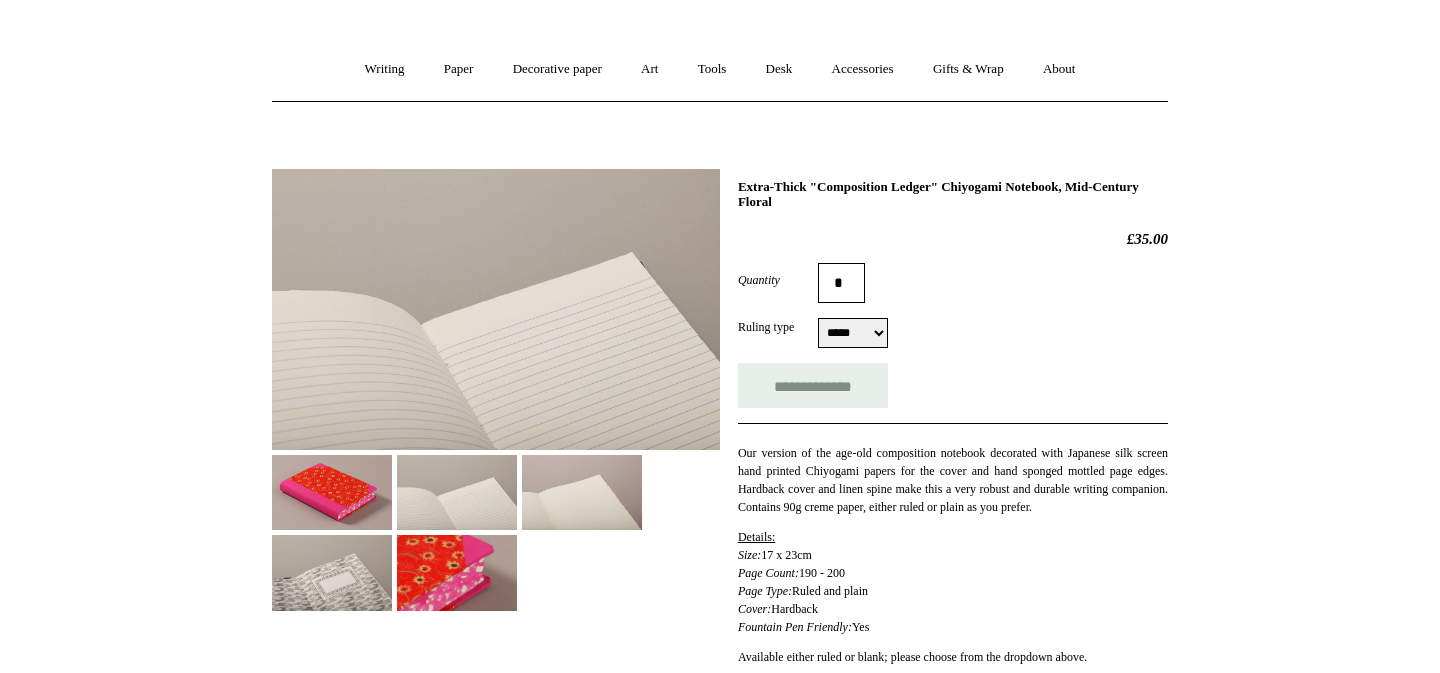 click at bounding box center [332, 492] 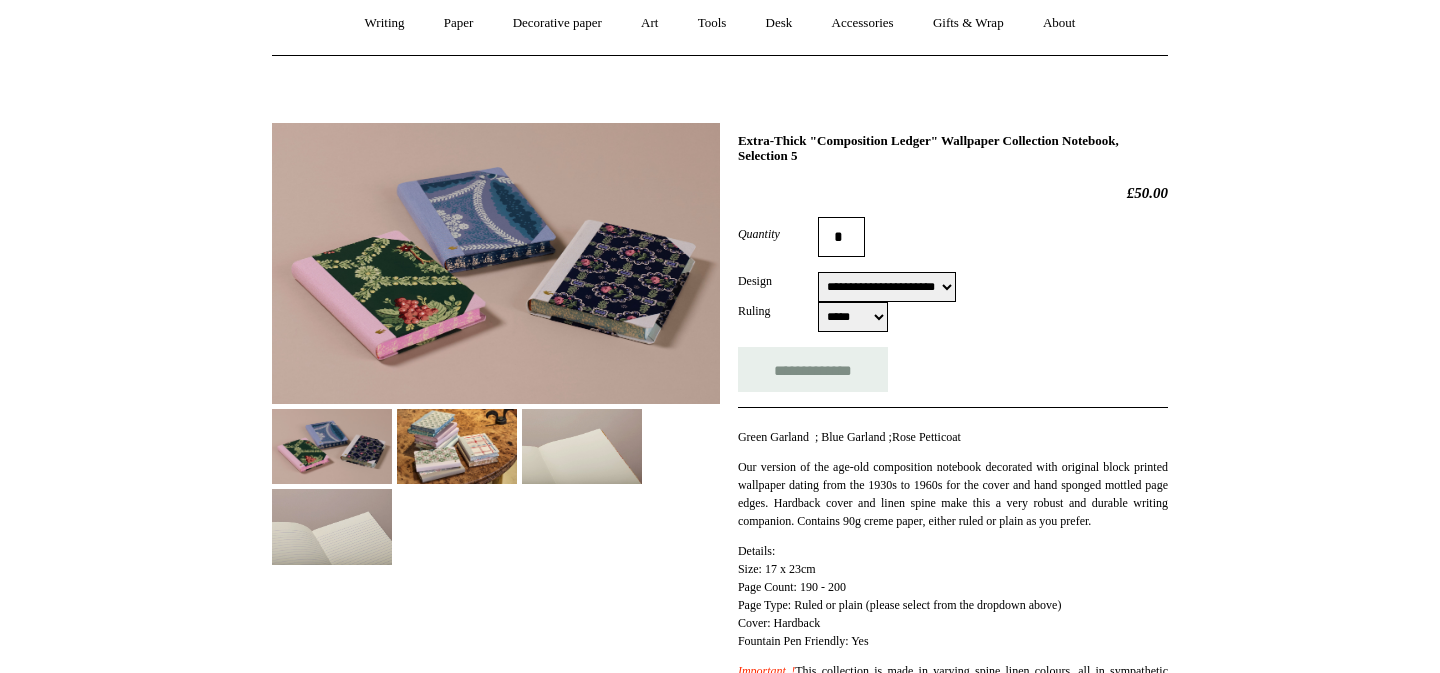 scroll, scrollTop: 185, scrollLeft: 0, axis: vertical 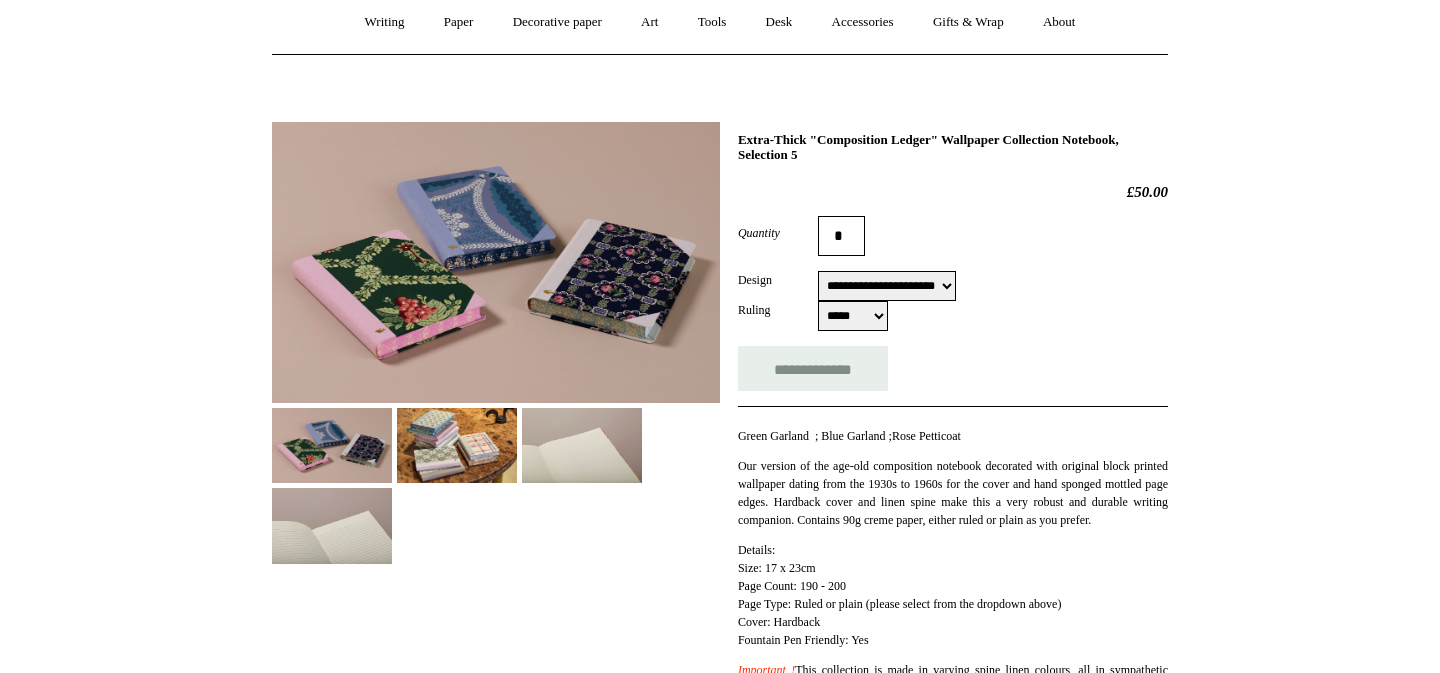 click at bounding box center [457, 445] 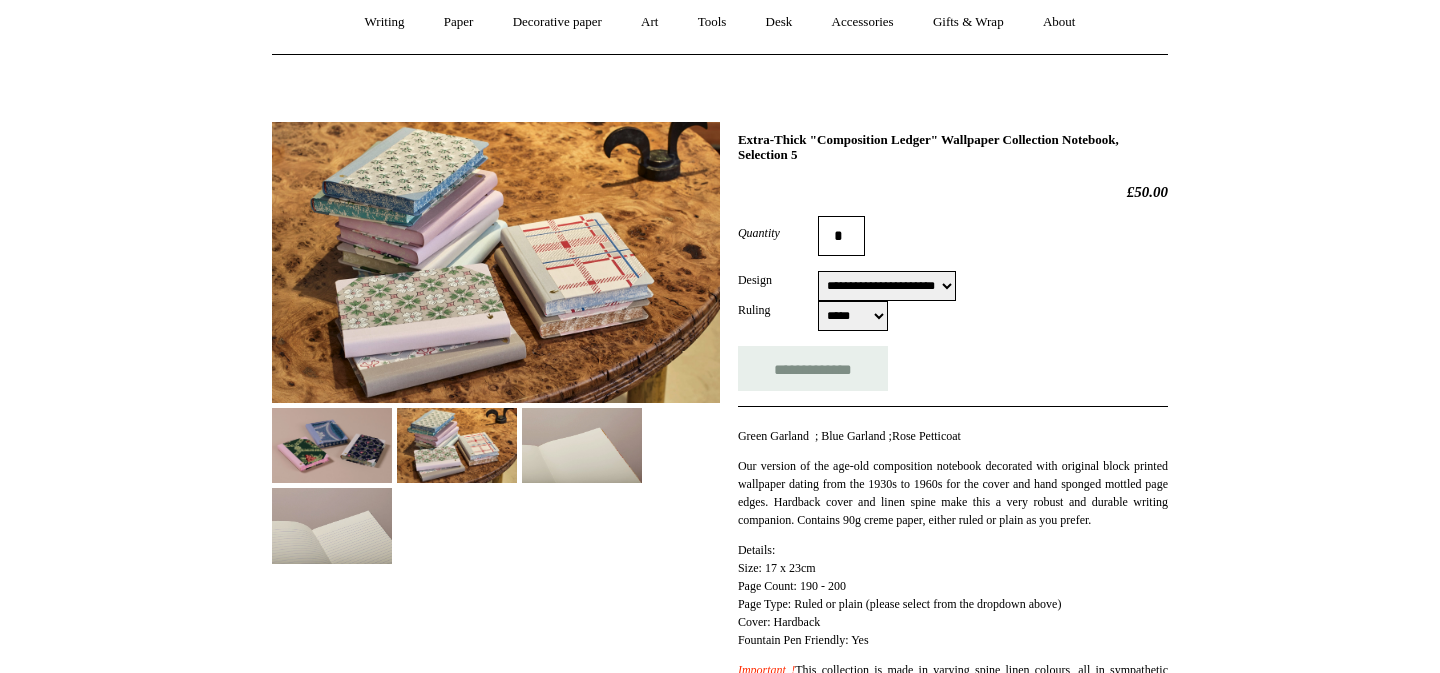 click on "**********" at bounding box center [887, 286] 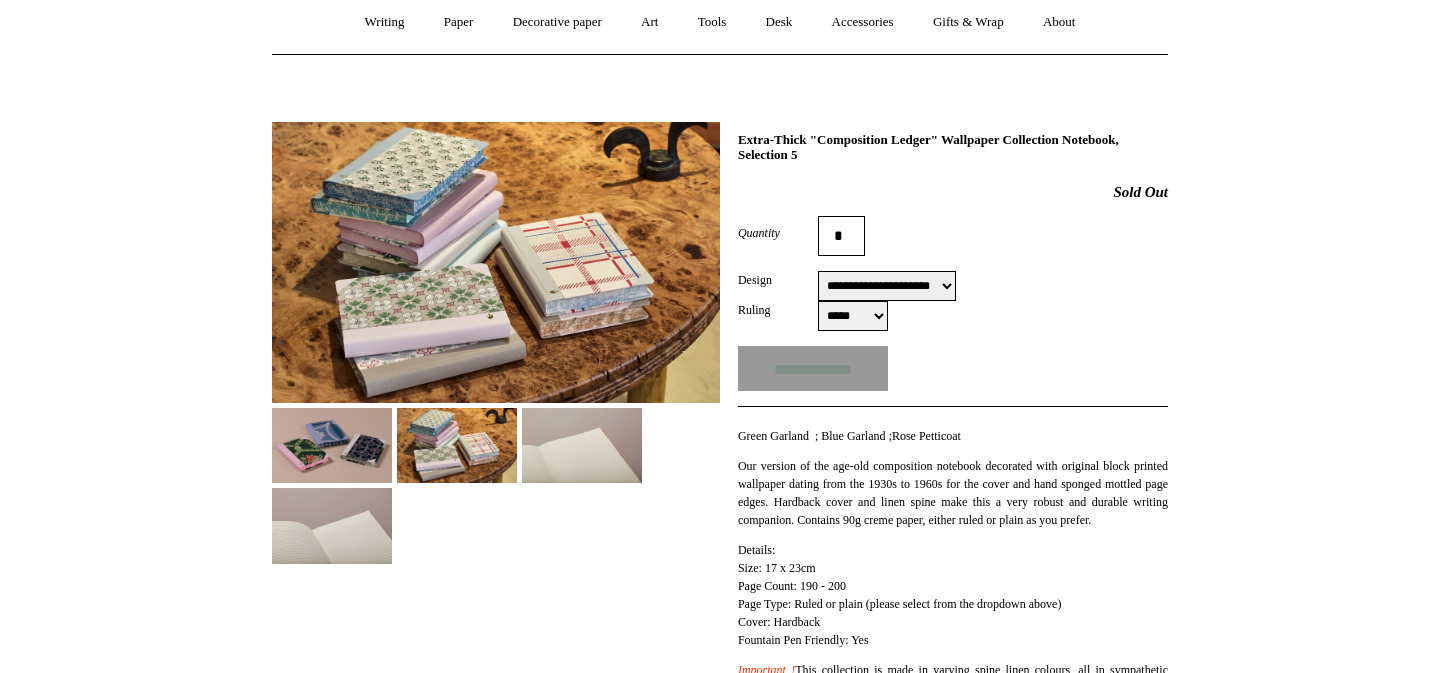 click at bounding box center [332, 445] 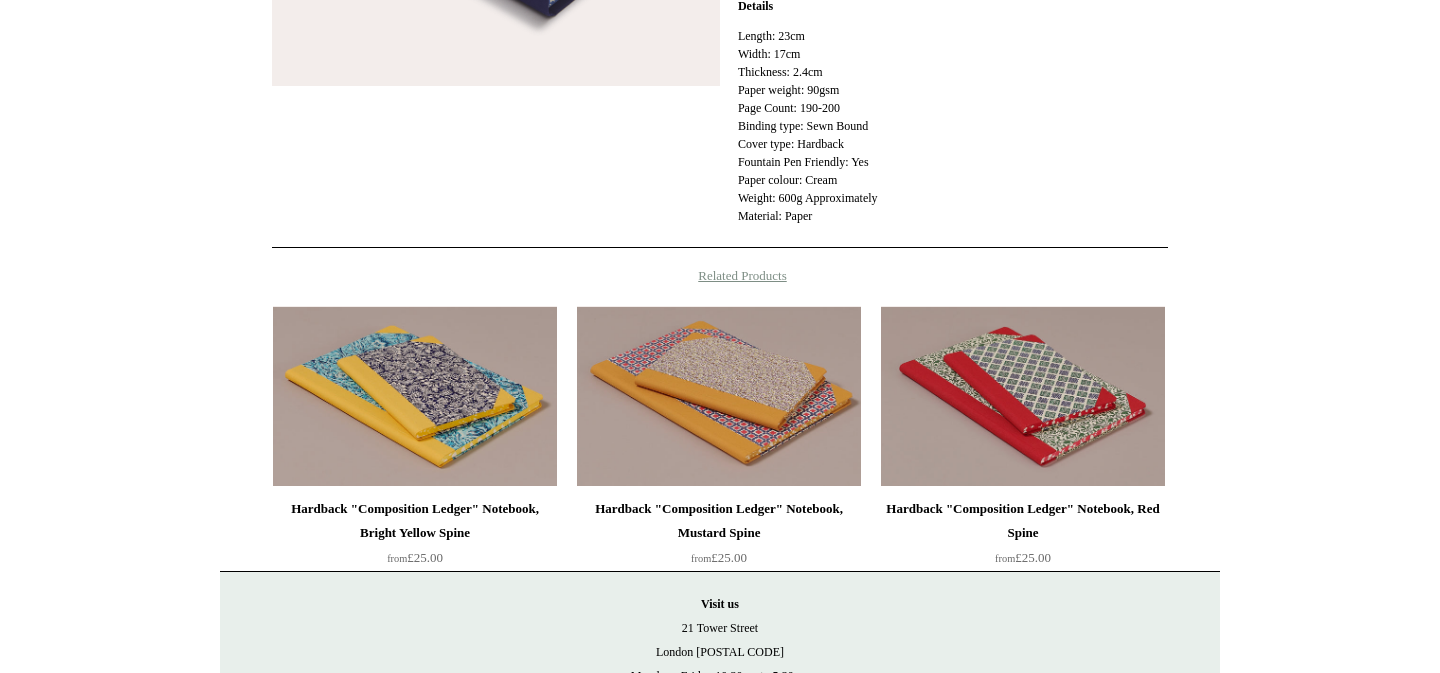 scroll, scrollTop: 668, scrollLeft: 0, axis: vertical 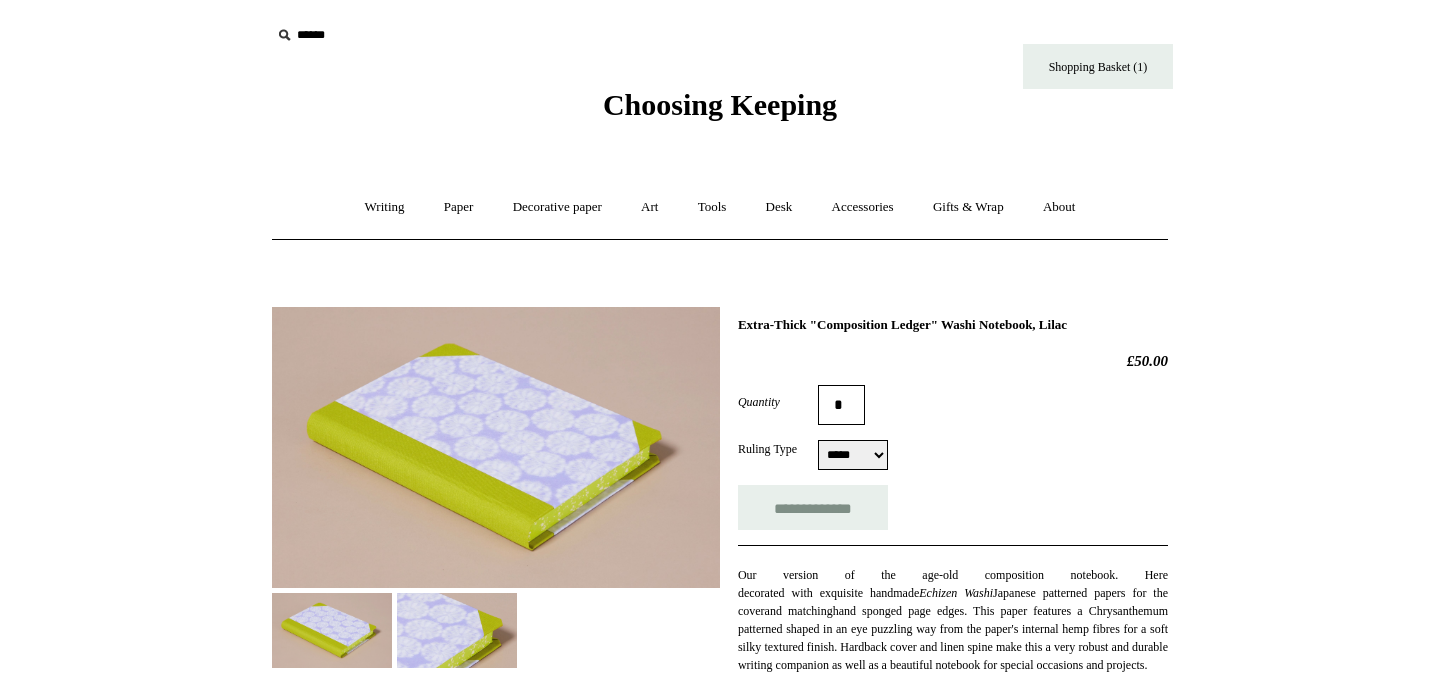 select on "*****" 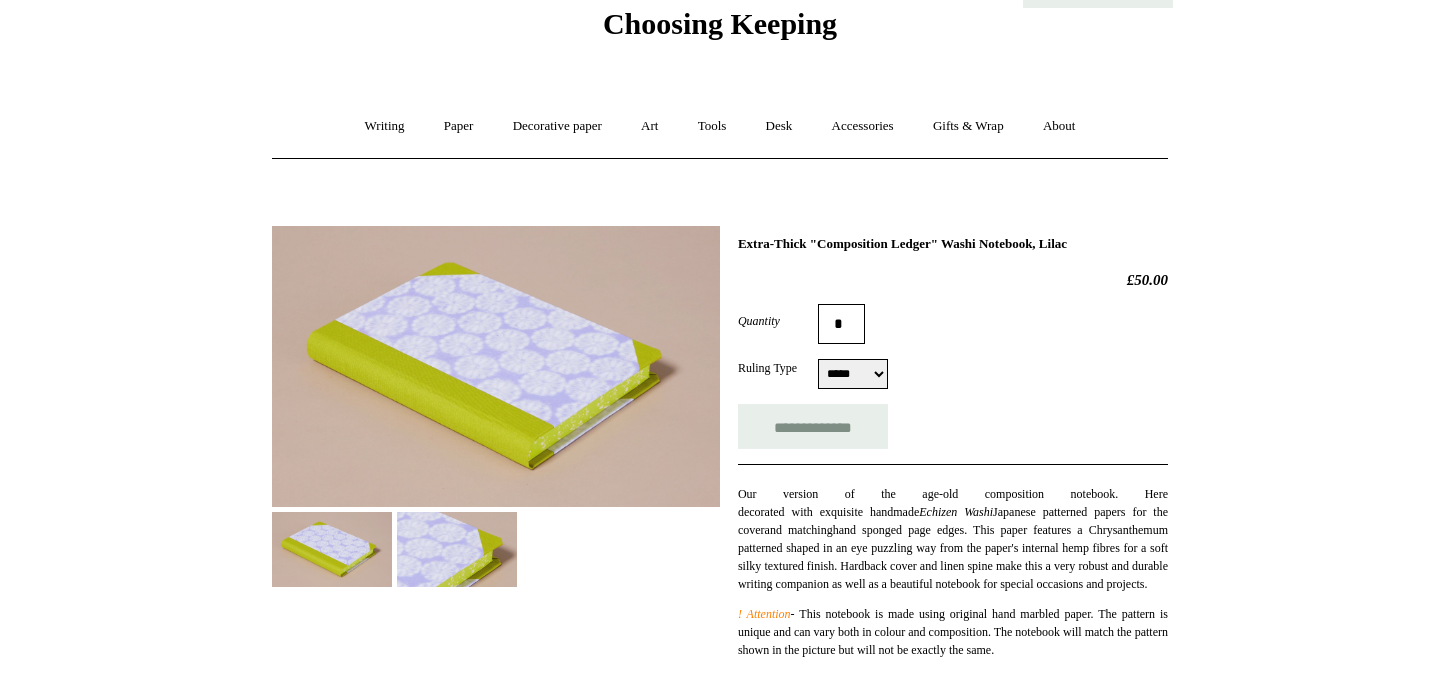 scroll, scrollTop: 87, scrollLeft: 0, axis: vertical 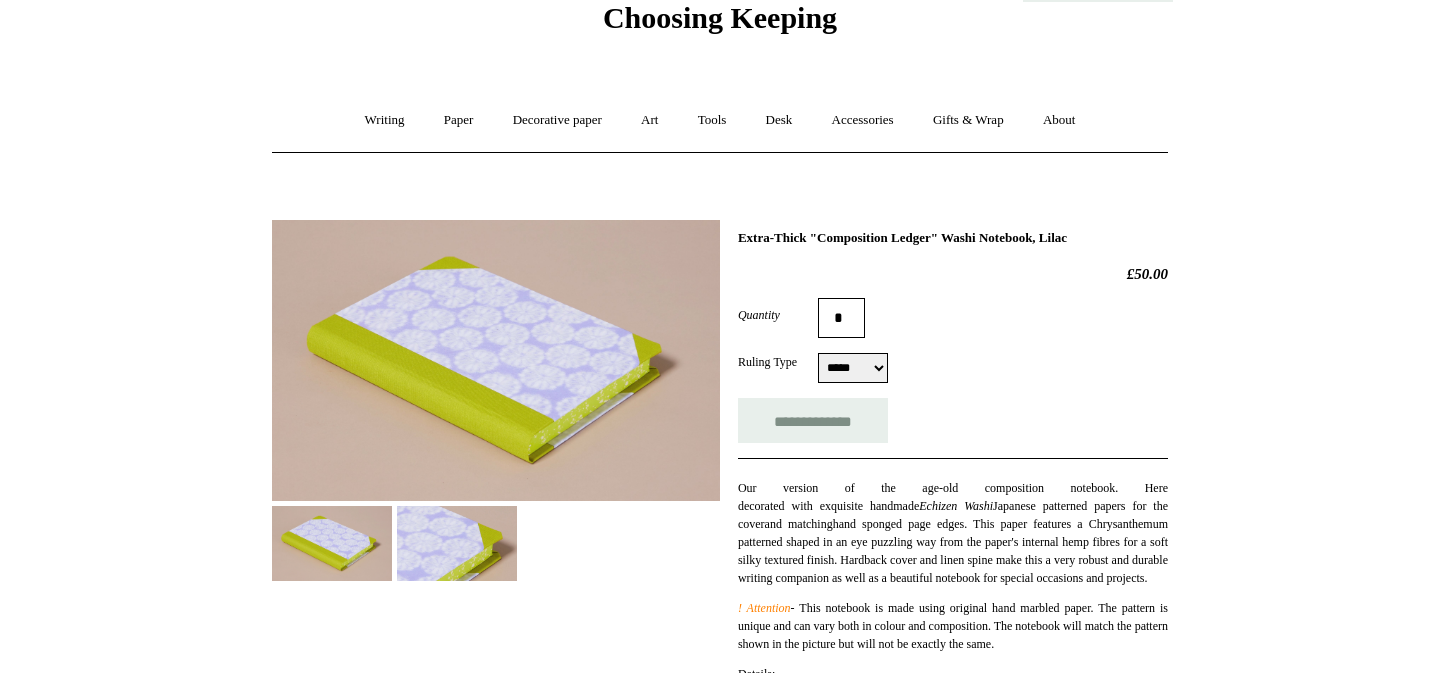 click at bounding box center (457, 543) 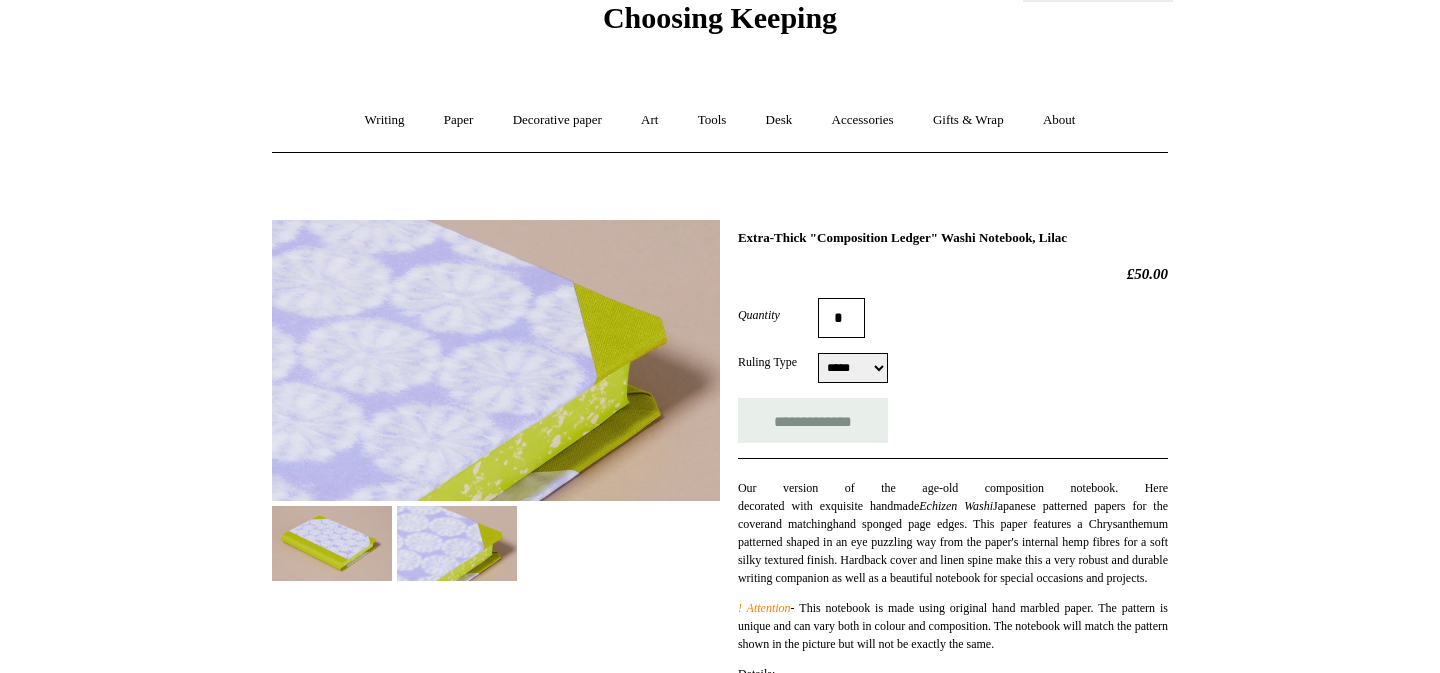 click at bounding box center (332, 543) 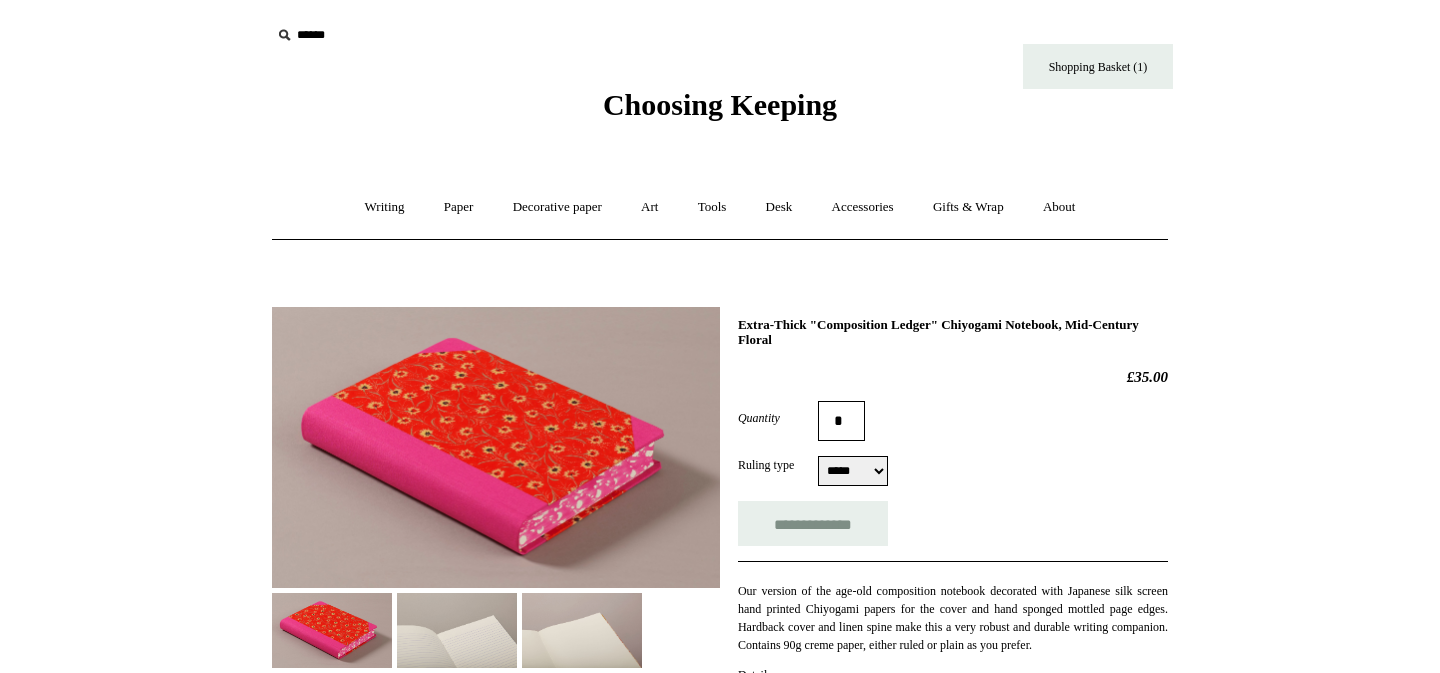 scroll, scrollTop: 0, scrollLeft: 0, axis: both 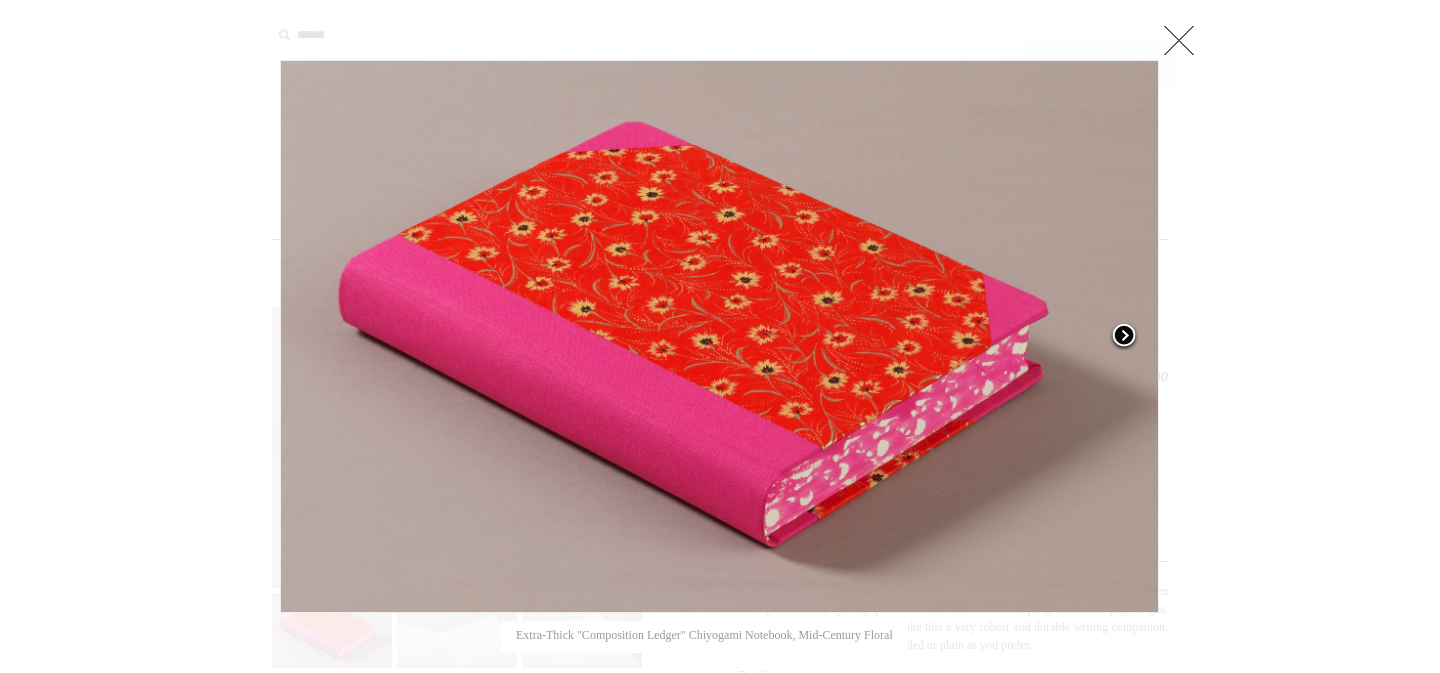 click at bounding box center (1124, 337) 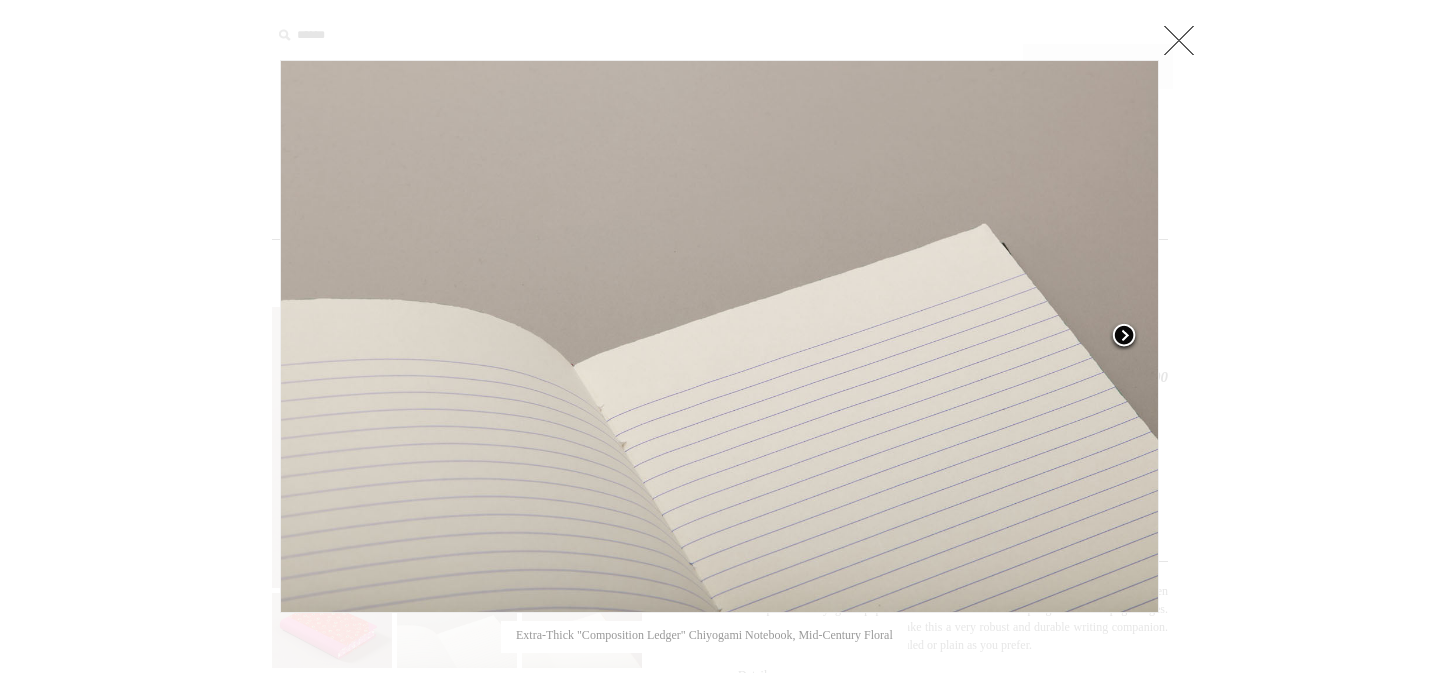 click at bounding box center [1124, 337] 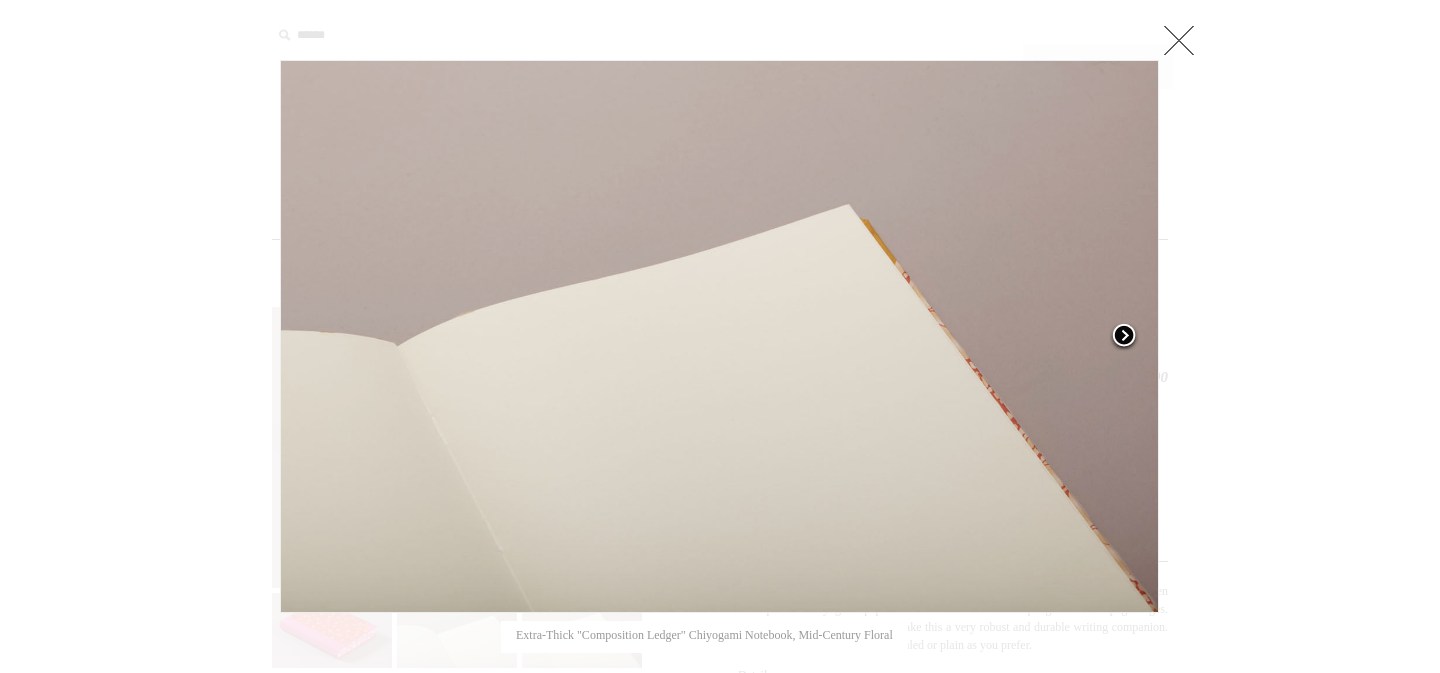 click at bounding box center [1124, 337] 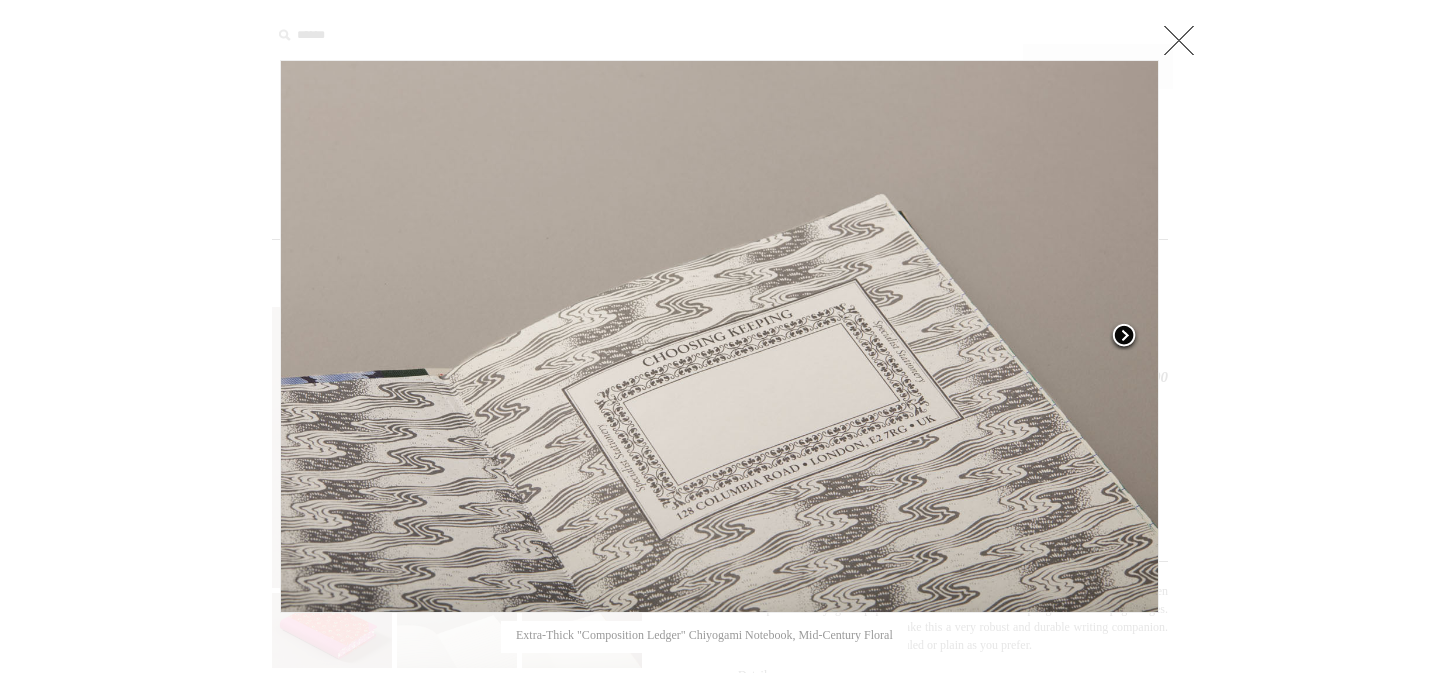 click at bounding box center [1124, 337] 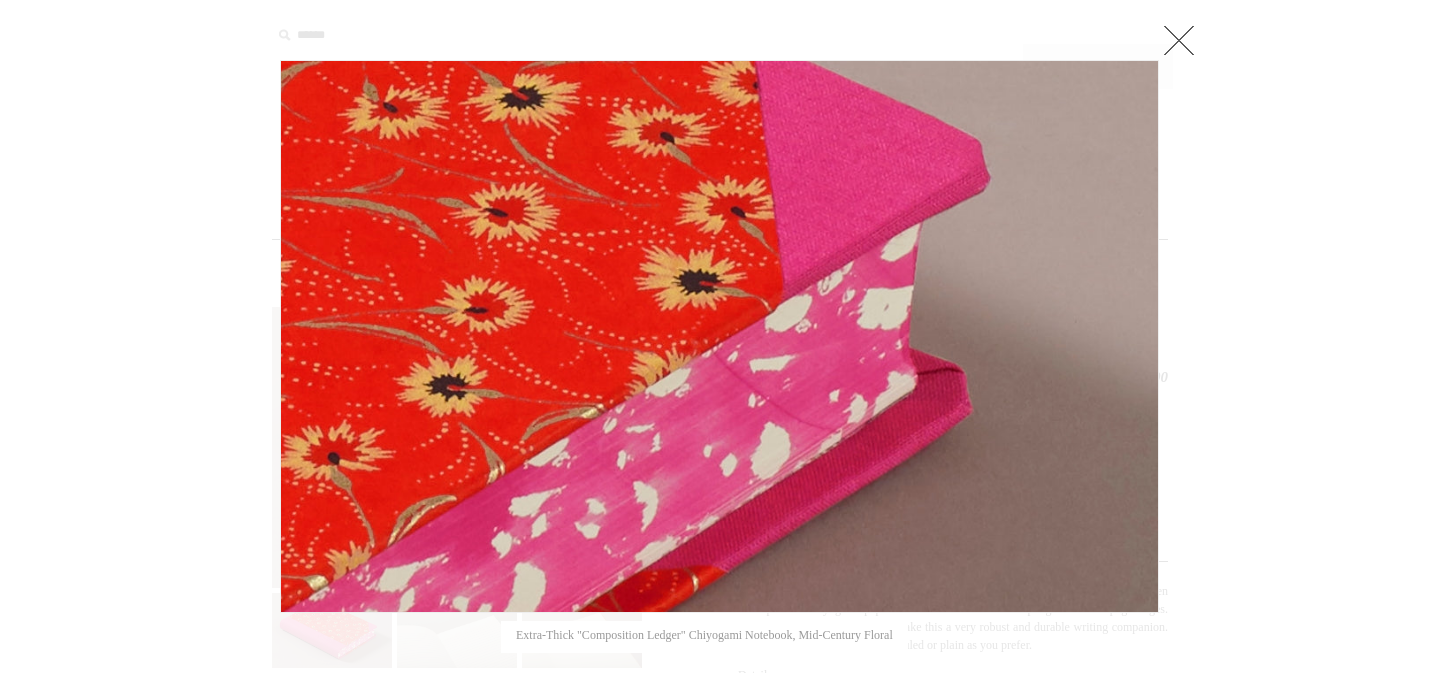 click at bounding box center [720, 756] 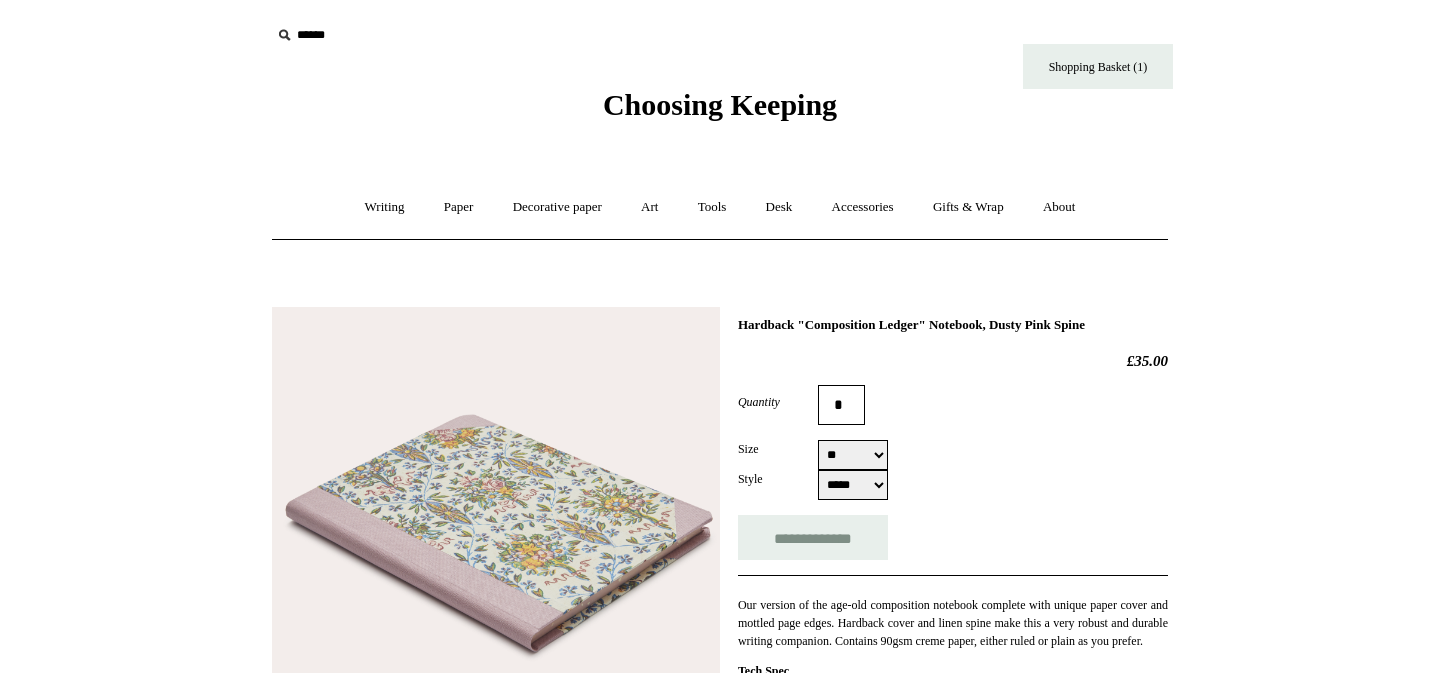 select on "**" 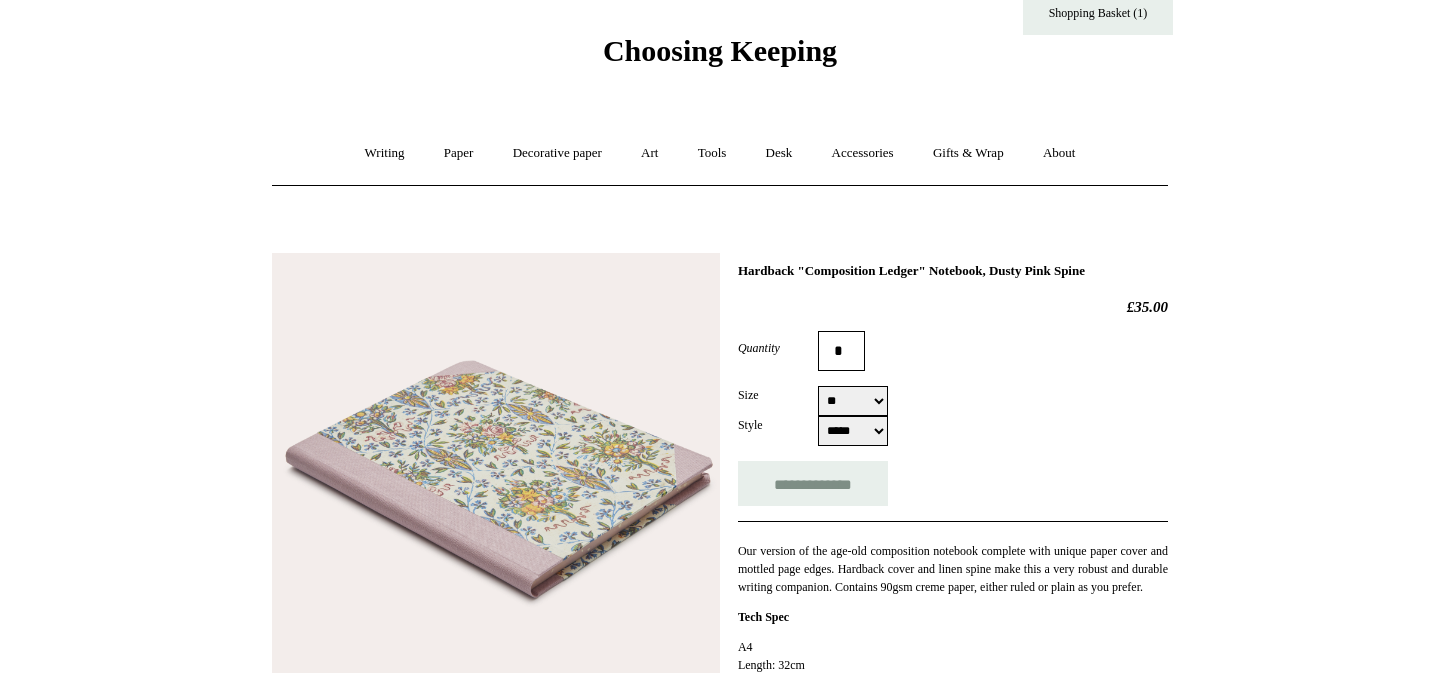 scroll, scrollTop: 61, scrollLeft: 0, axis: vertical 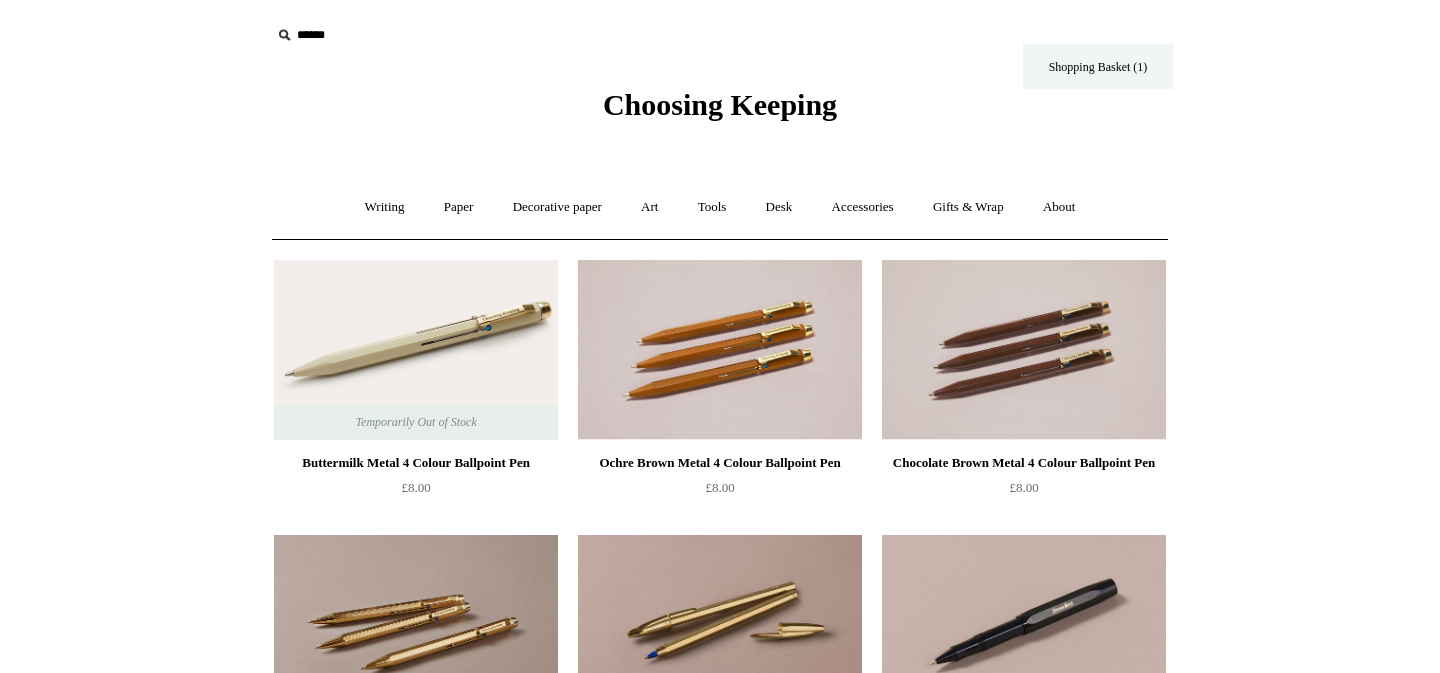 click on "Shopping Basket (1)" at bounding box center [1098, 66] 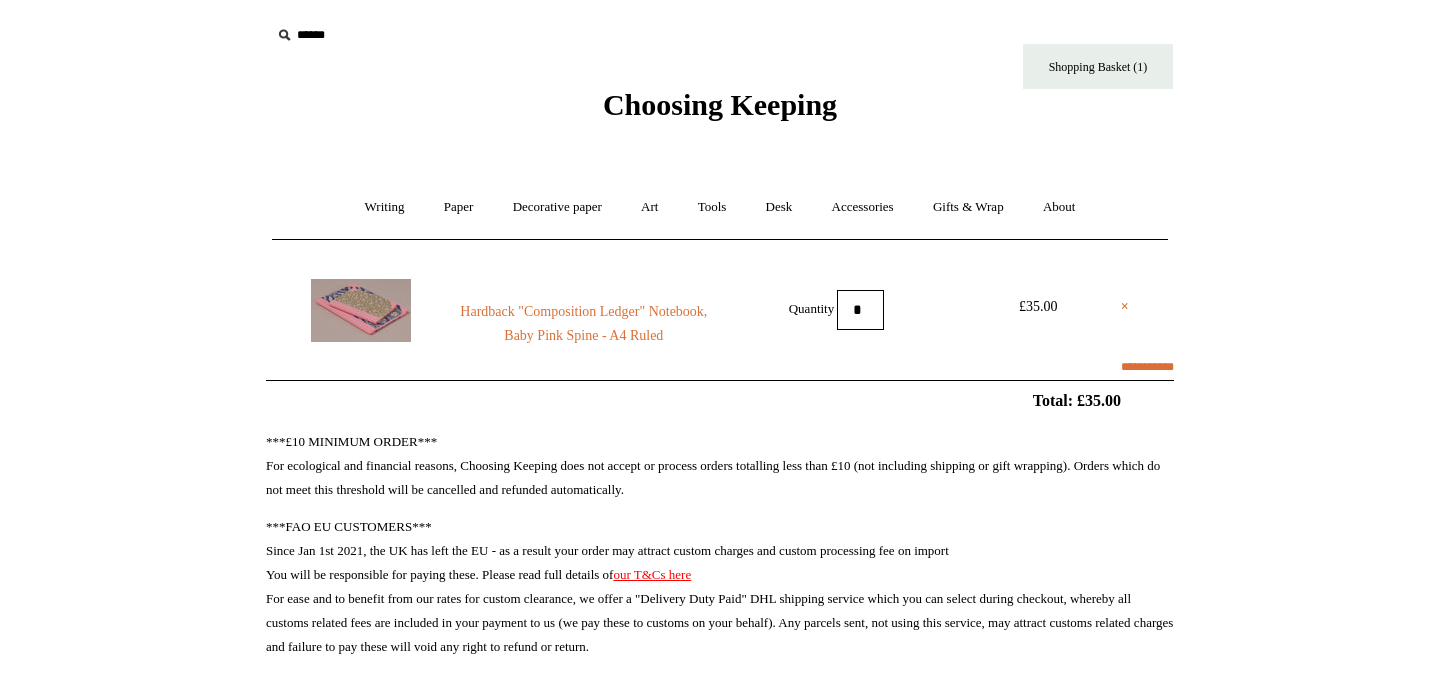 scroll, scrollTop: 0, scrollLeft: 0, axis: both 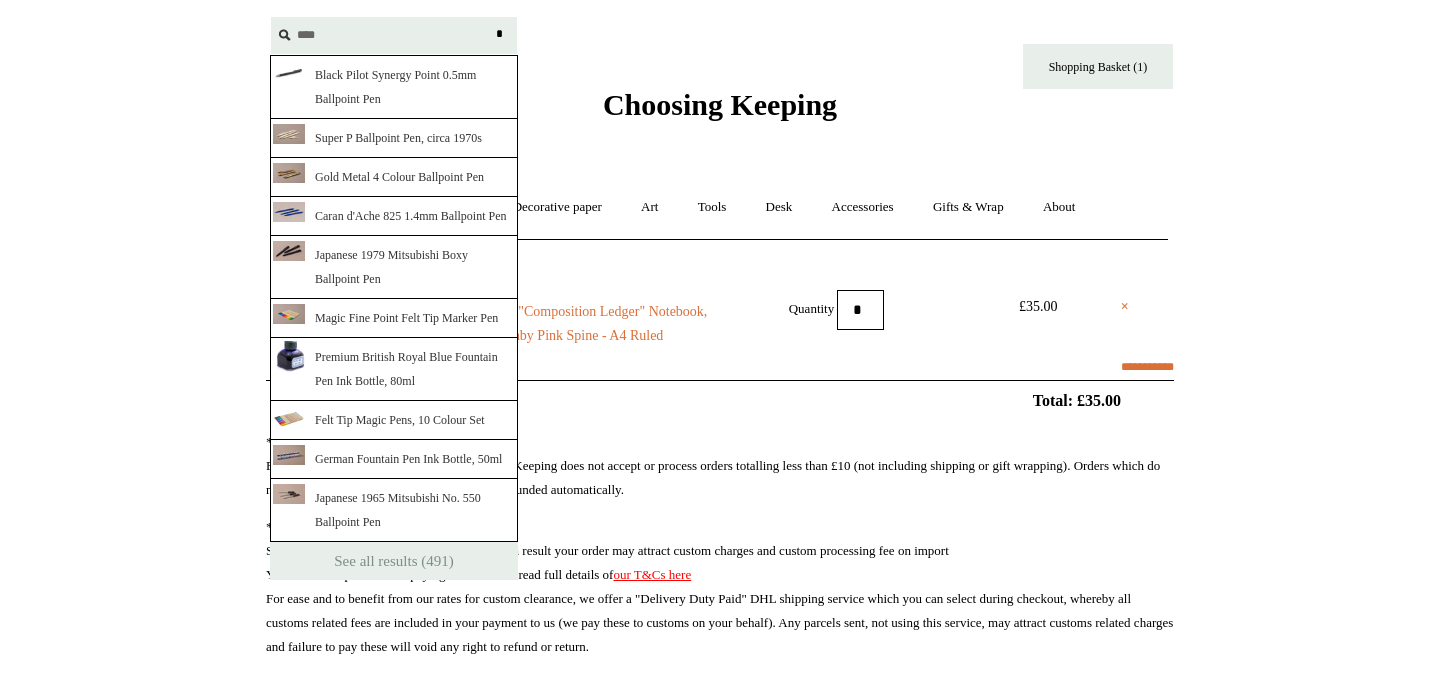 type on "****" 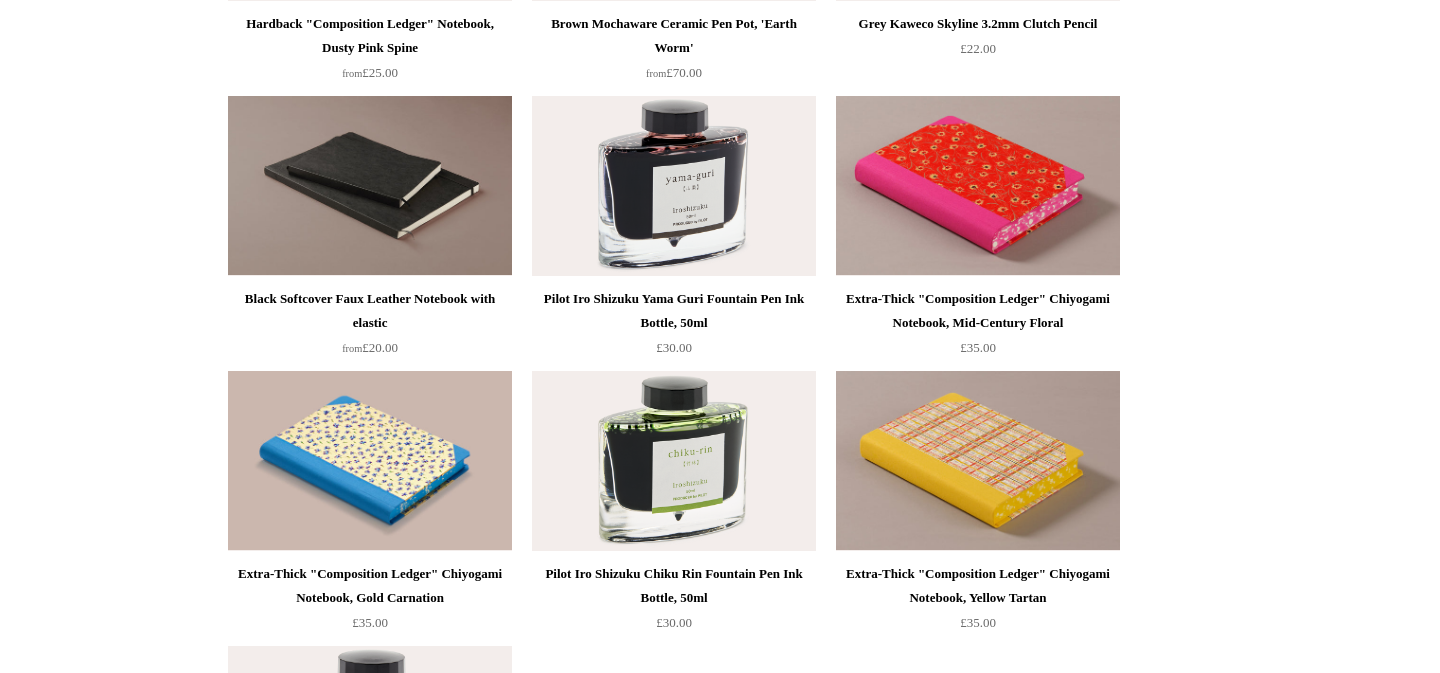 scroll, scrollTop: 22603, scrollLeft: 0, axis: vertical 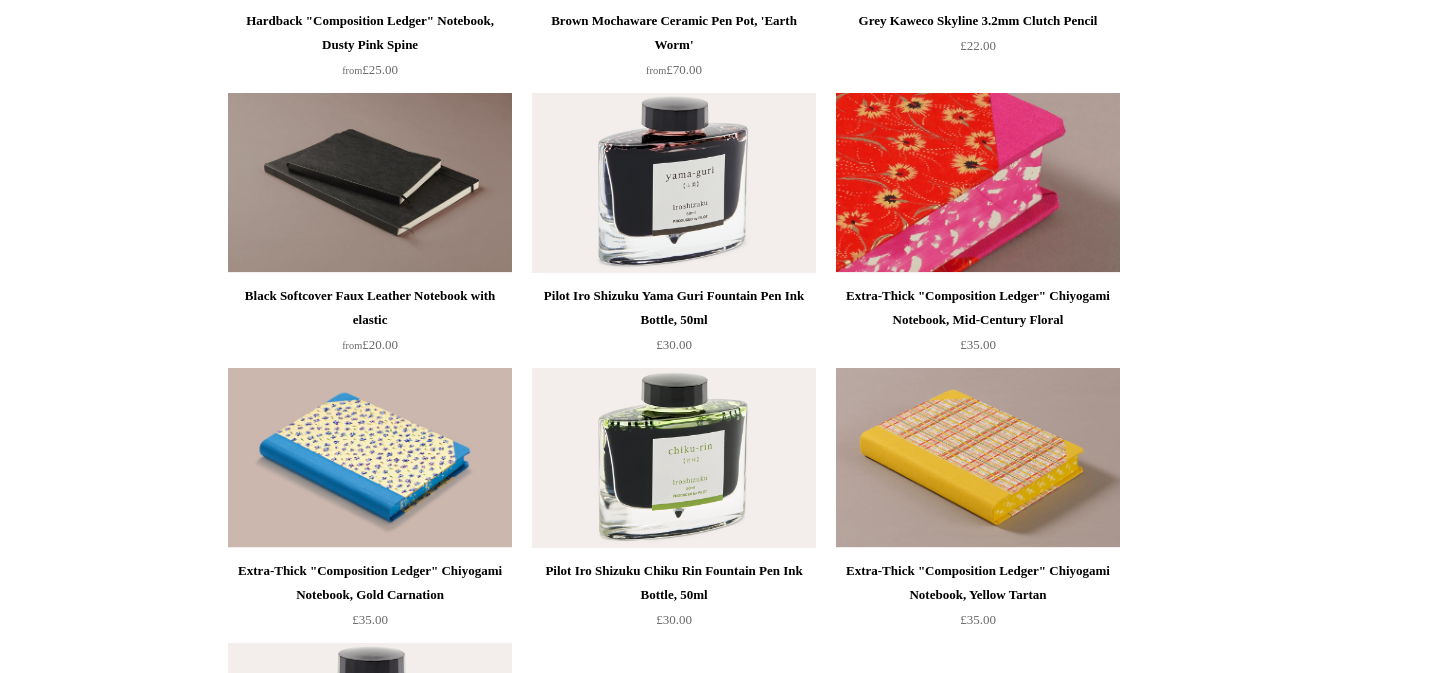 click at bounding box center (978, 183) 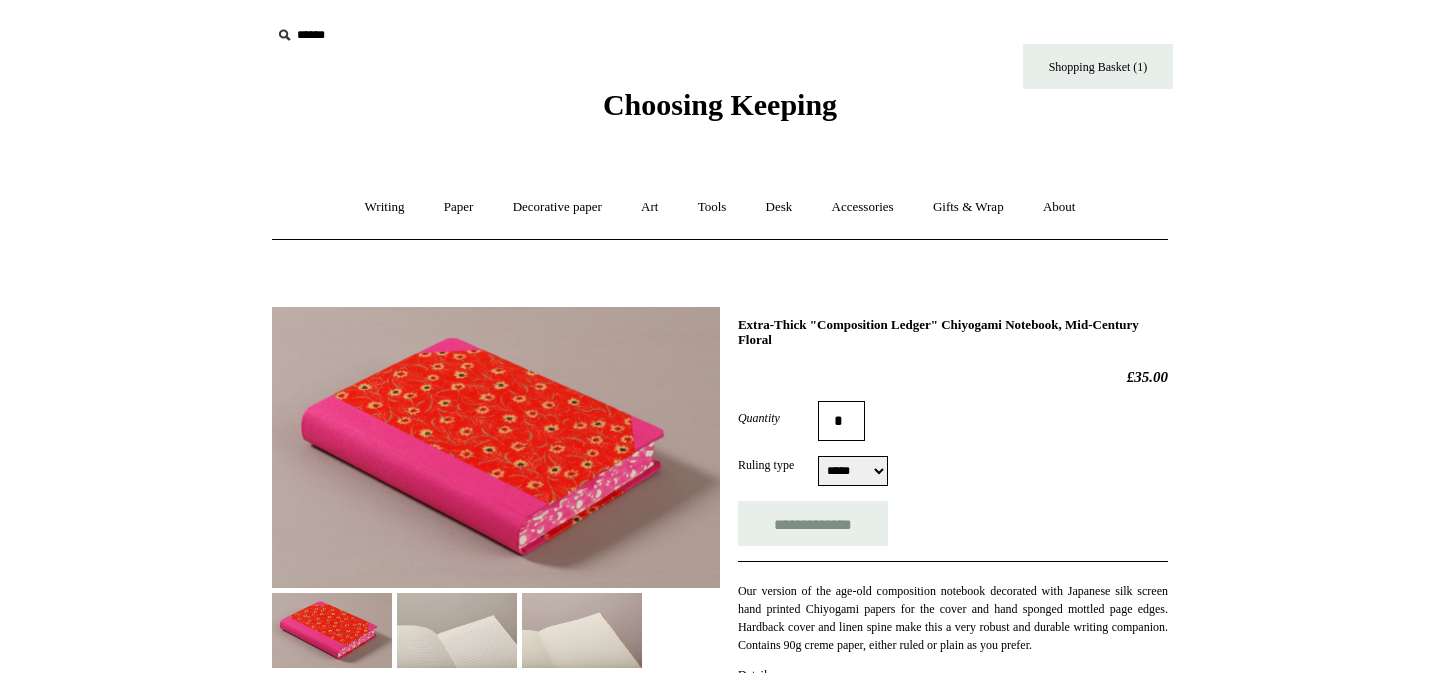 scroll, scrollTop: 0, scrollLeft: 0, axis: both 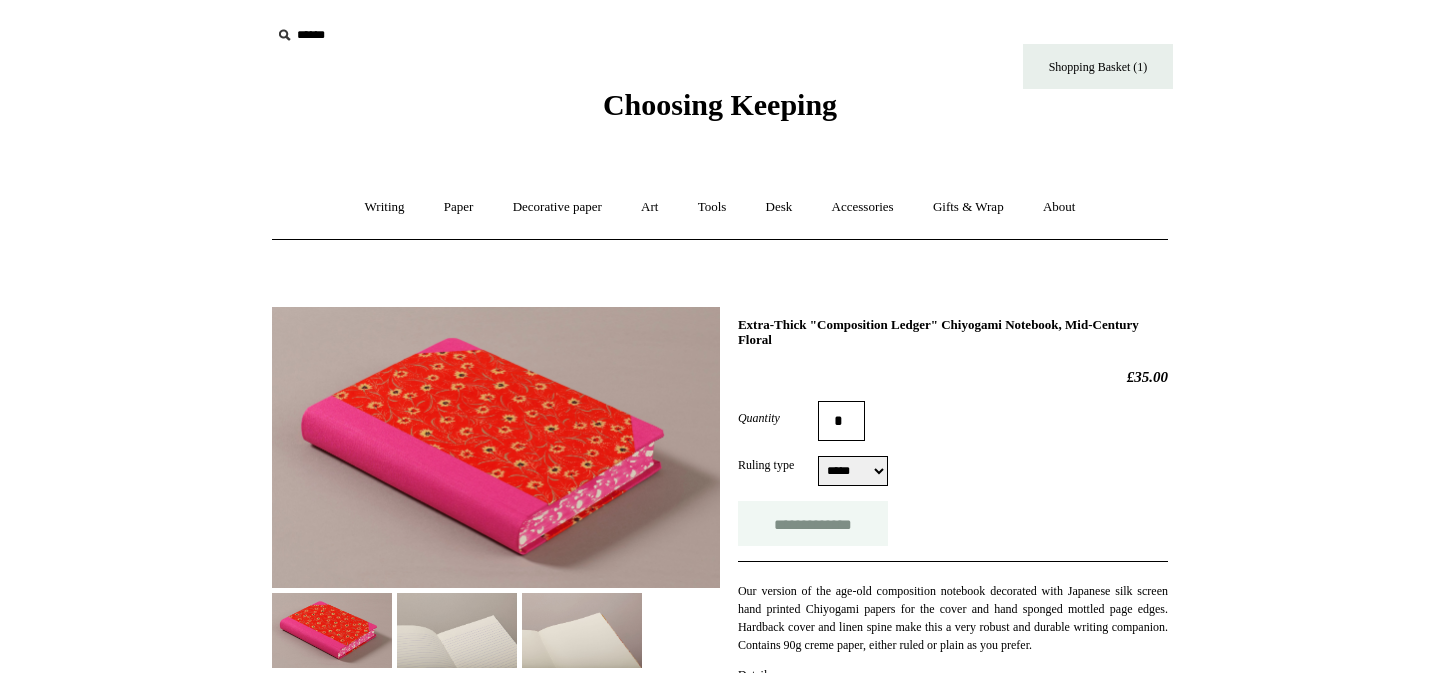 click on "**********" at bounding box center [813, 523] 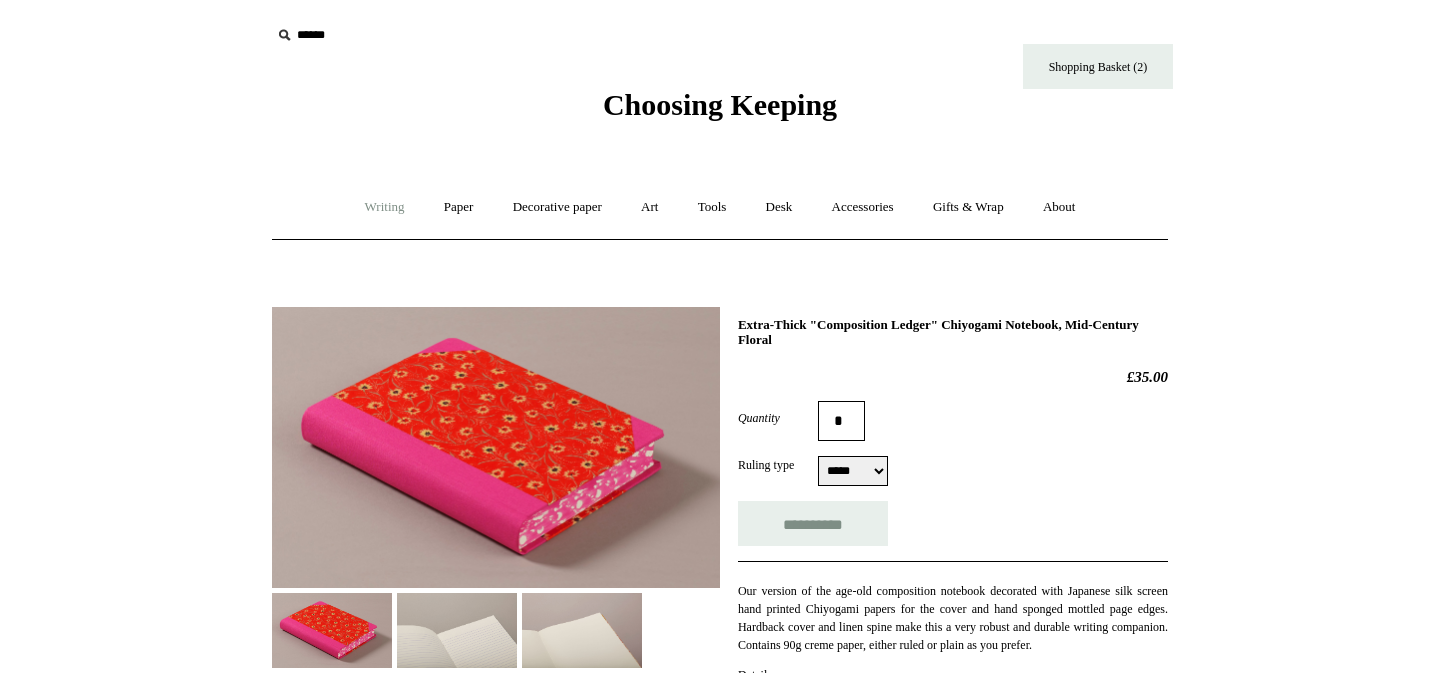 click on "Writing +" at bounding box center [385, 207] 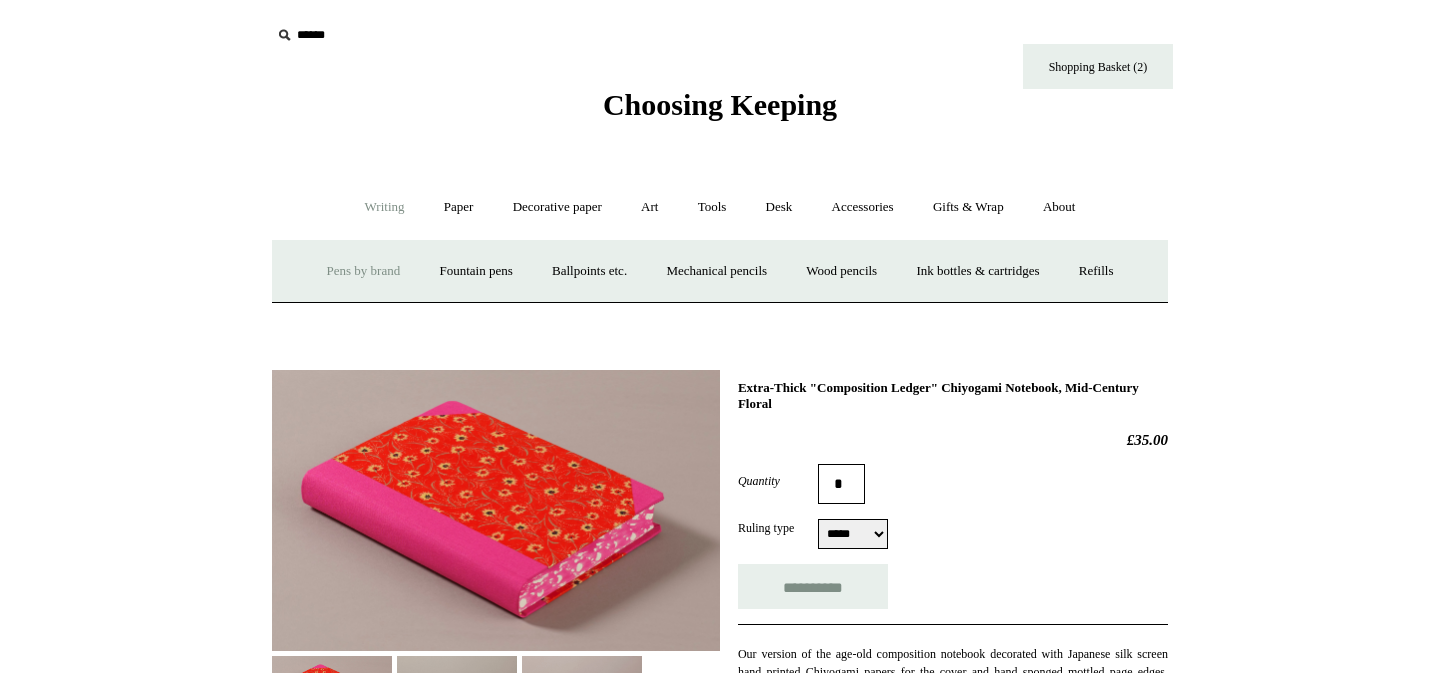 click on "Pens by brand +" at bounding box center (364, 271) 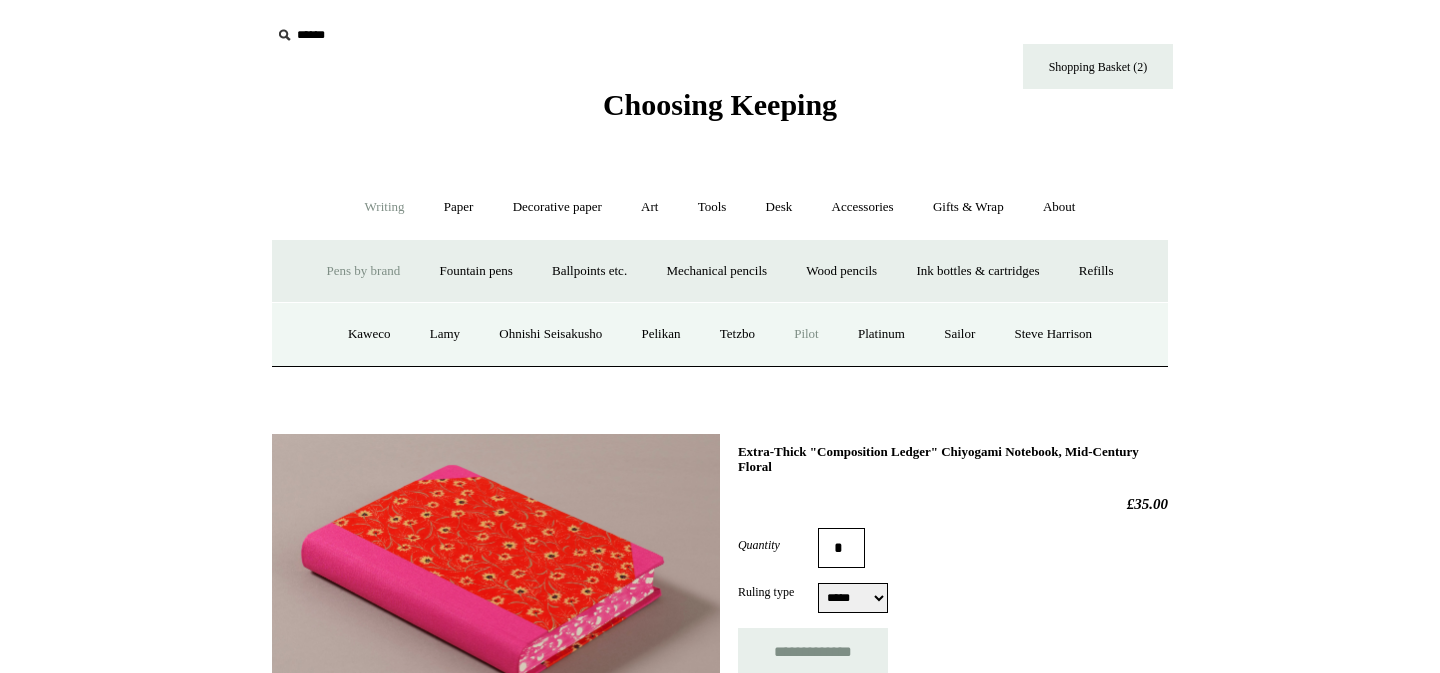 click on "Pilot" at bounding box center (806, 334) 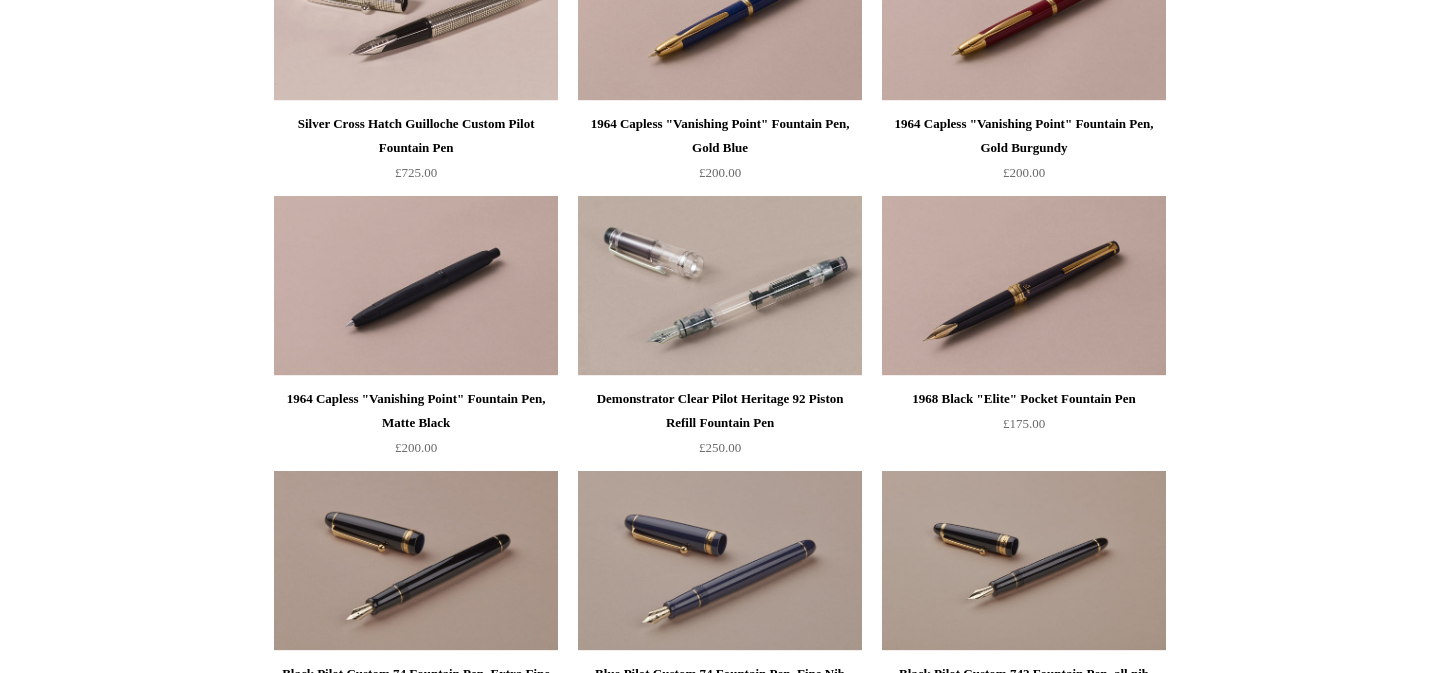 scroll, scrollTop: 0, scrollLeft: 0, axis: both 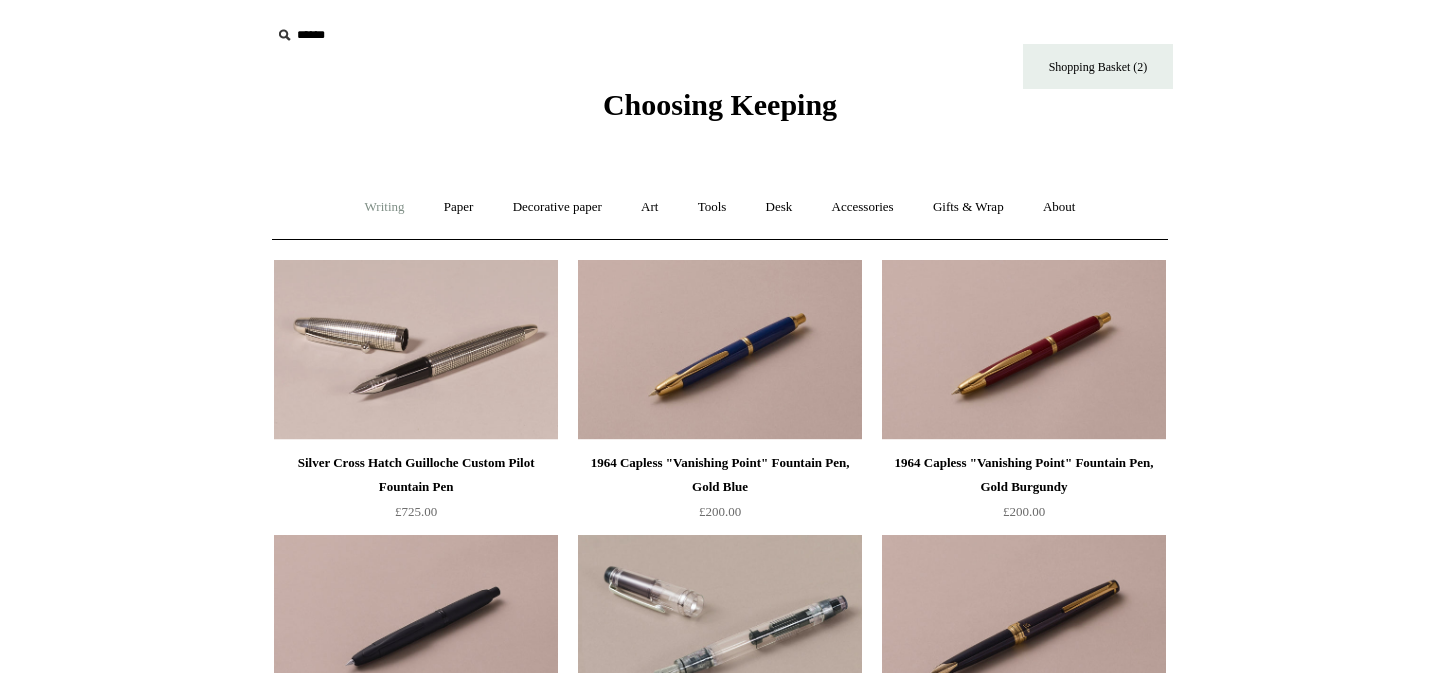click on "Writing +" at bounding box center (385, 207) 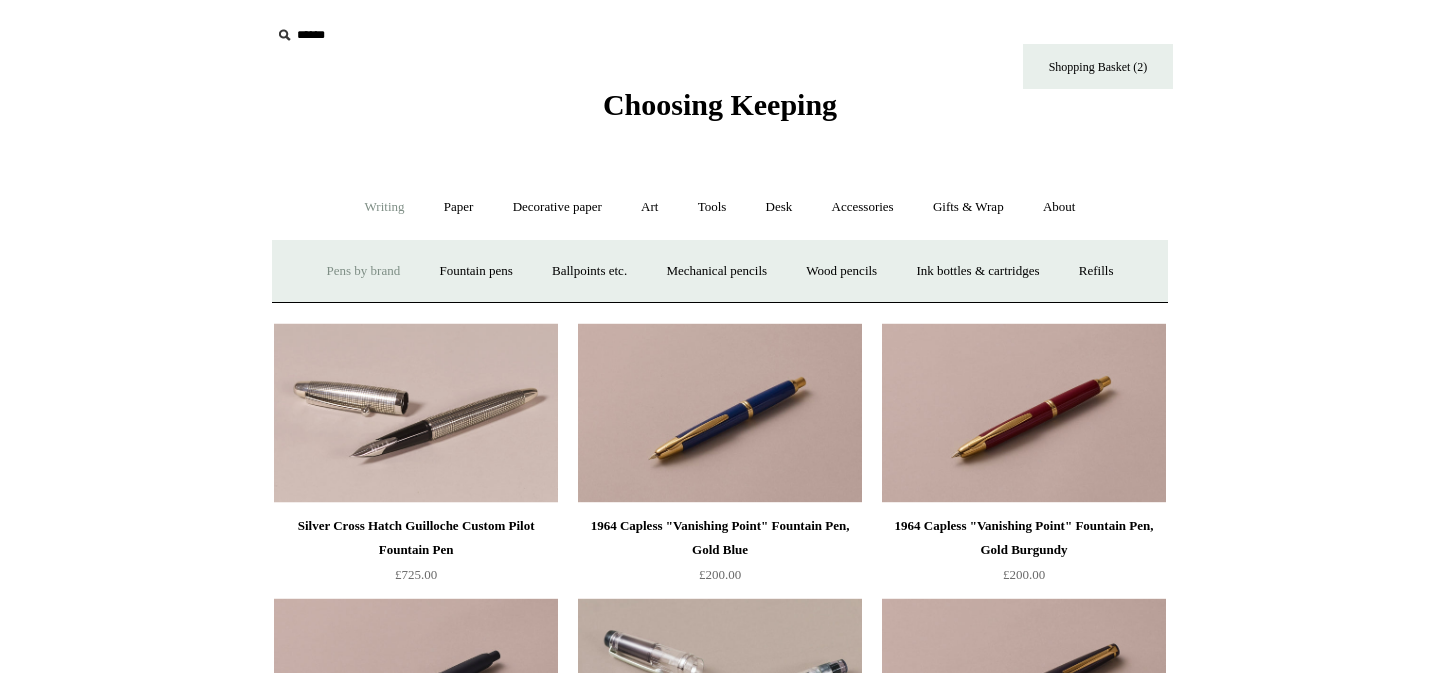 click on "Pens by brand +" at bounding box center [364, 271] 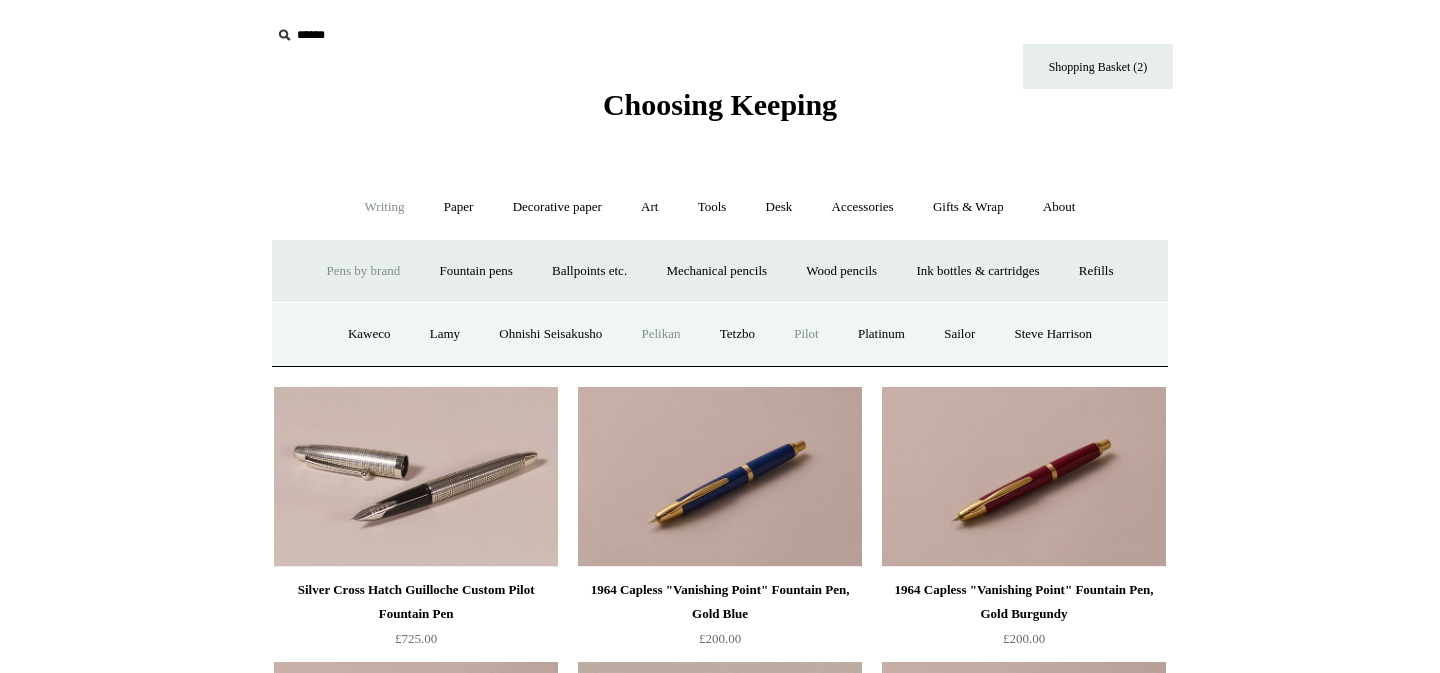 click on "Pelikan" at bounding box center [660, 334] 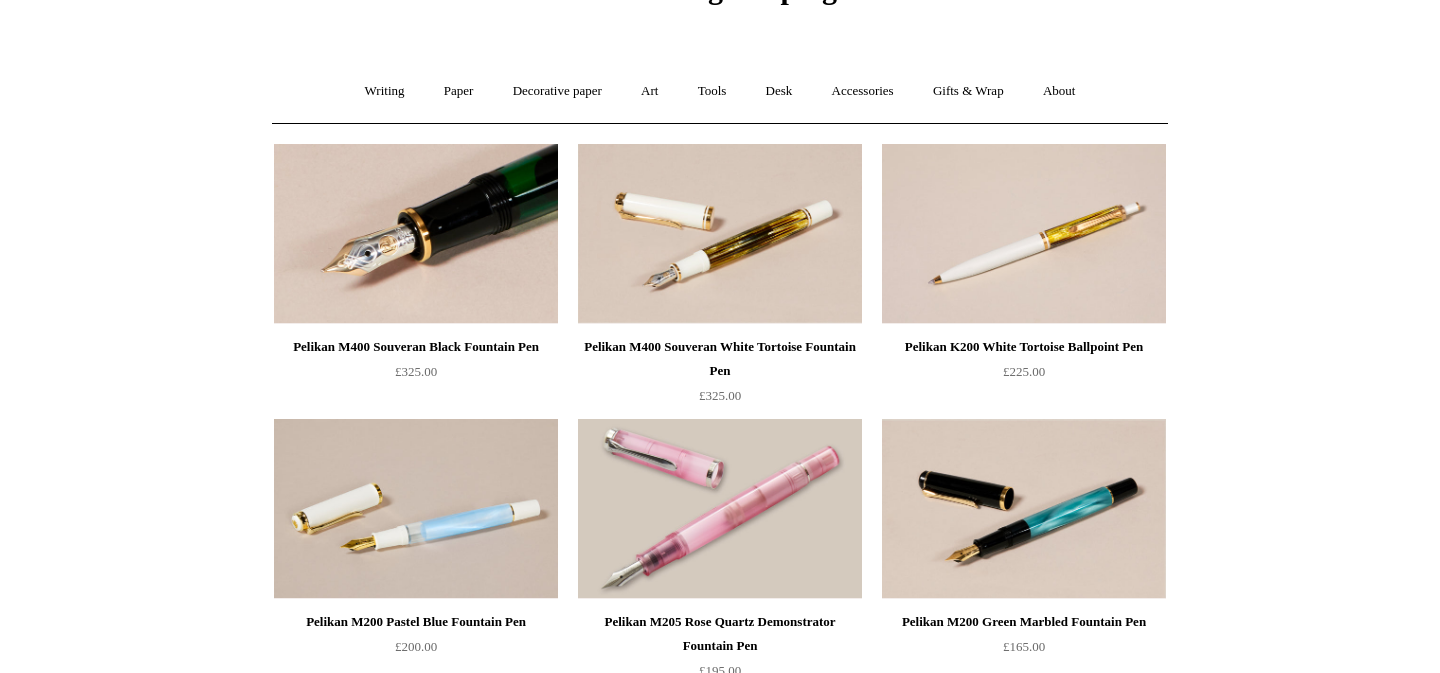 scroll, scrollTop: 0, scrollLeft: 0, axis: both 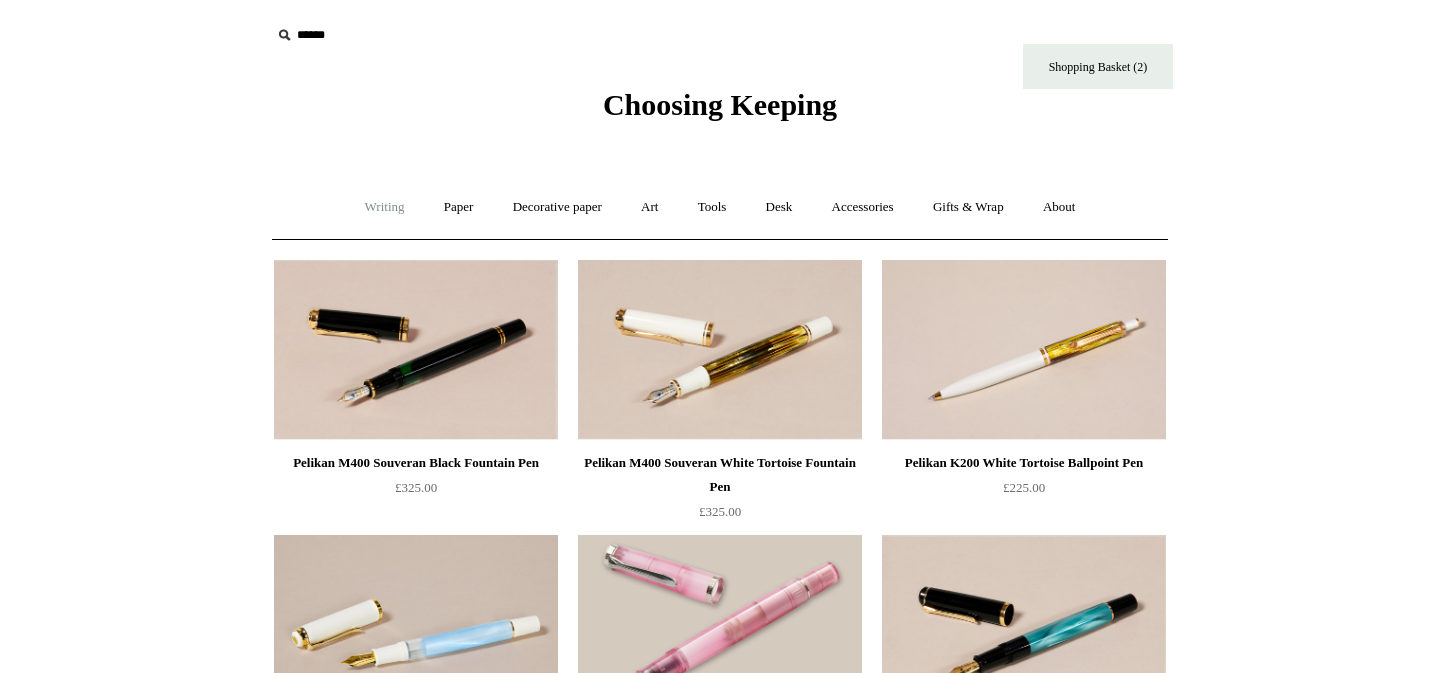 click on "Writing +" at bounding box center (385, 207) 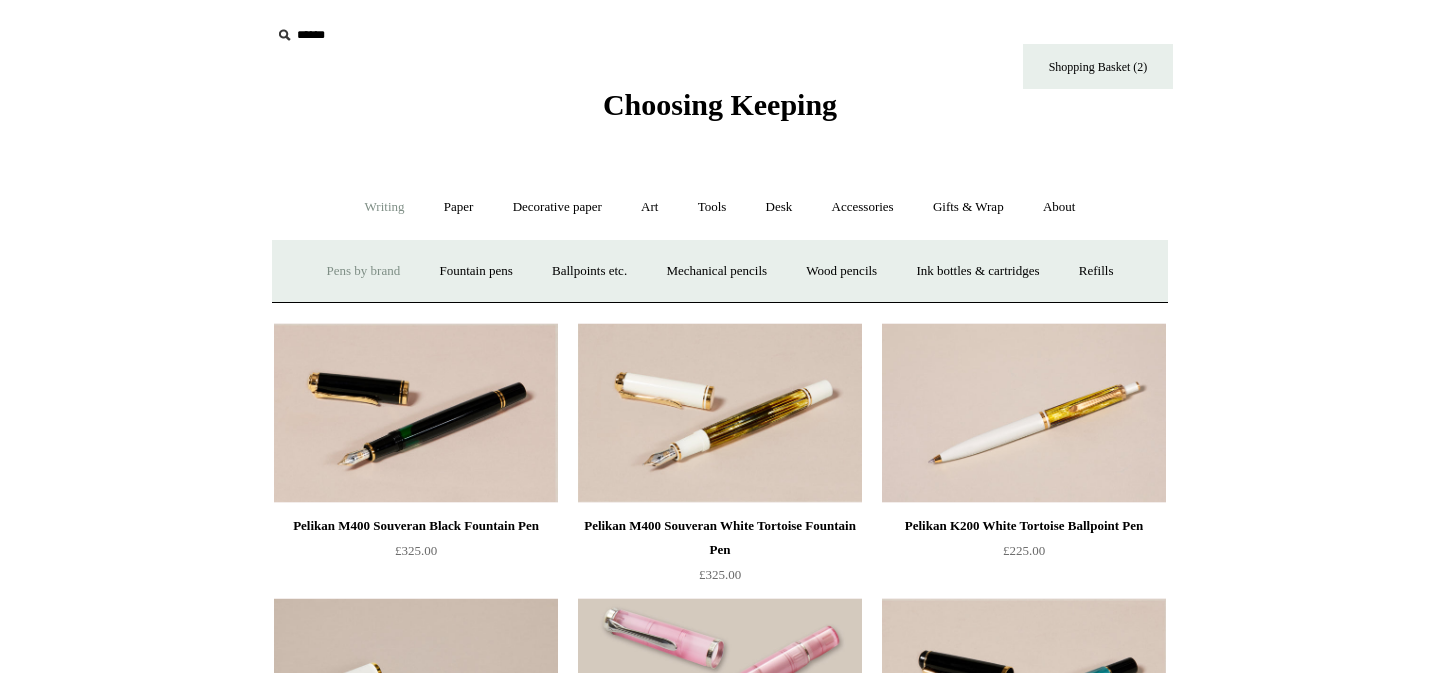 click on "Pens by brand +" at bounding box center [364, 271] 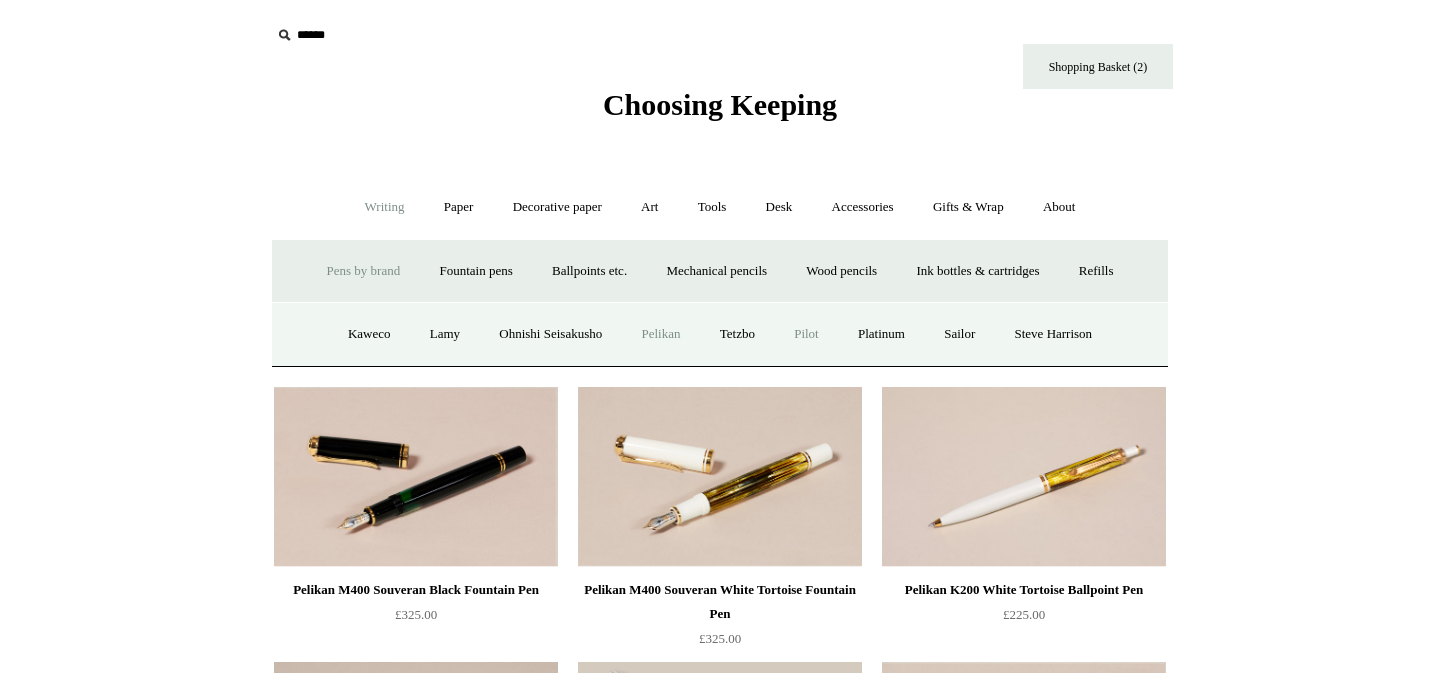 click on "Pilot" at bounding box center (806, 334) 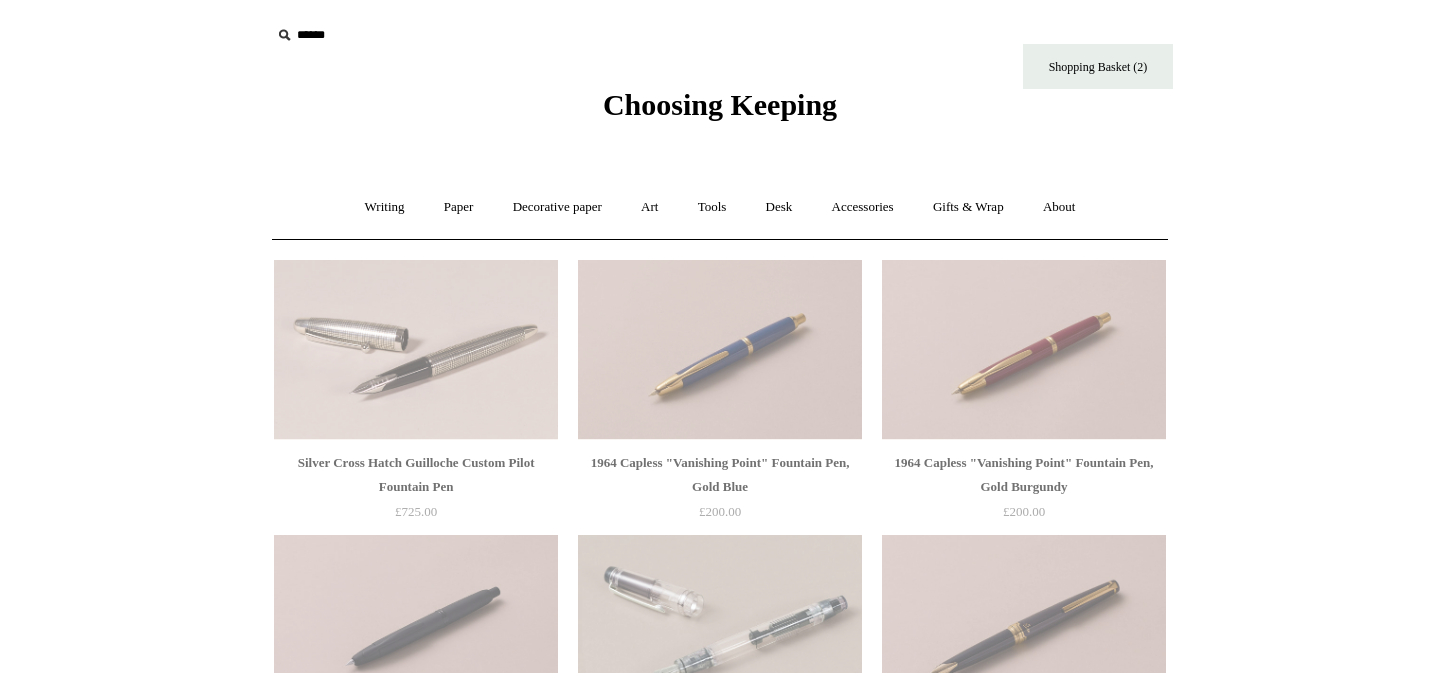 scroll, scrollTop: 0, scrollLeft: 0, axis: both 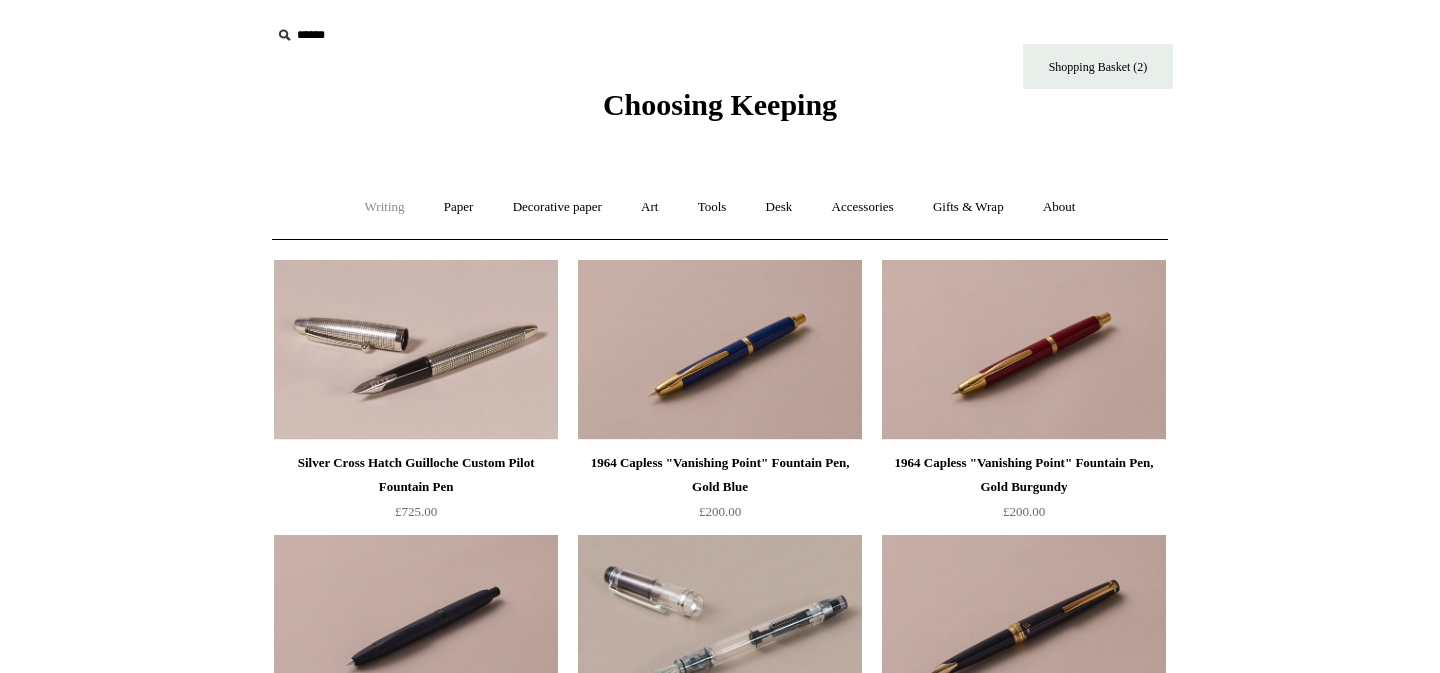 click on "Writing +" at bounding box center [385, 207] 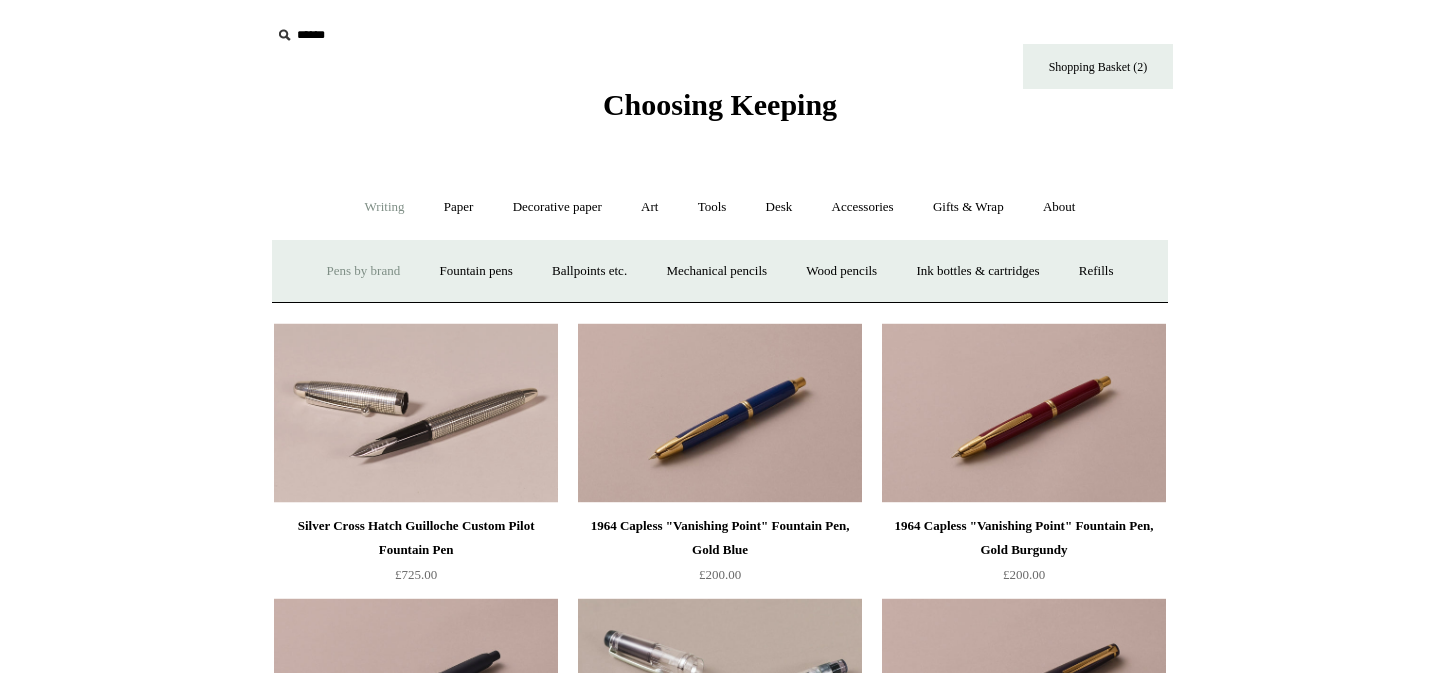 click on "Pens by brand +" at bounding box center [364, 271] 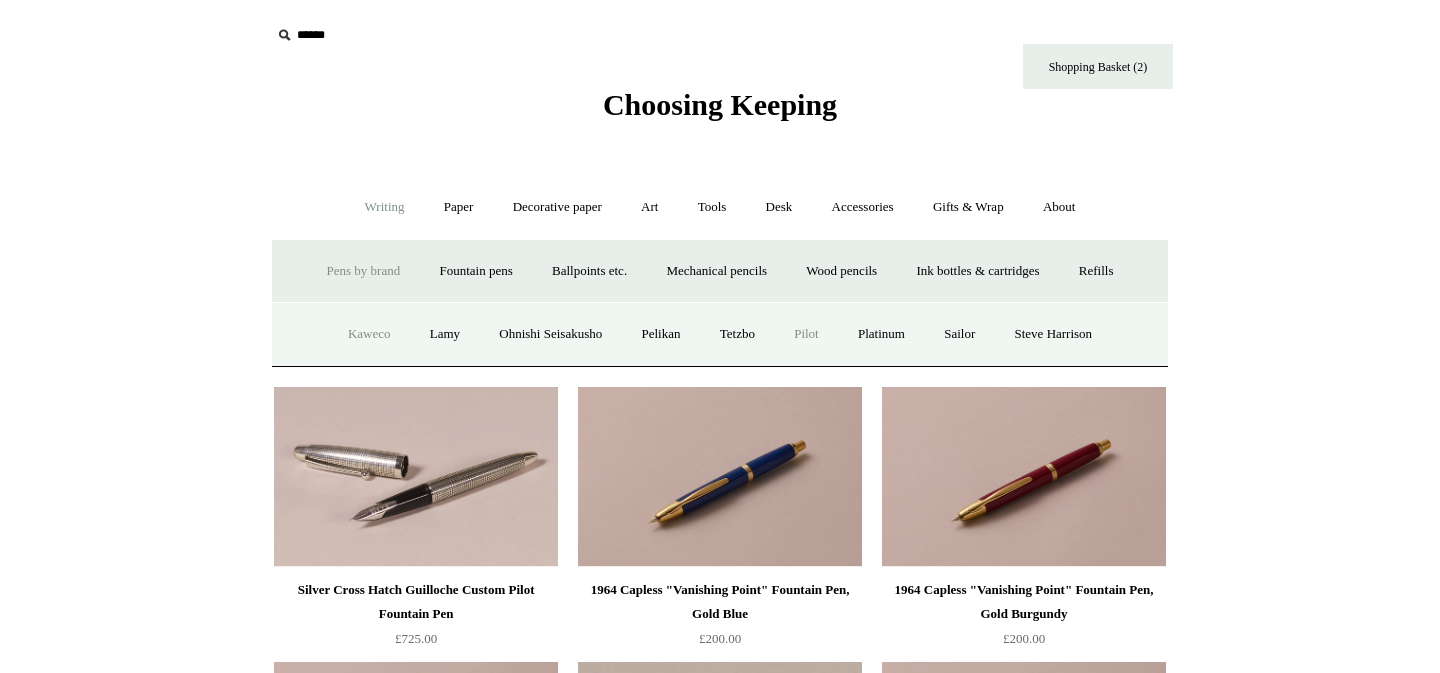 click on "Kaweco" at bounding box center (369, 334) 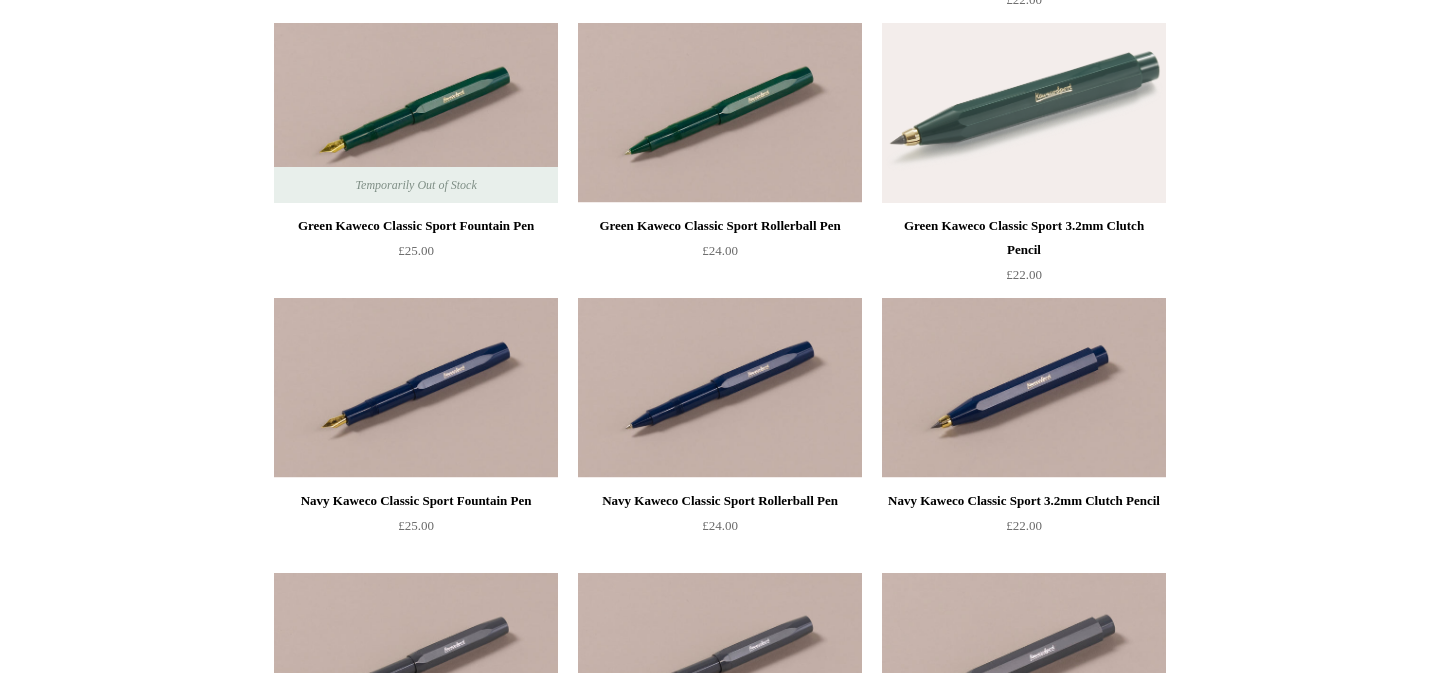 scroll, scrollTop: 0, scrollLeft: 0, axis: both 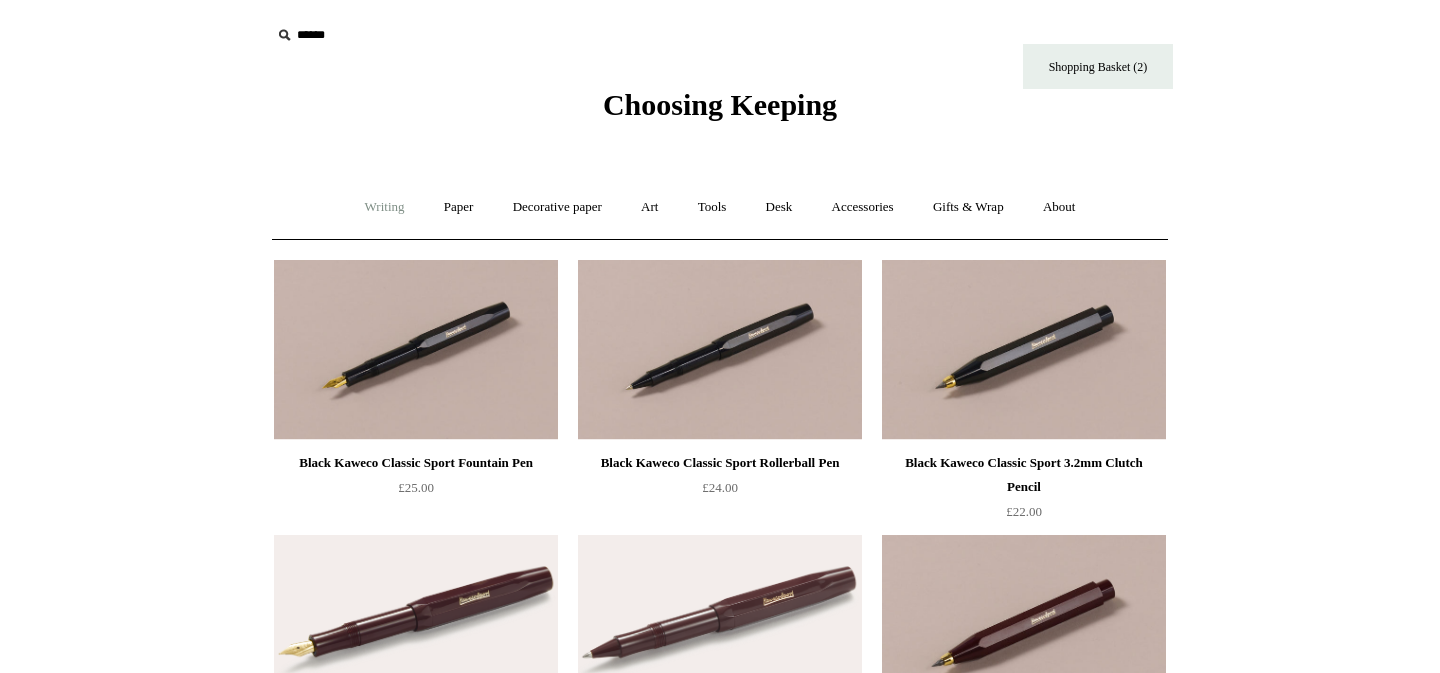 click on "Writing +" at bounding box center [385, 207] 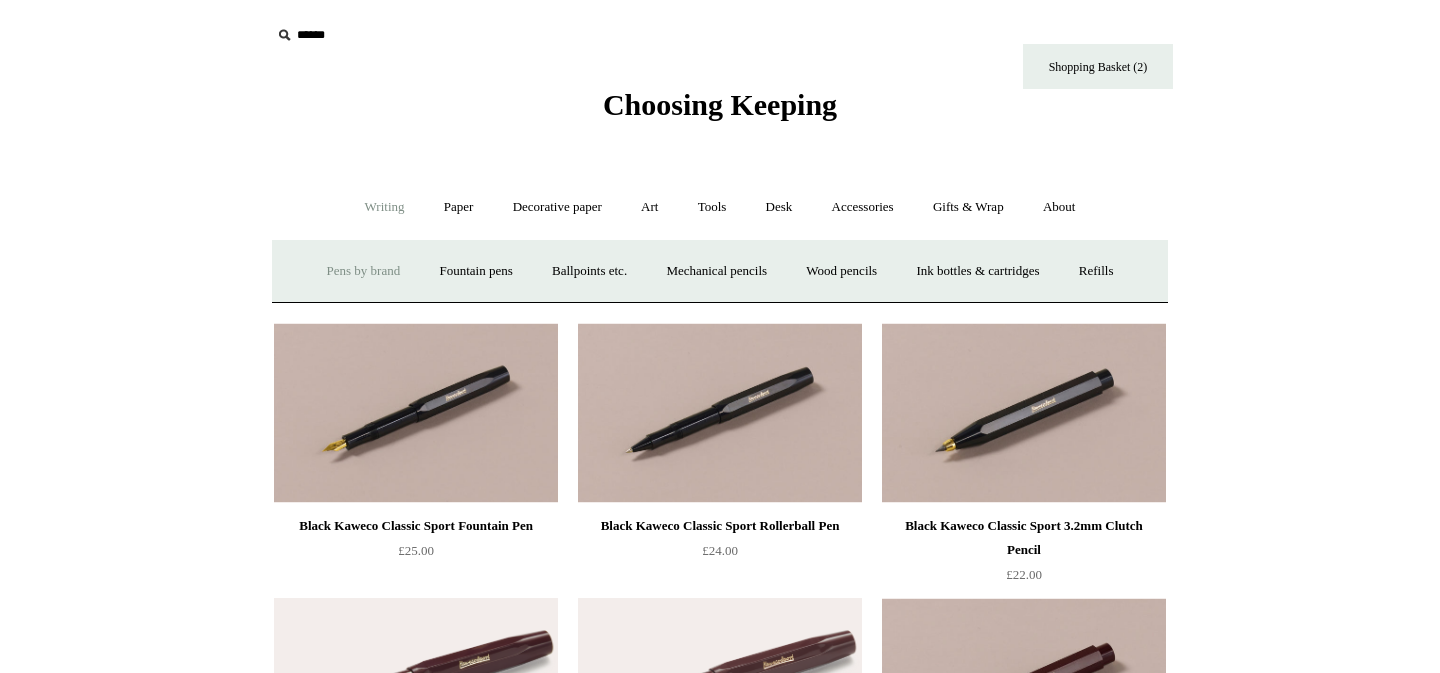 click on "Pens by brand +" at bounding box center [364, 271] 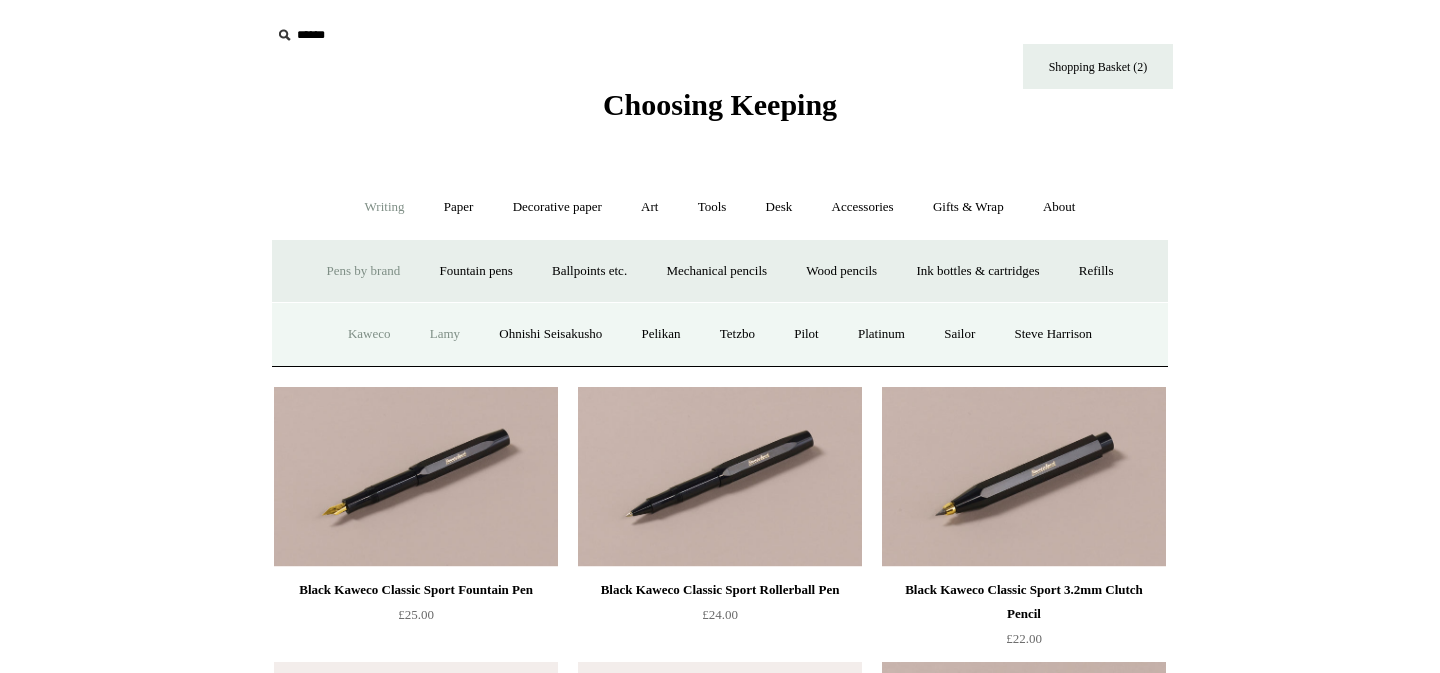 click on "Lamy" at bounding box center (445, 334) 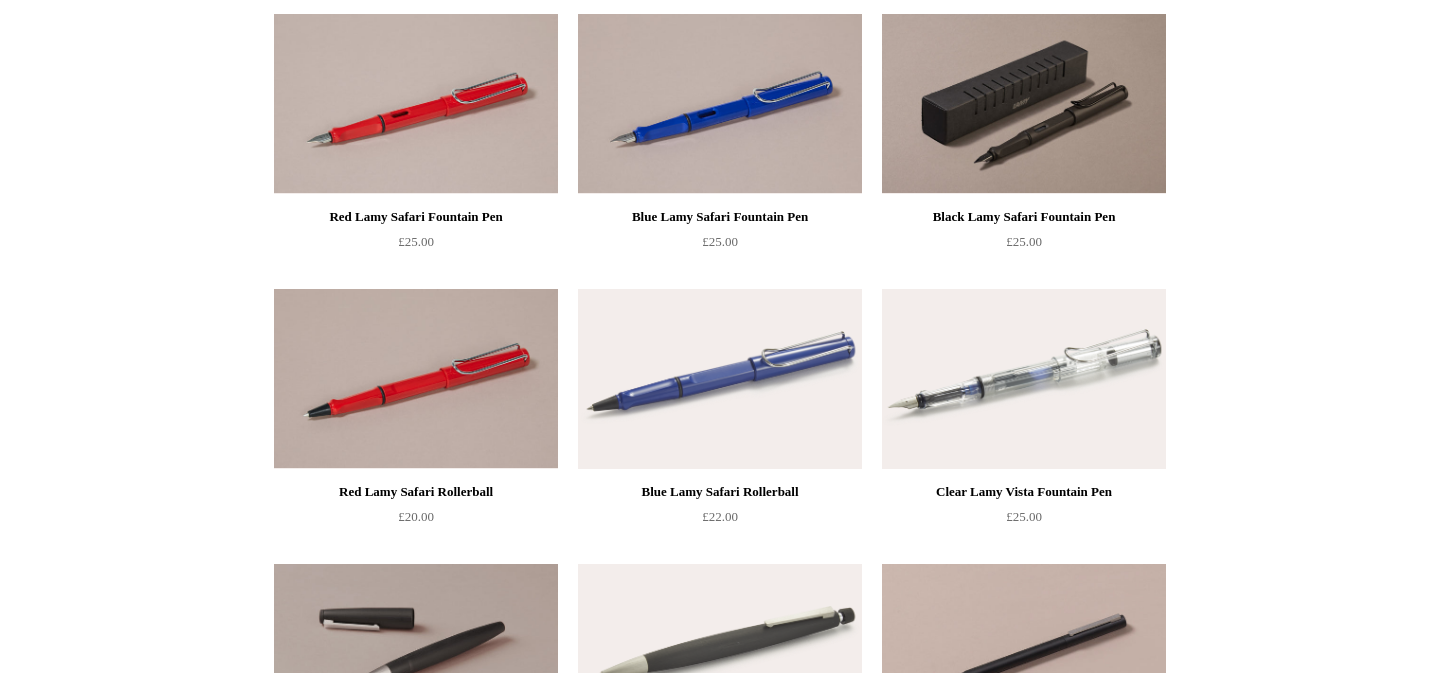 scroll, scrollTop: 0, scrollLeft: 0, axis: both 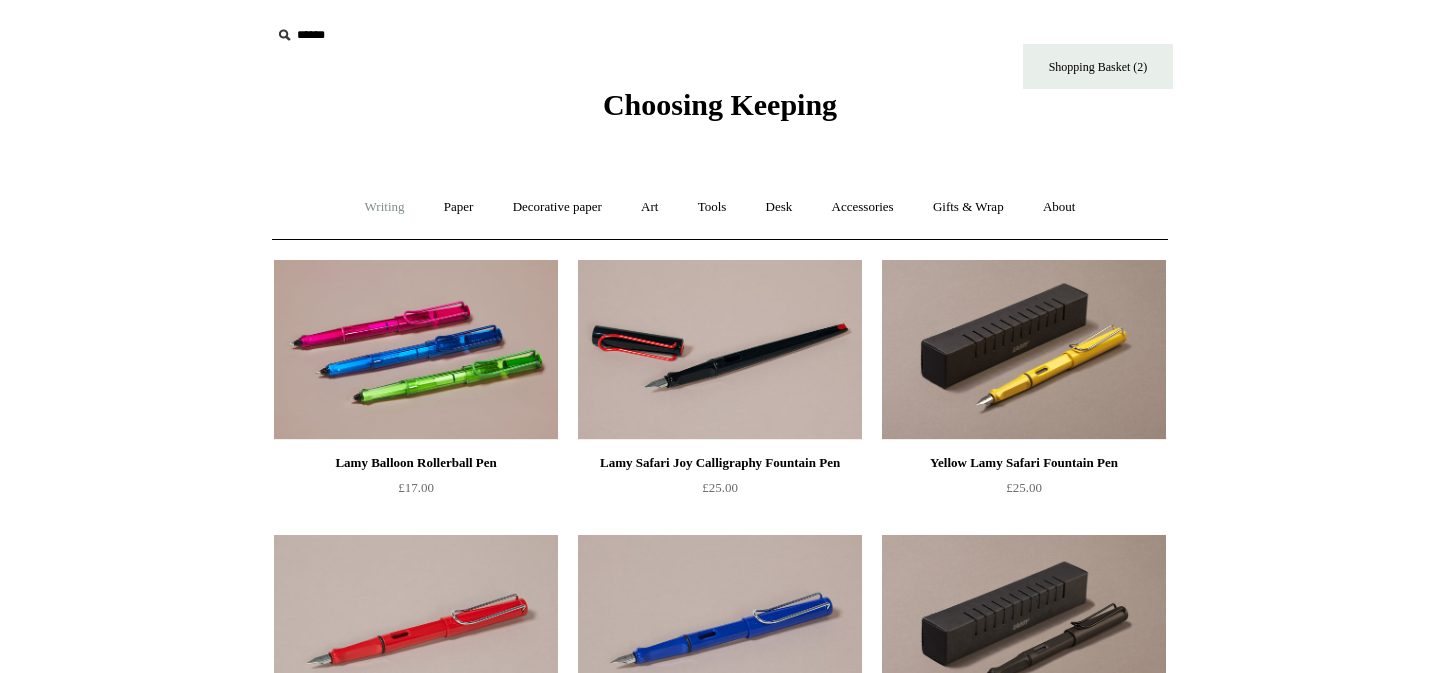 click on "Writing +" at bounding box center [385, 207] 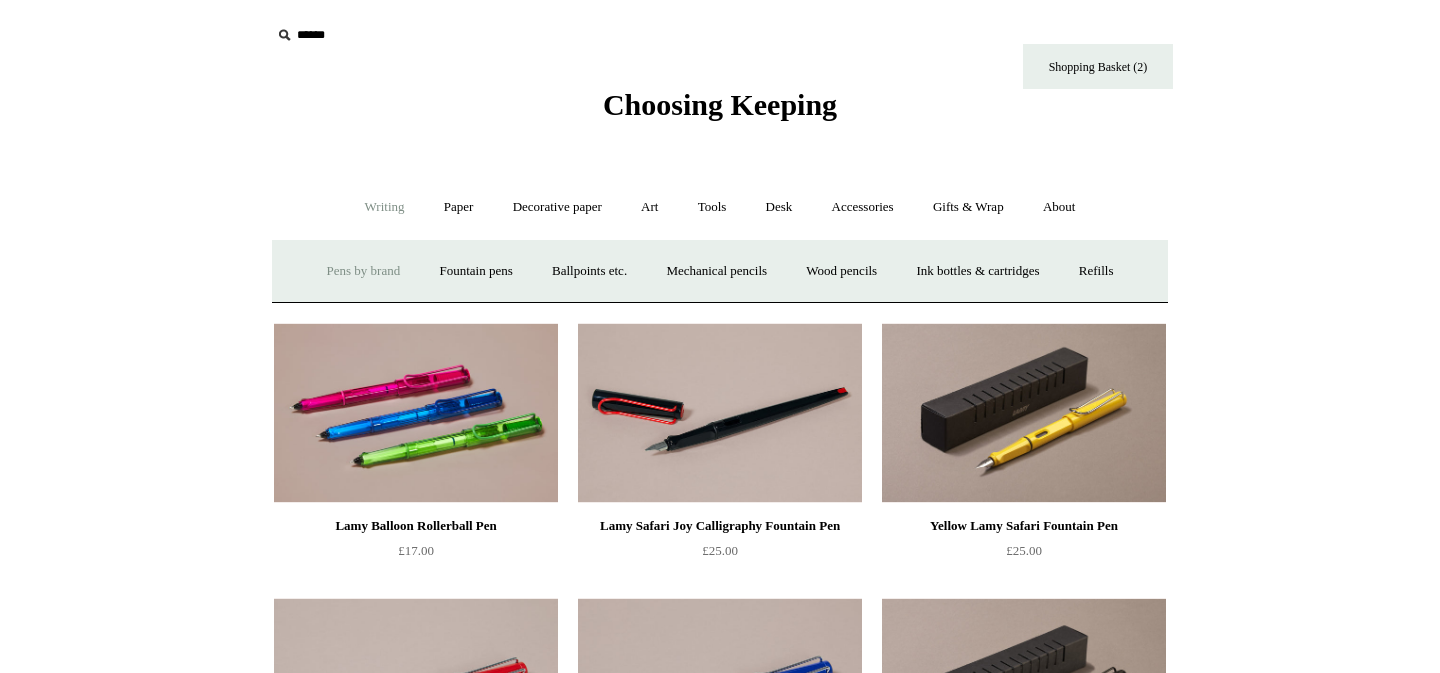 click on "Pens by brand +" at bounding box center [364, 271] 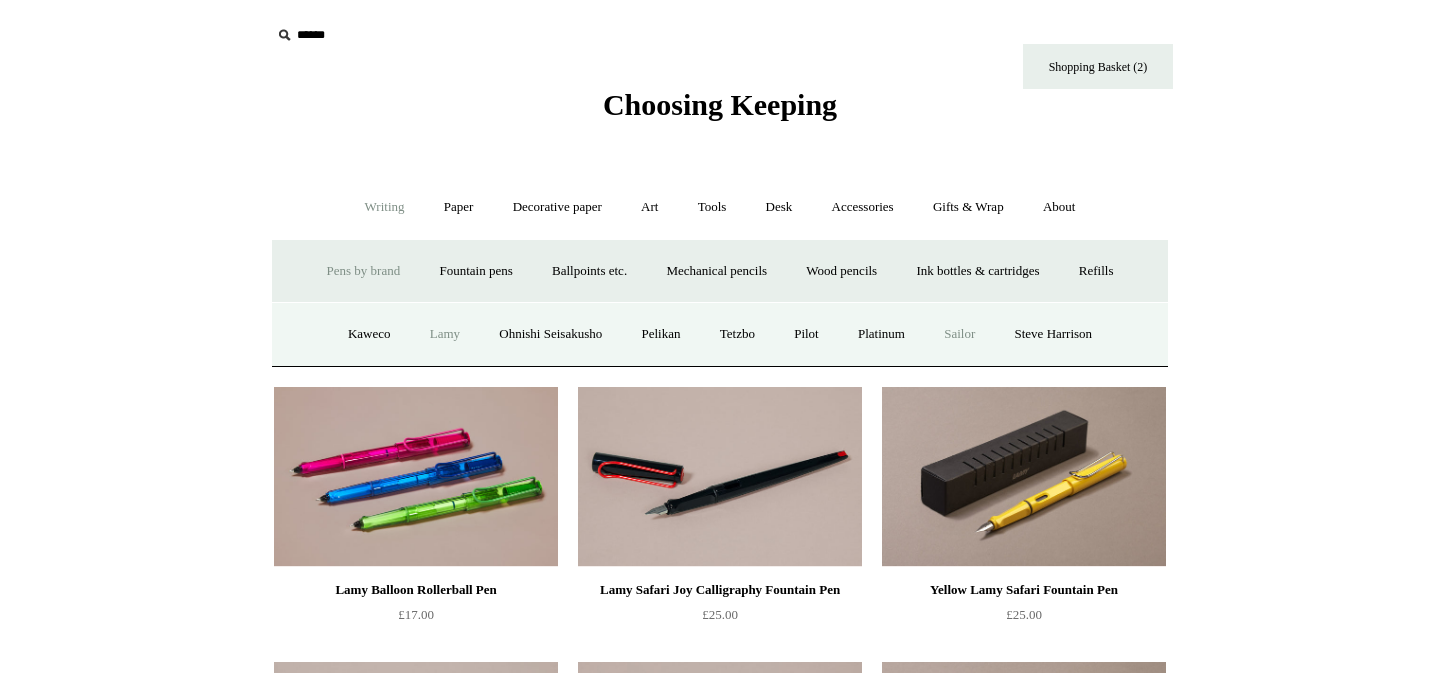 click on "Sailor" at bounding box center (959, 334) 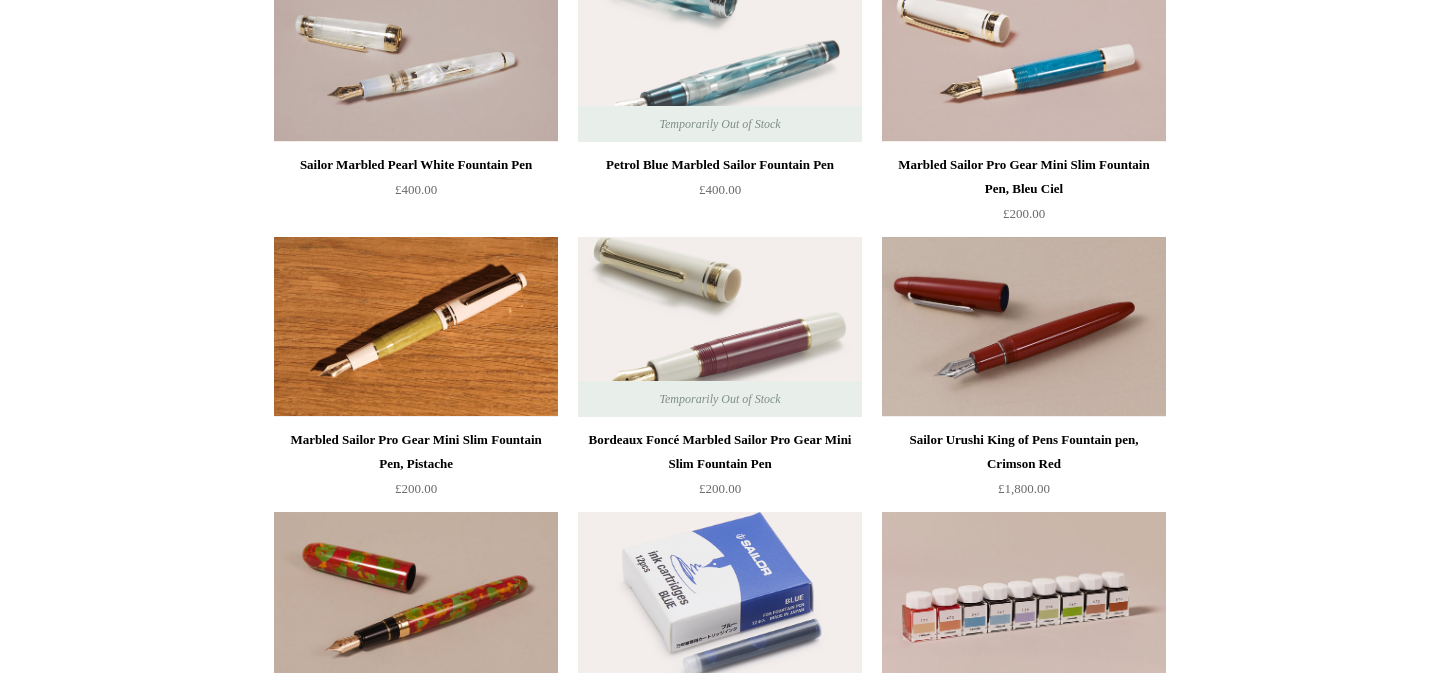 scroll, scrollTop: 0, scrollLeft: 0, axis: both 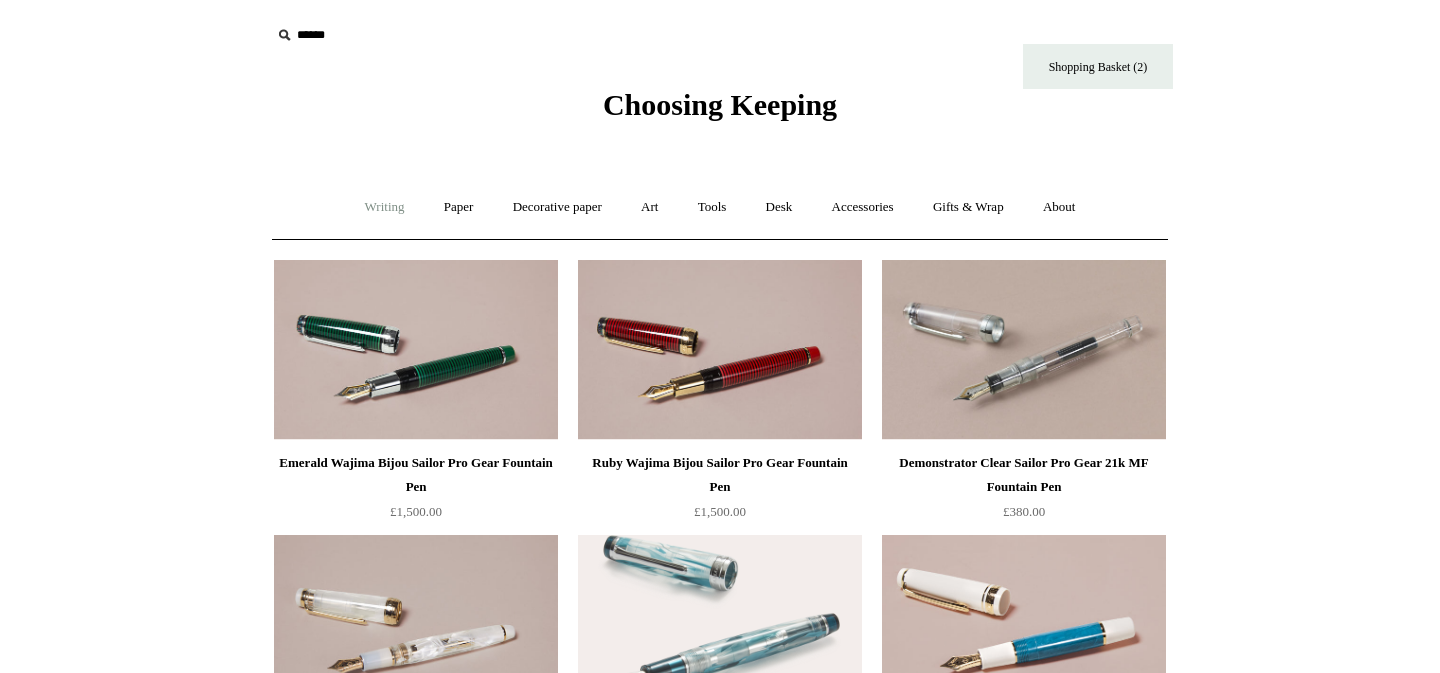 click on "Writing +" at bounding box center (385, 207) 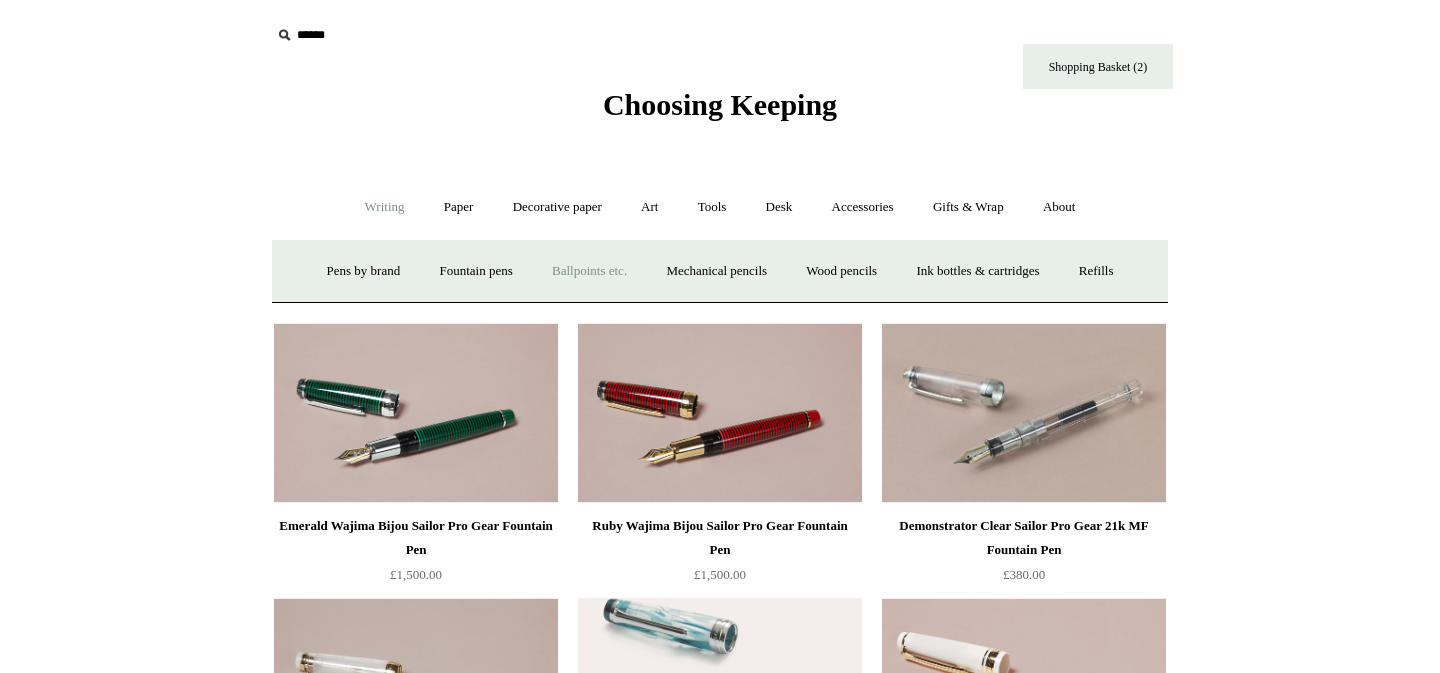 click on "Ballpoints etc. +" at bounding box center (589, 271) 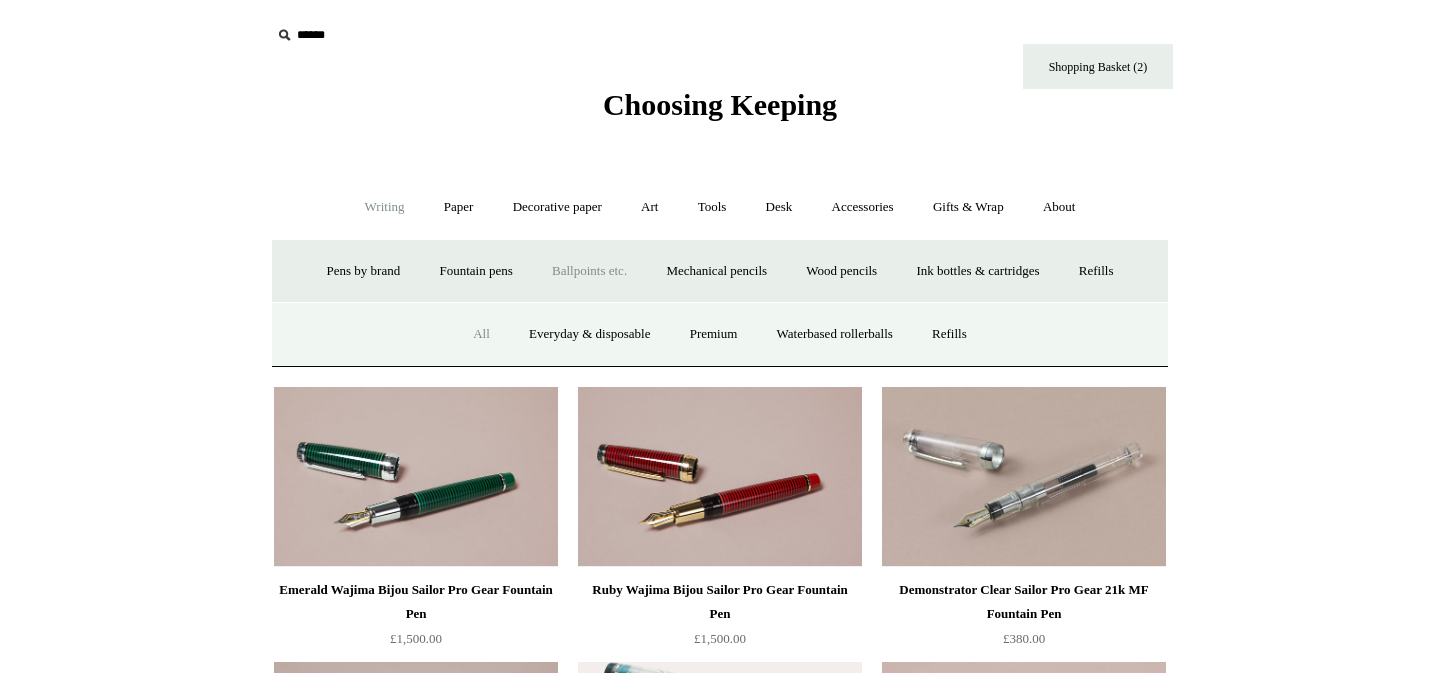 click on "All" at bounding box center [481, 334] 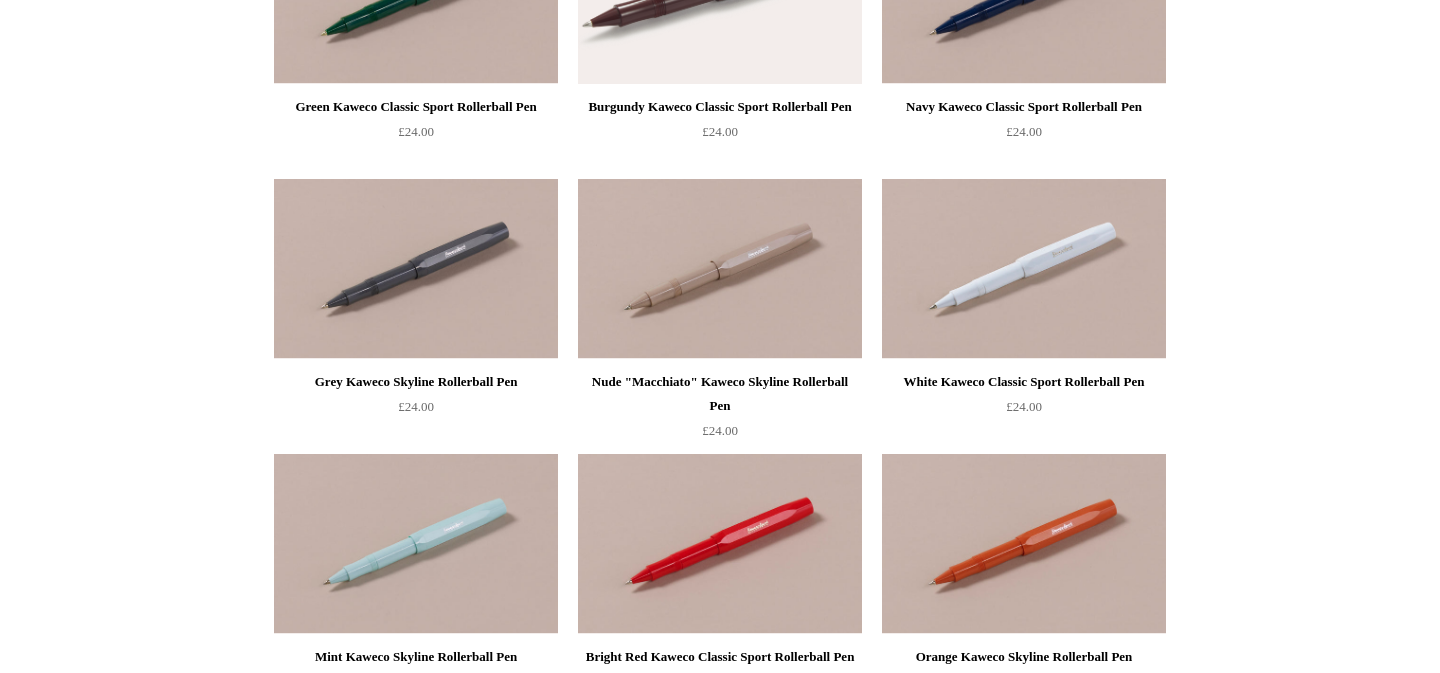 scroll, scrollTop: 0, scrollLeft: 0, axis: both 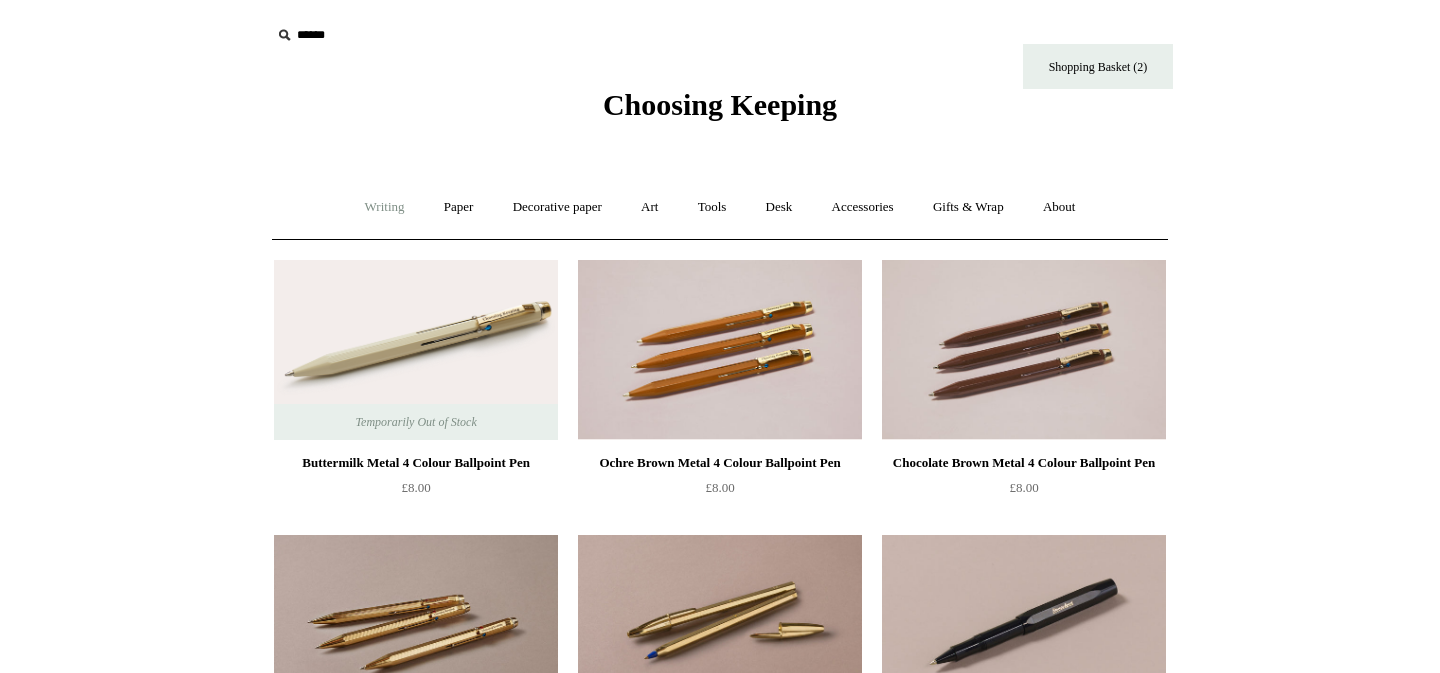 click on "Writing +" at bounding box center (385, 207) 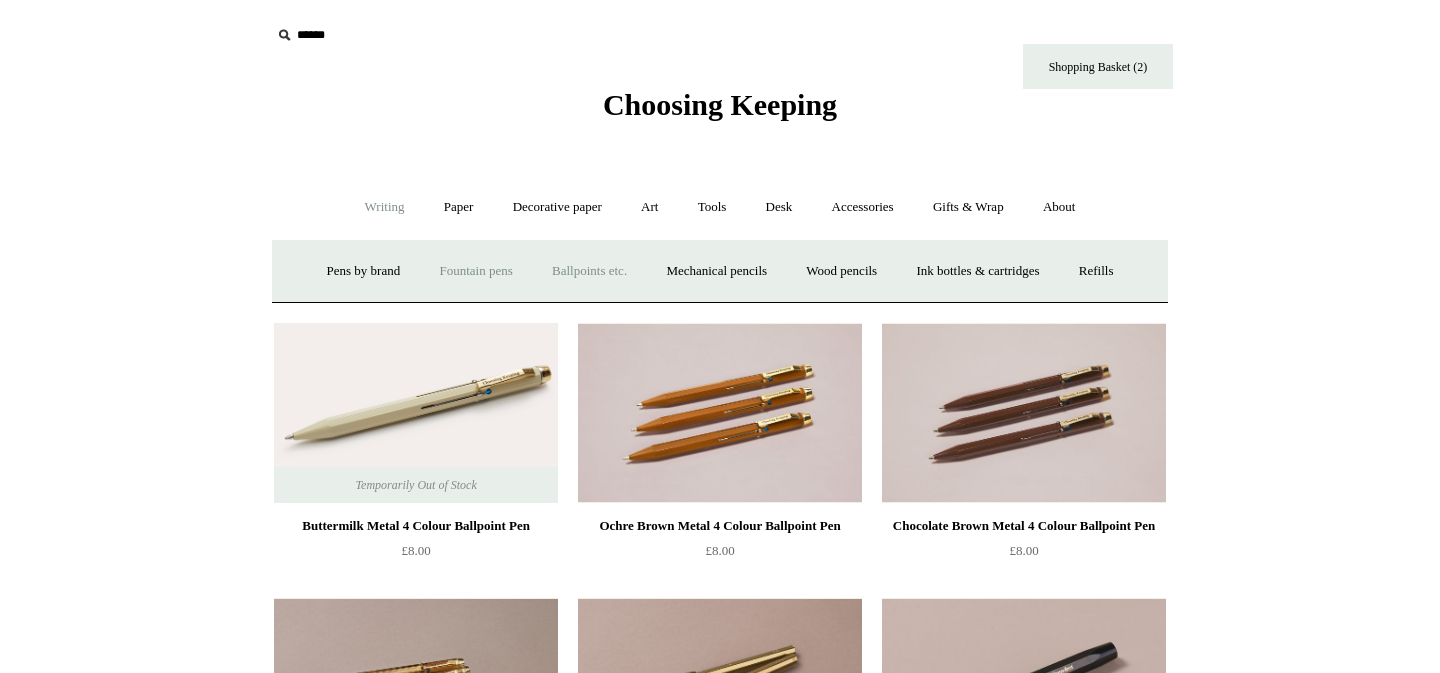 click on "Fountain pens +" at bounding box center (475, 271) 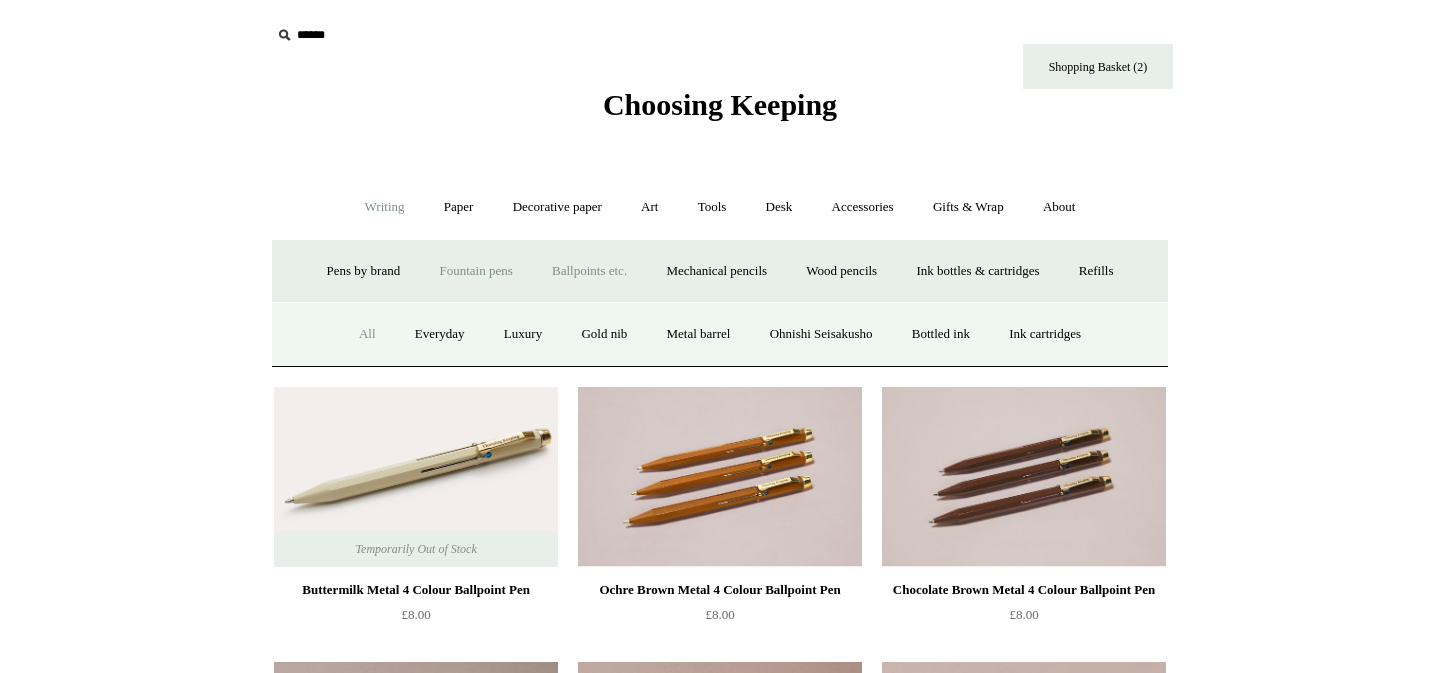 click on "All" at bounding box center [367, 334] 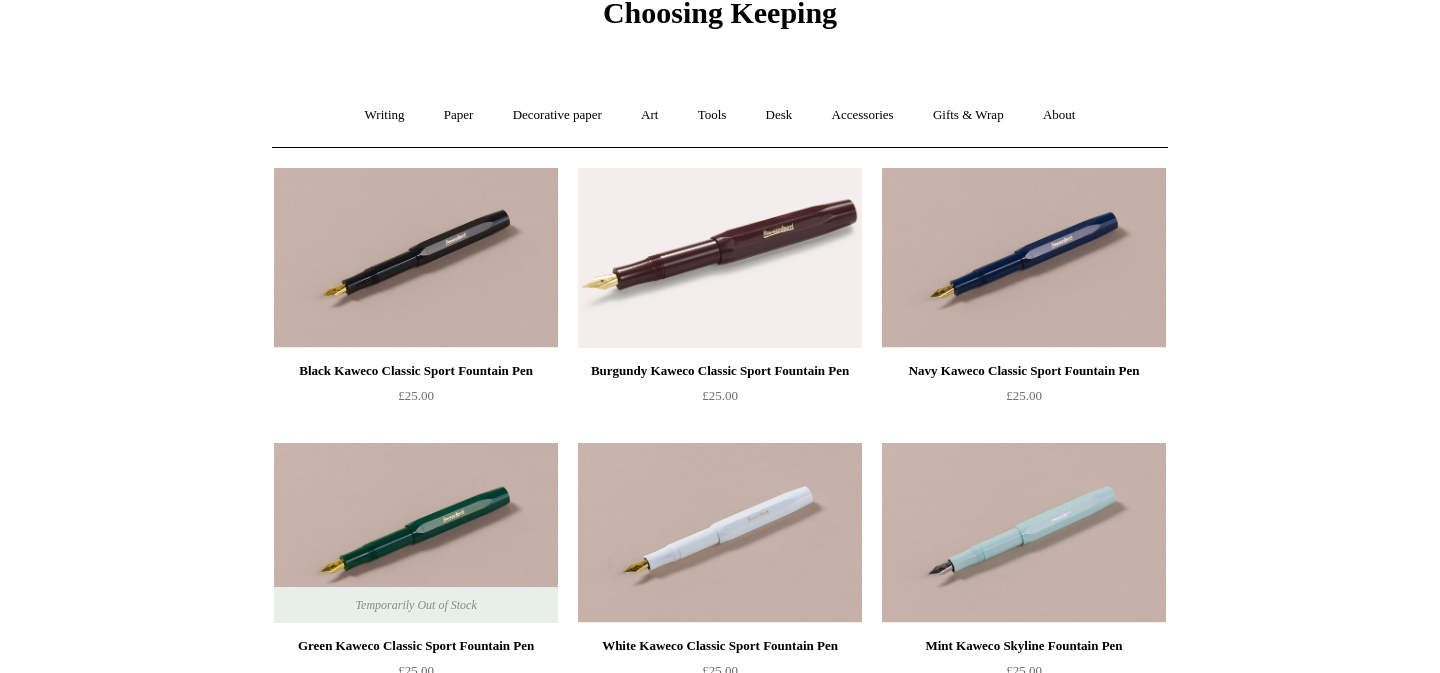 scroll, scrollTop: 0, scrollLeft: 0, axis: both 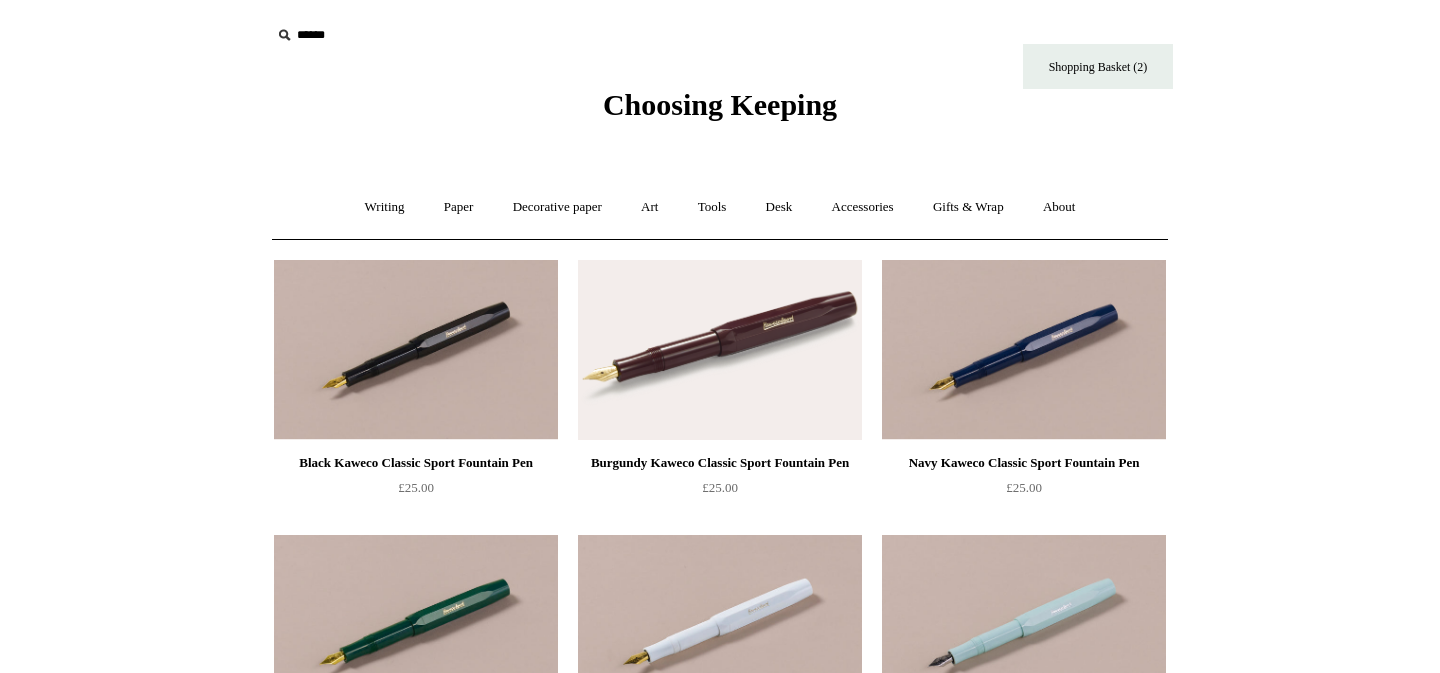 click on "Choosing Keeping" at bounding box center (720, 104) 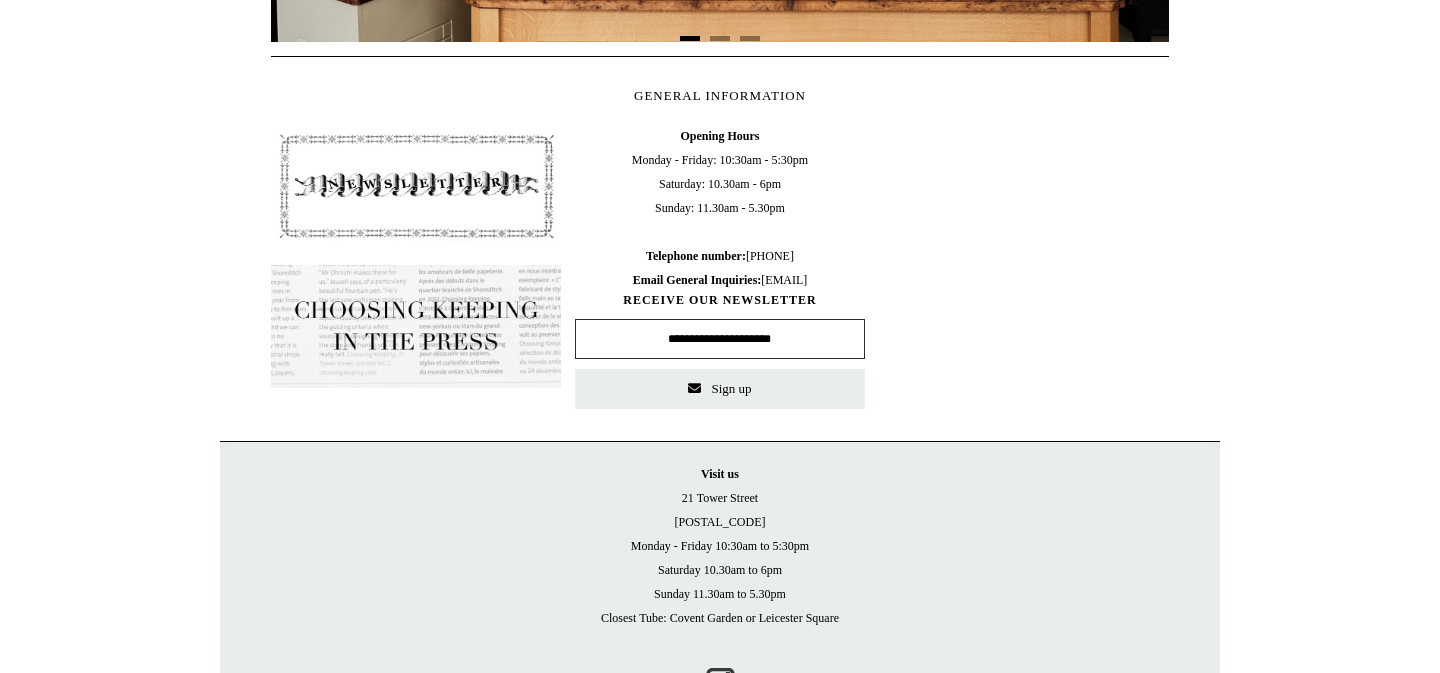 scroll, scrollTop: 1012, scrollLeft: 0, axis: vertical 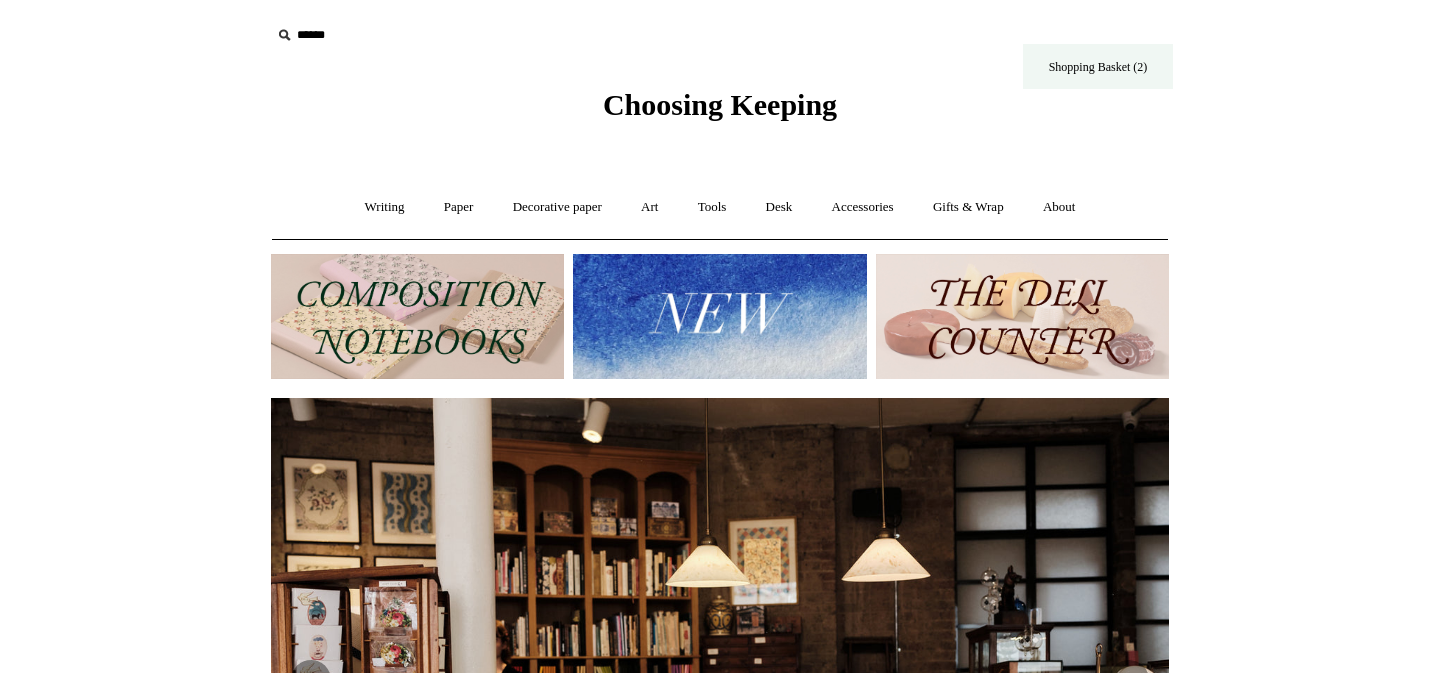 click on "Shopping Basket (2)" at bounding box center (1098, 66) 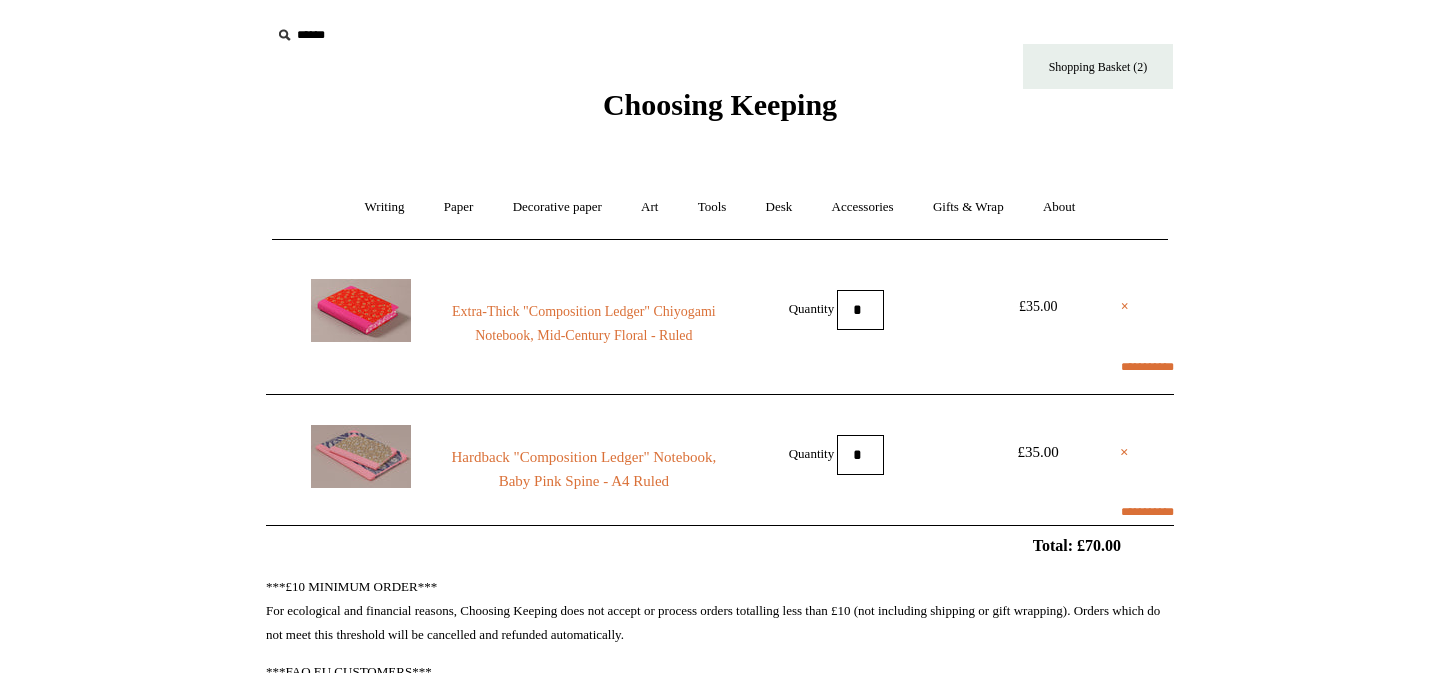 scroll, scrollTop: 0, scrollLeft: 0, axis: both 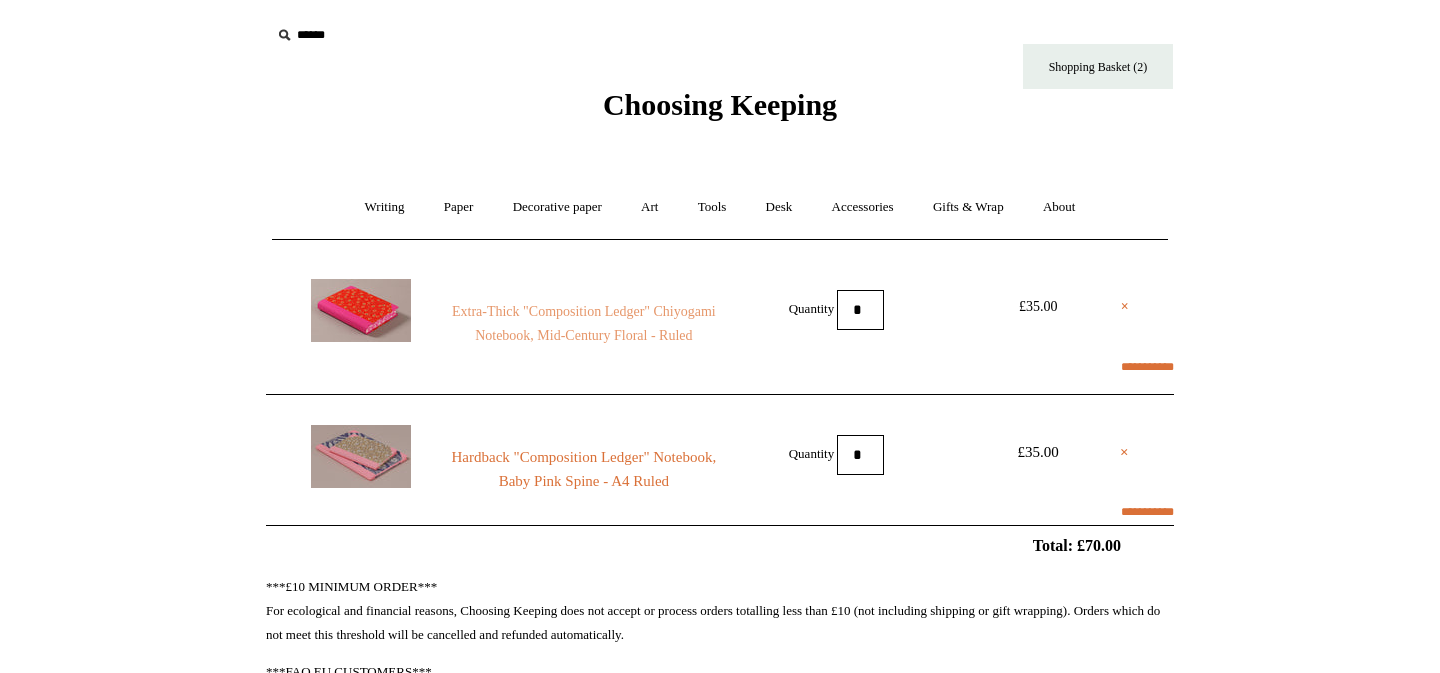 click on "Extra-Thick "Composition Ledger" Chiyogami Notebook, Mid-Century Floral - Ruled" at bounding box center [584, 324] 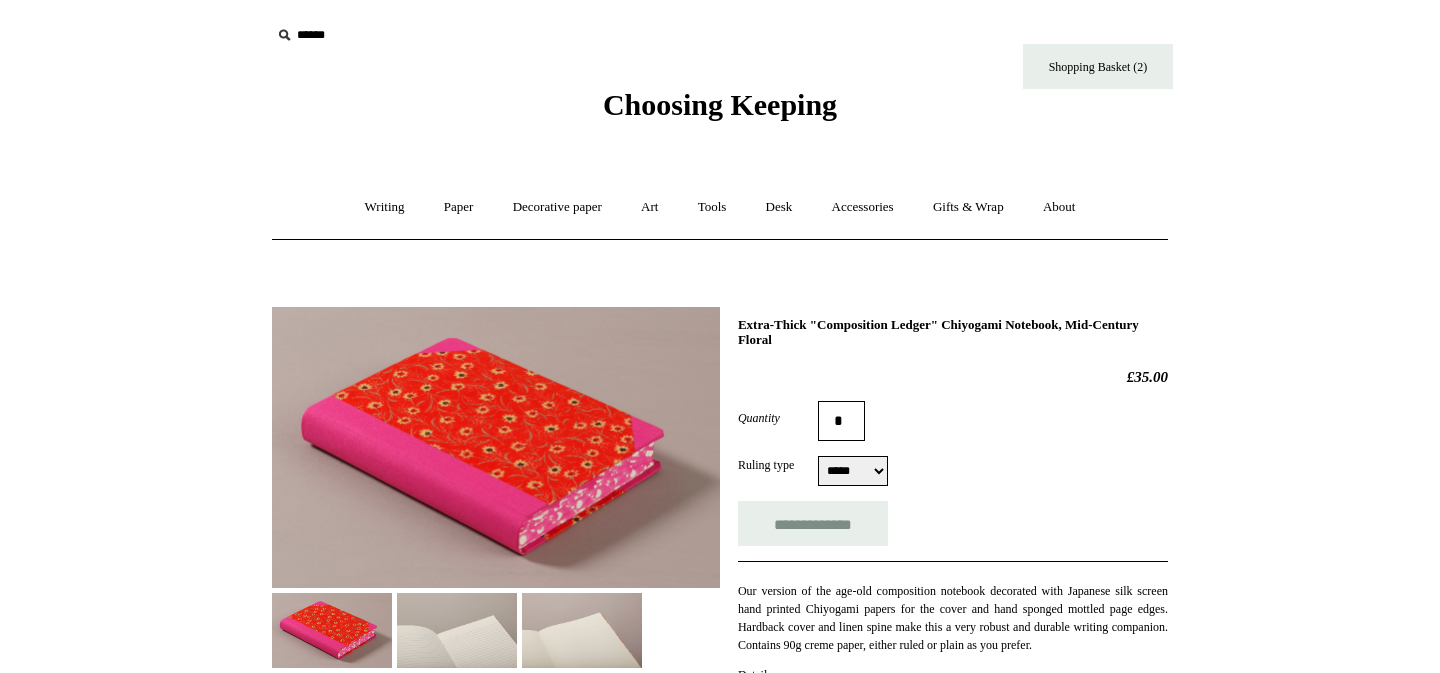 scroll, scrollTop: 0, scrollLeft: 0, axis: both 